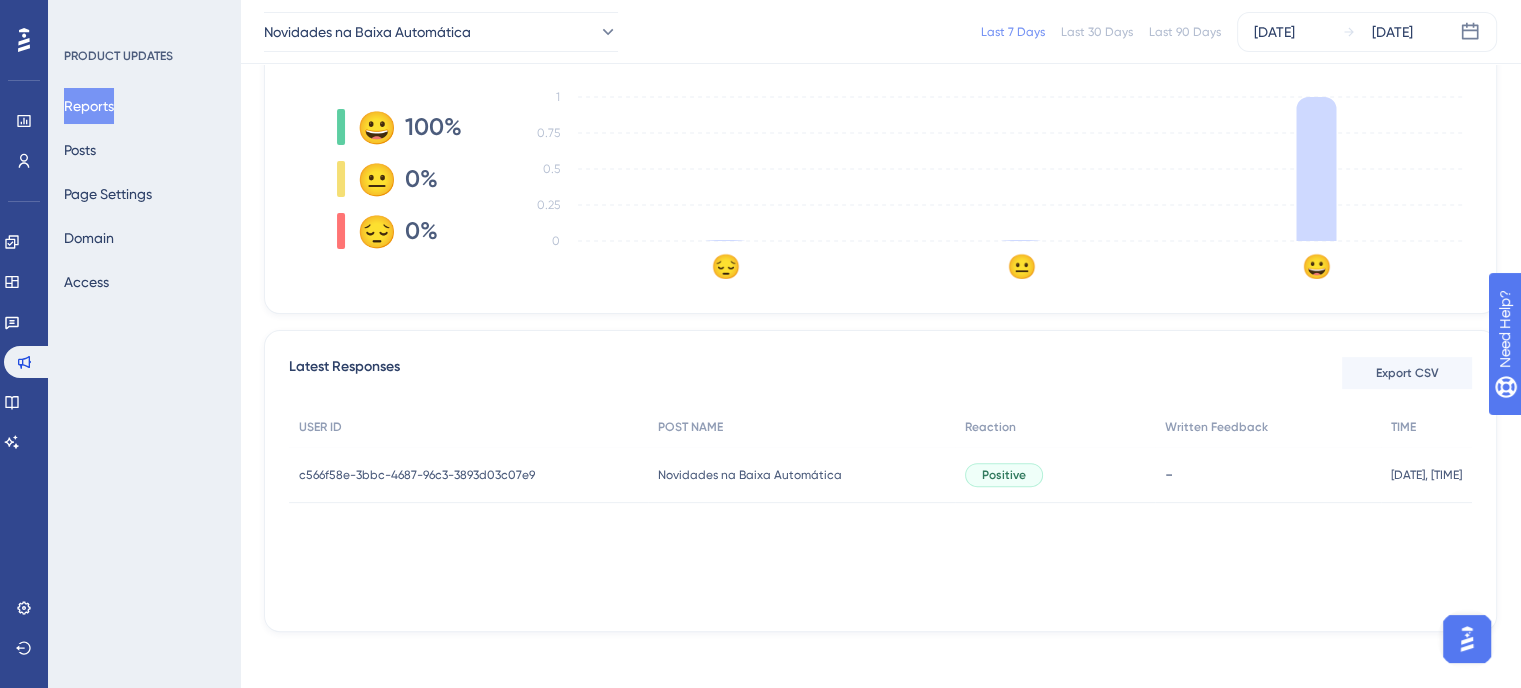 scroll, scrollTop: 0, scrollLeft: 0, axis: both 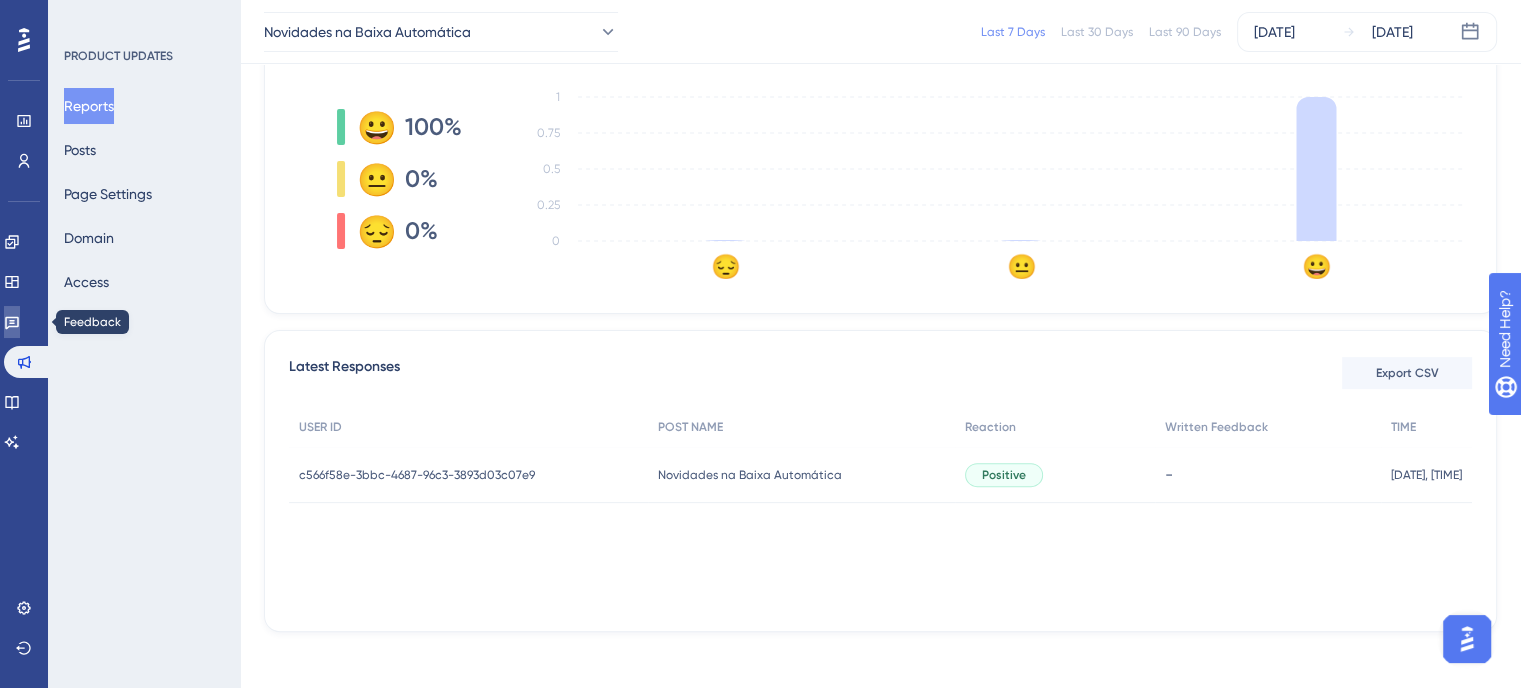 click 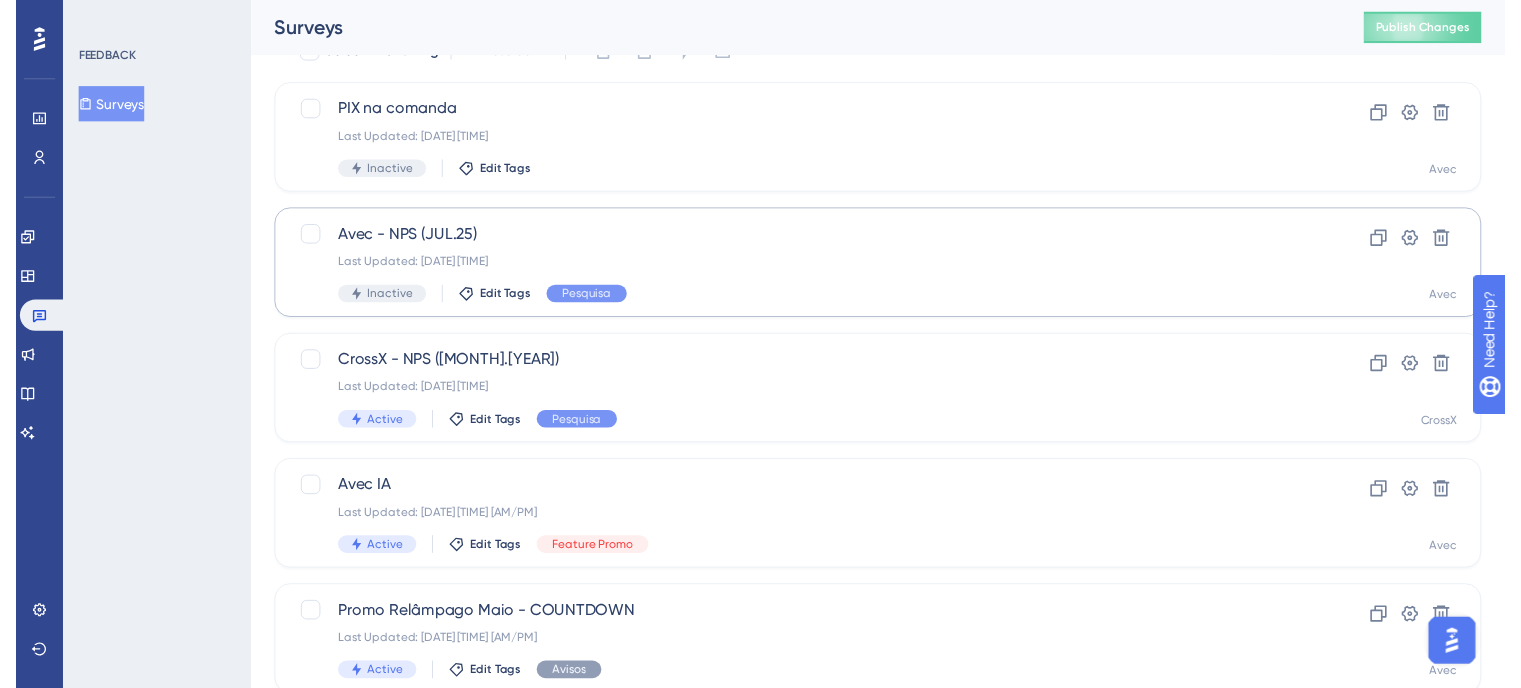 scroll, scrollTop: 0, scrollLeft: 0, axis: both 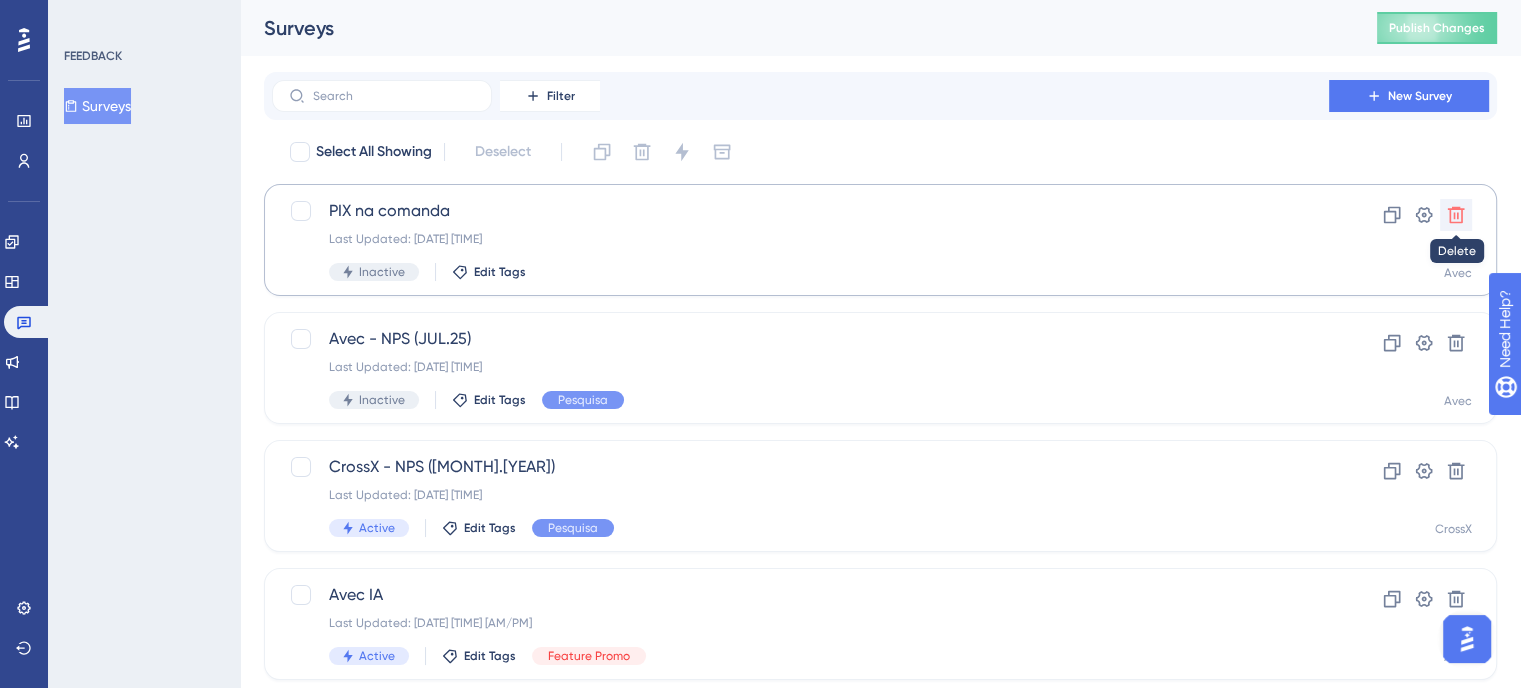 click 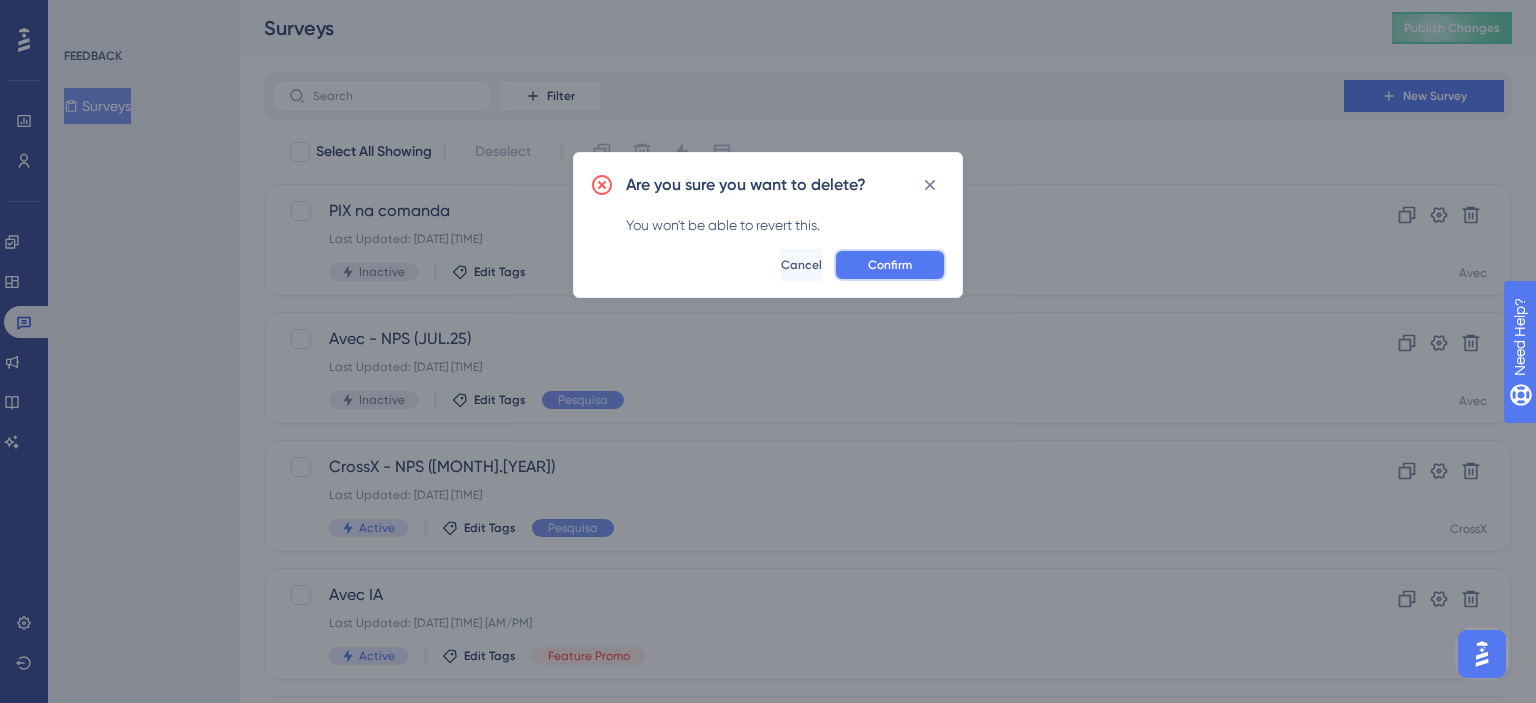 click on "Confirm" at bounding box center [890, 265] 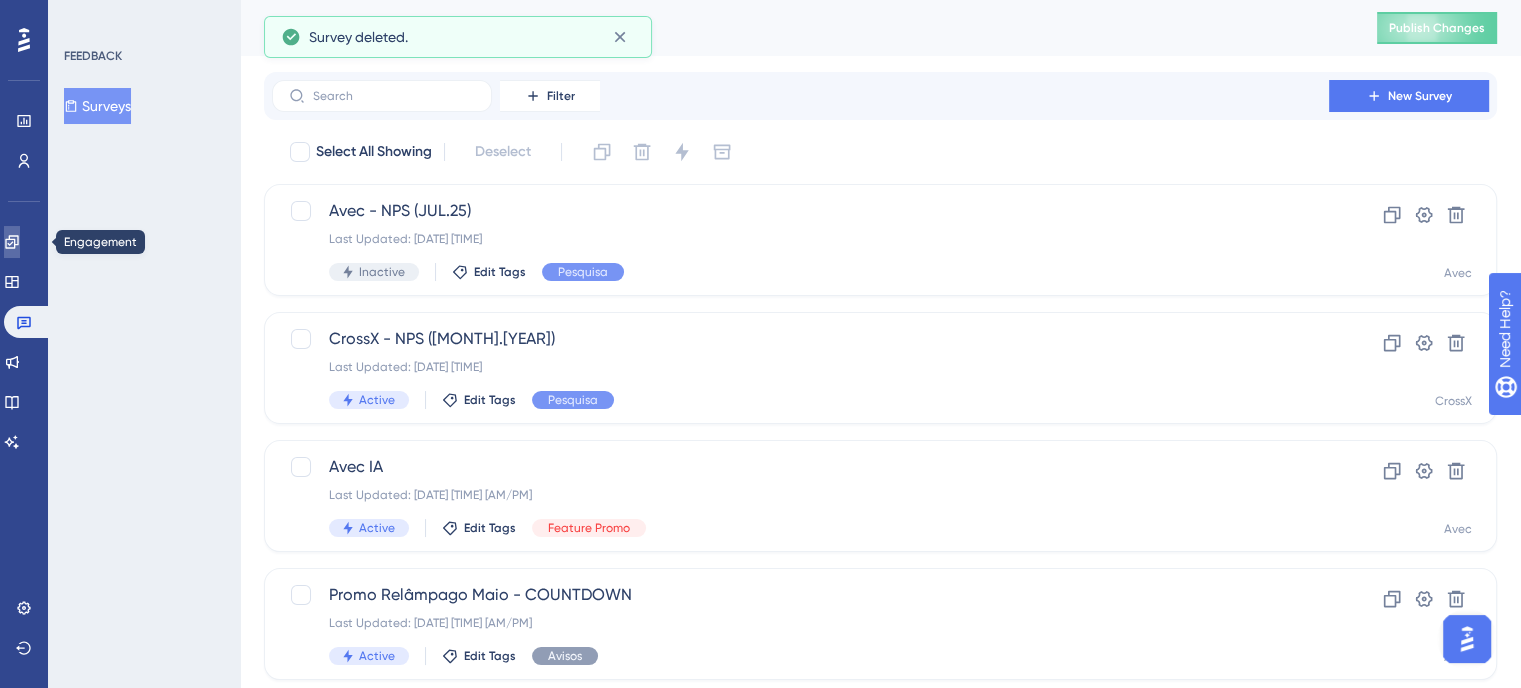 click at bounding box center [12, 242] 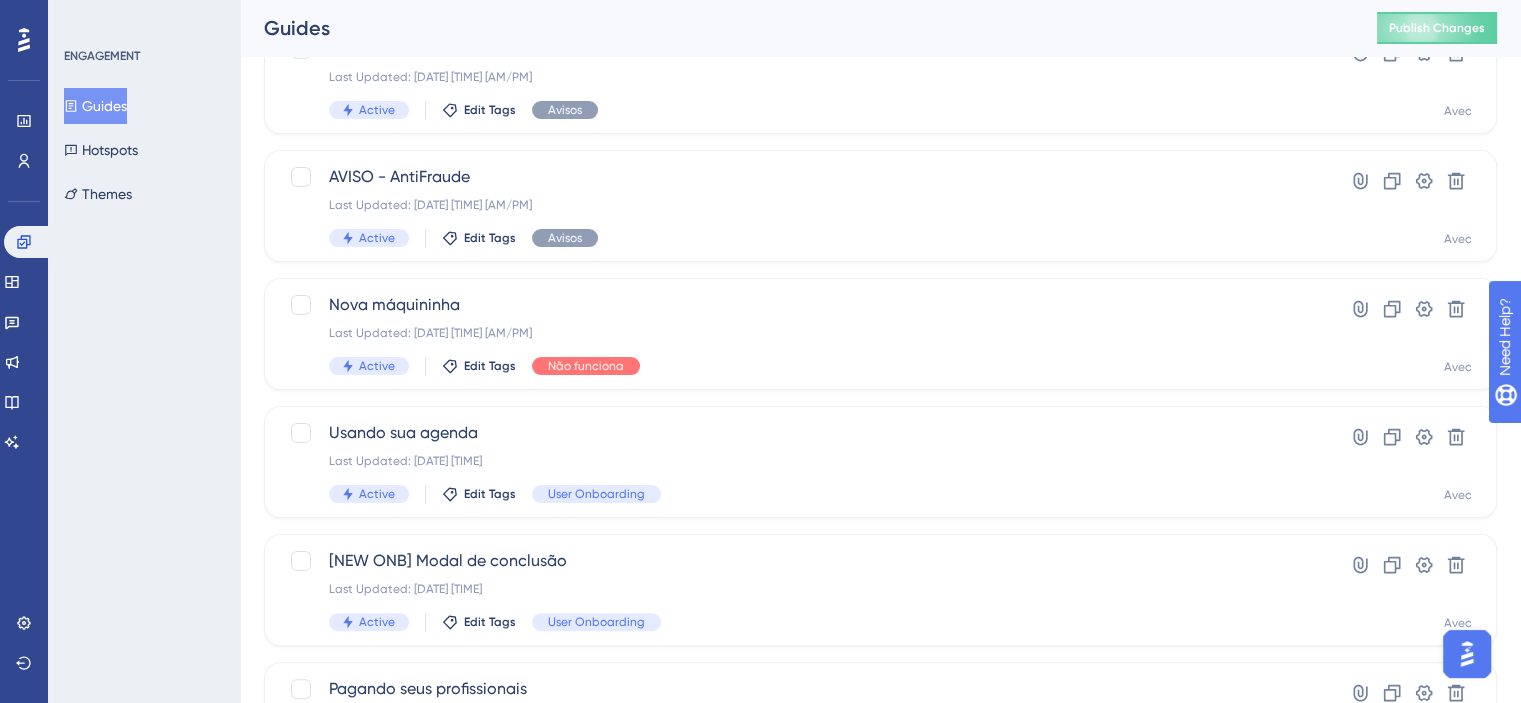 scroll, scrollTop: 300, scrollLeft: 0, axis: vertical 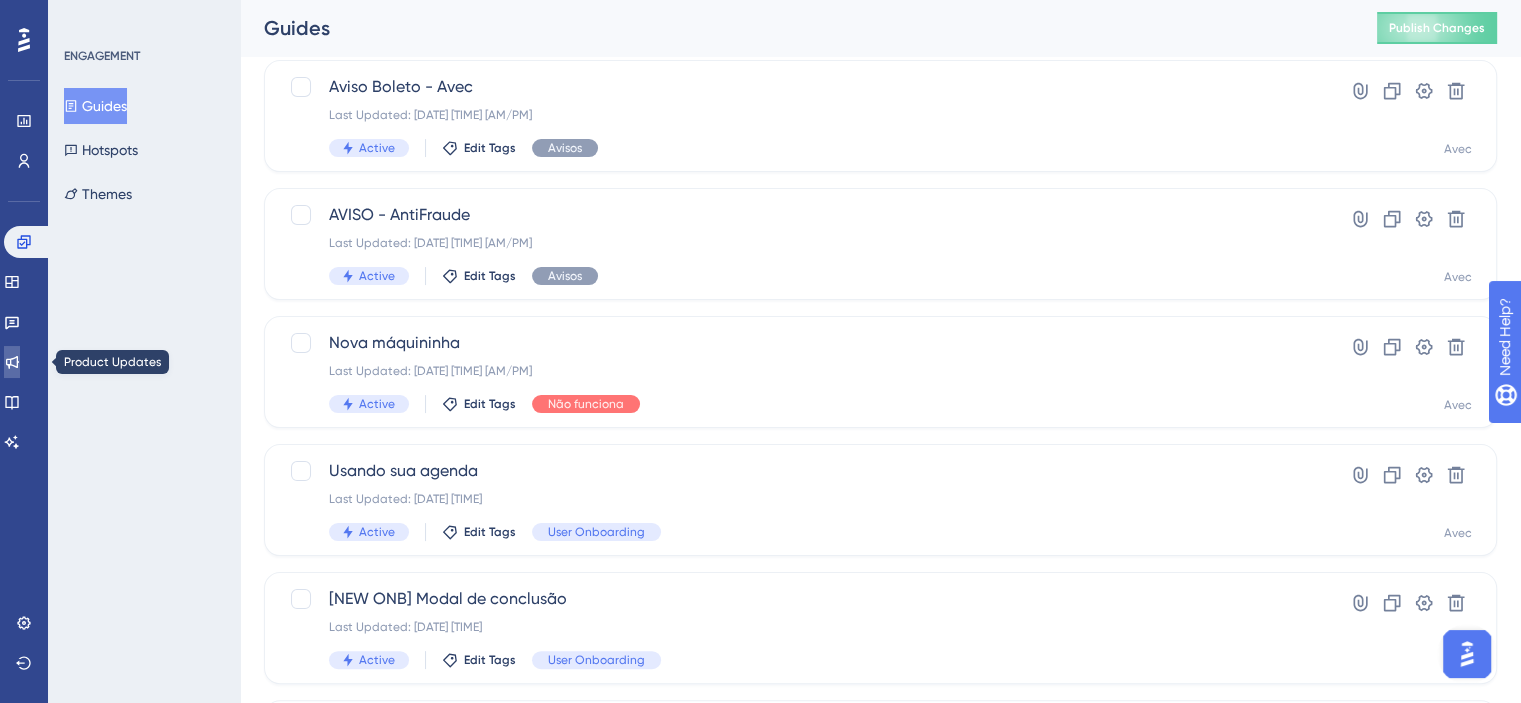 click 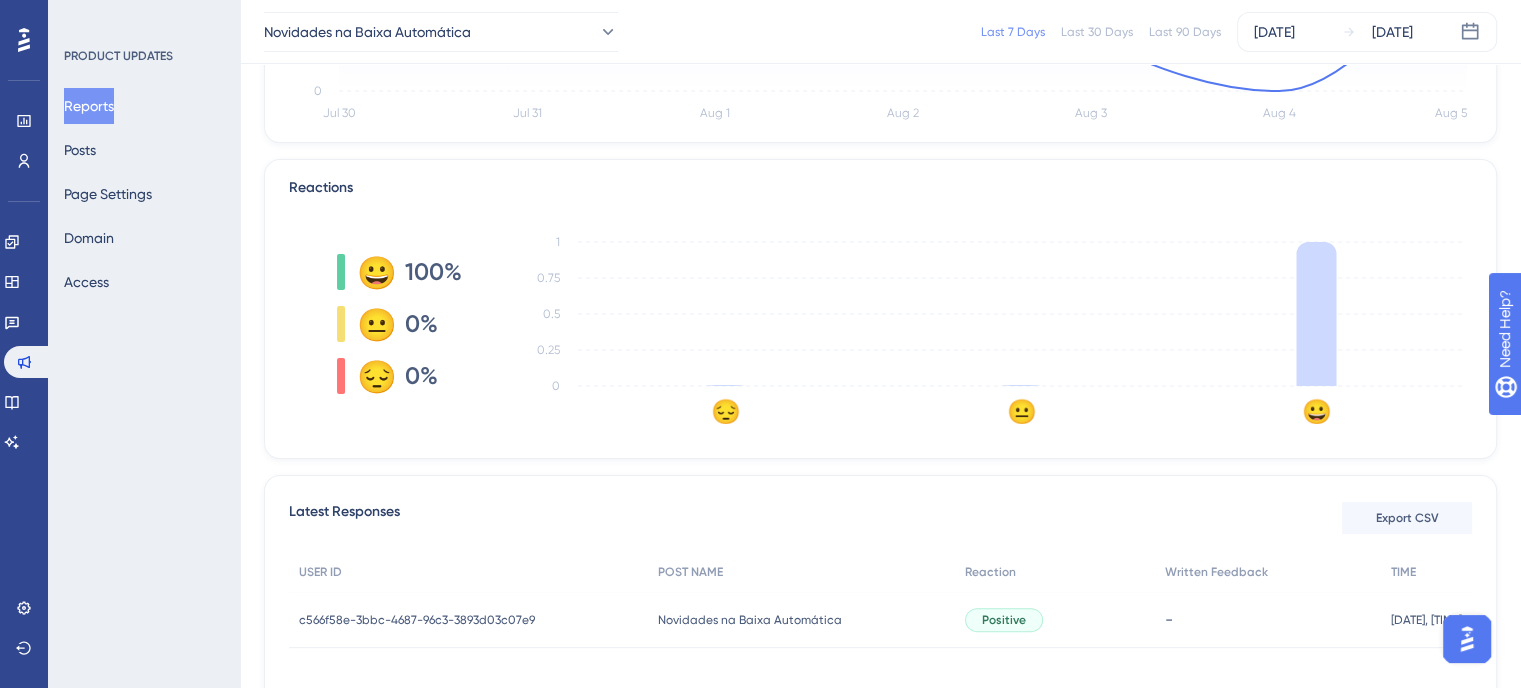 scroll, scrollTop: 540, scrollLeft: 0, axis: vertical 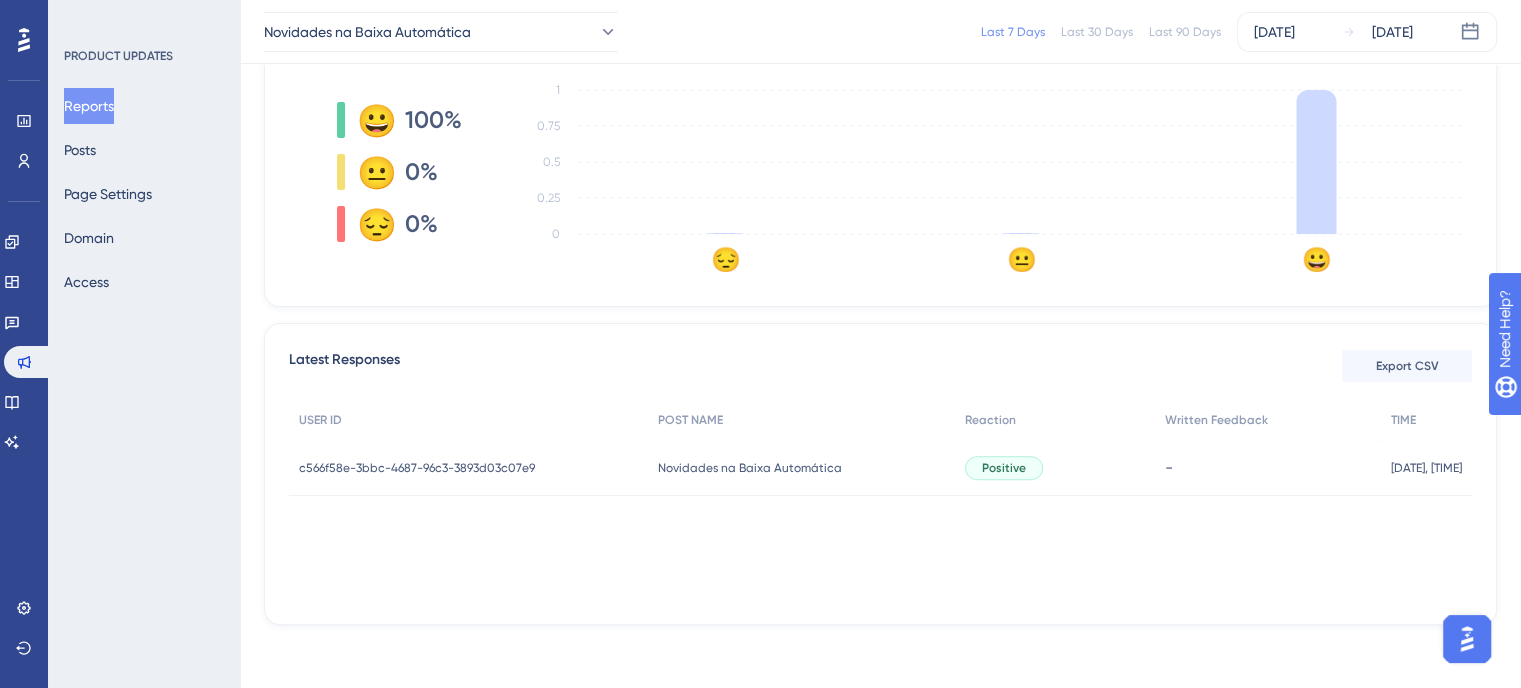 click on "-" at bounding box center [1268, 468] 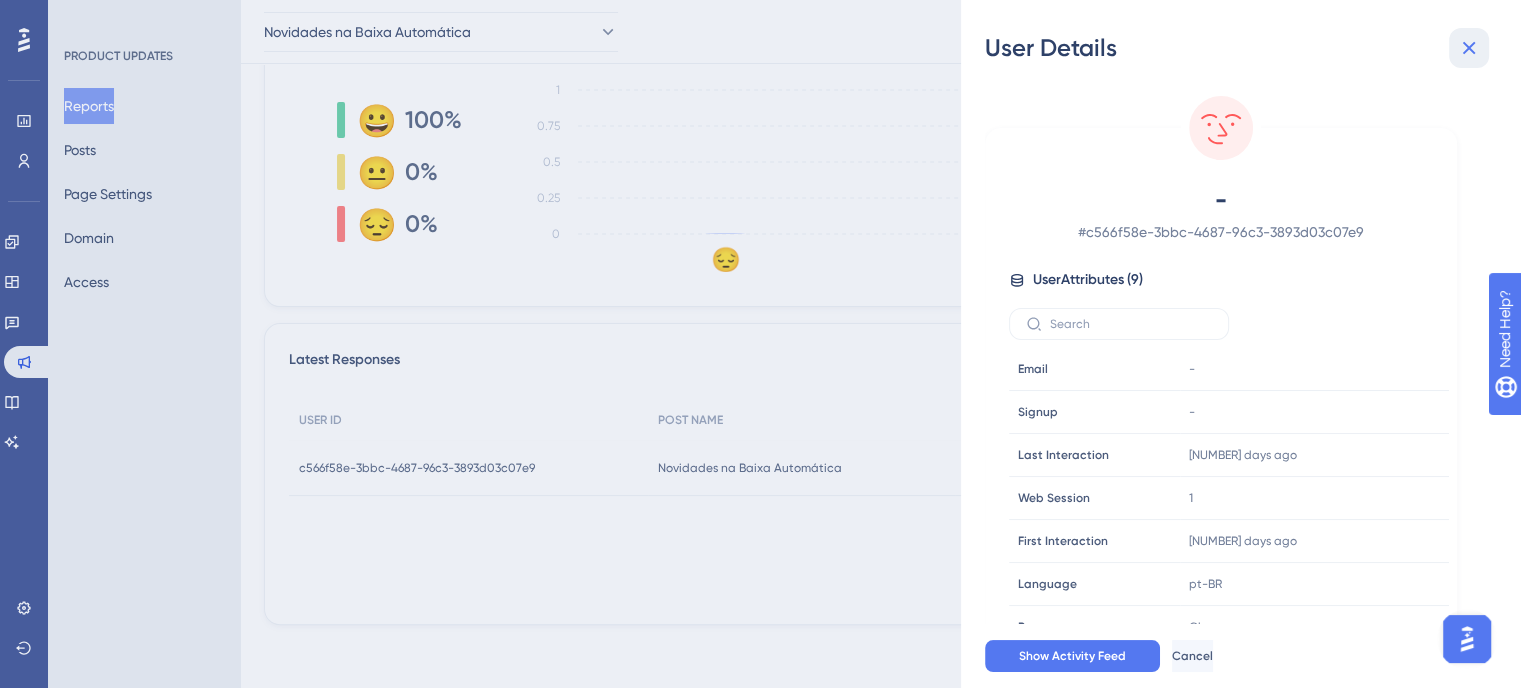 click at bounding box center (1469, 48) 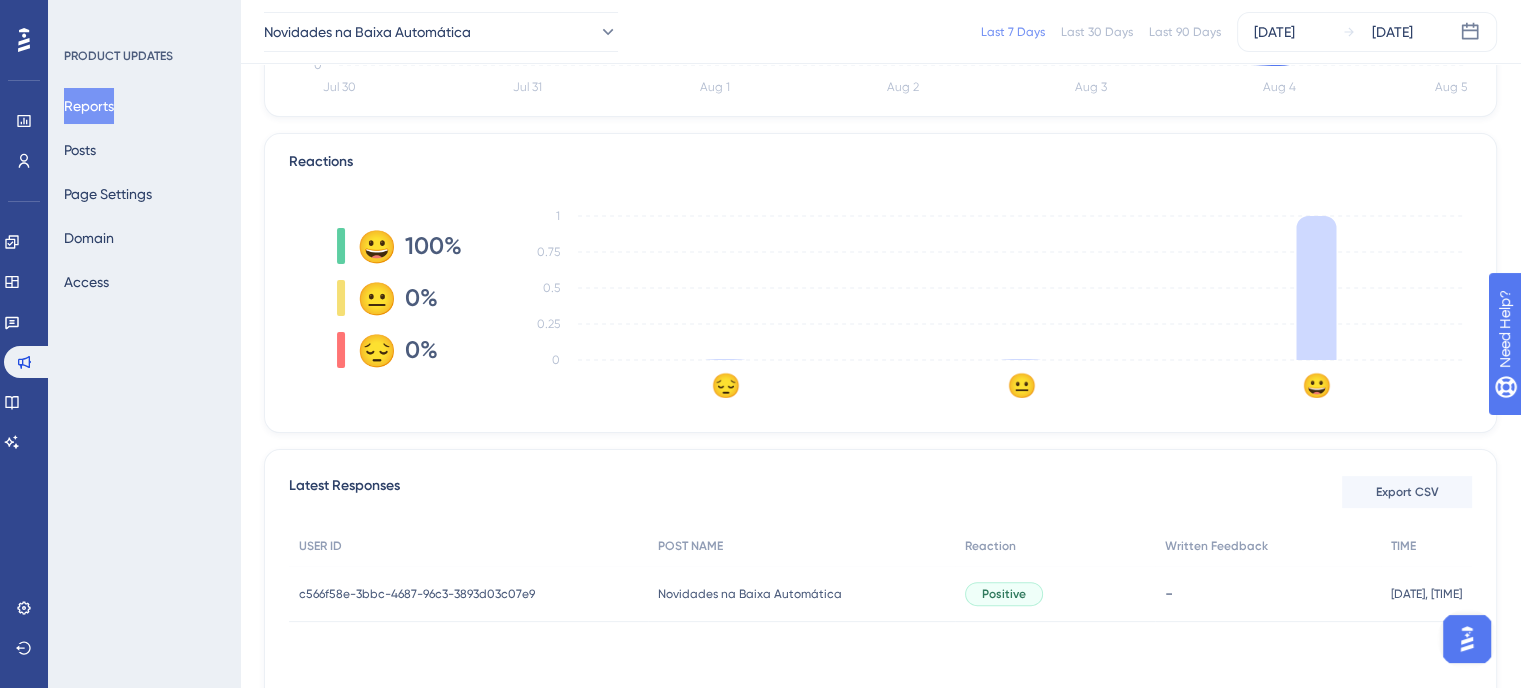 scroll, scrollTop: 340, scrollLeft: 0, axis: vertical 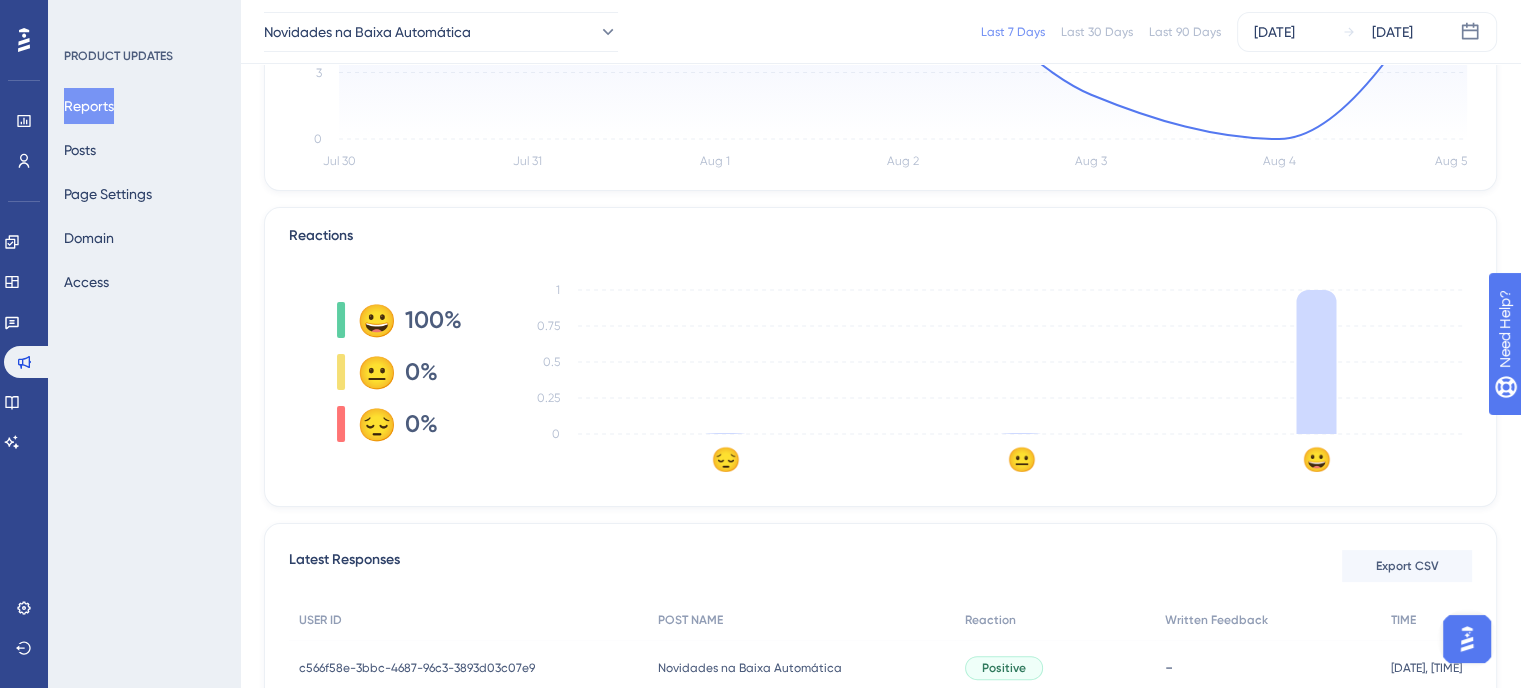 click on "Reports Posts Page Settings Domain Access" at bounding box center [145, 194] 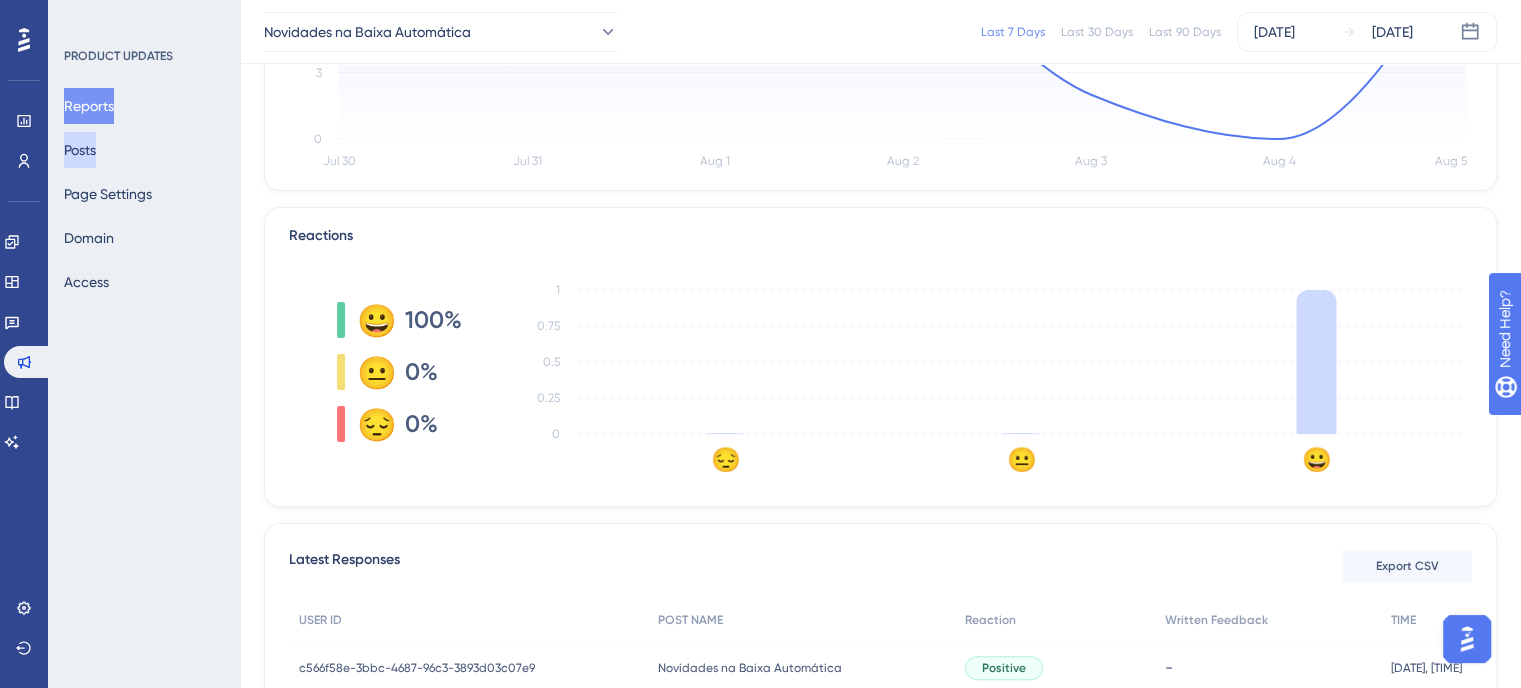 click on "Posts" at bounding box center (80, 150) 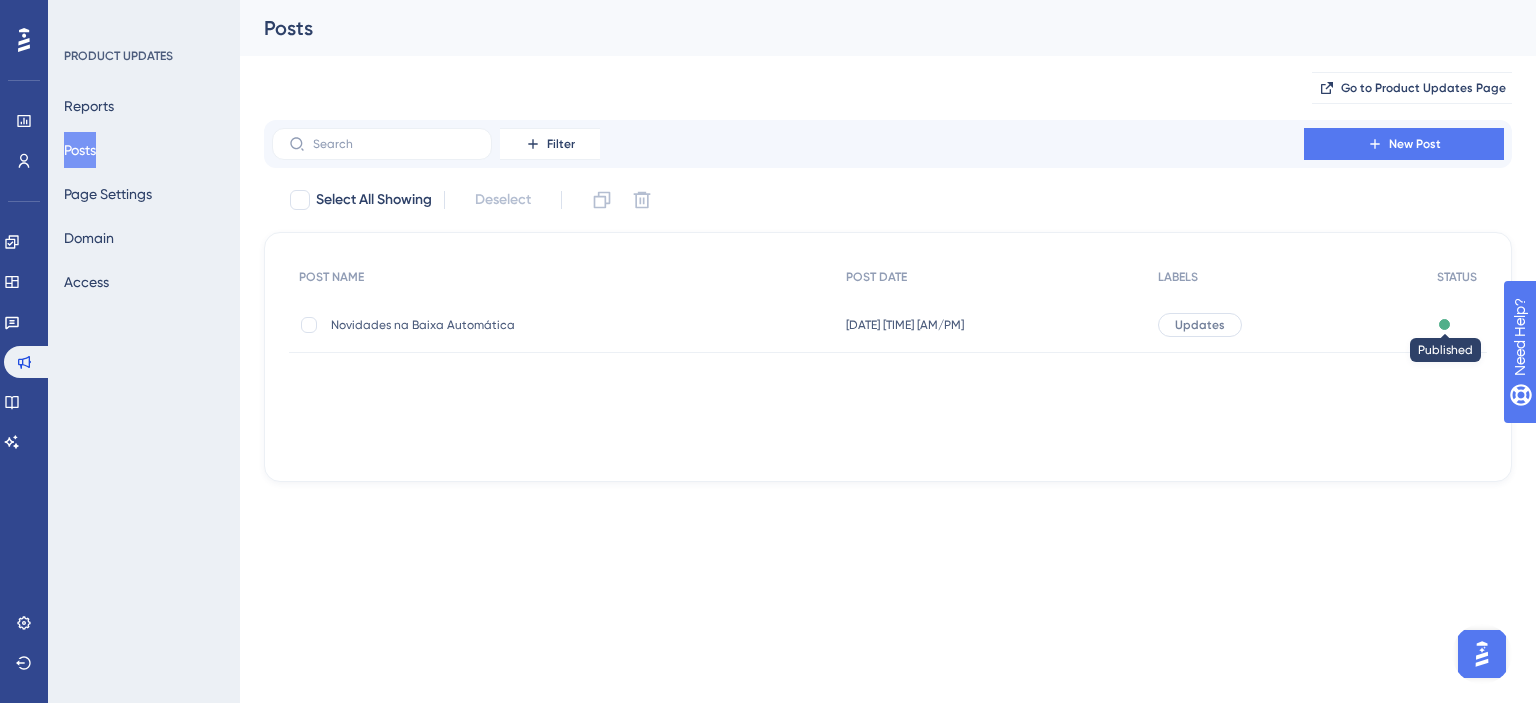 click at bounding box center (1444, 324) 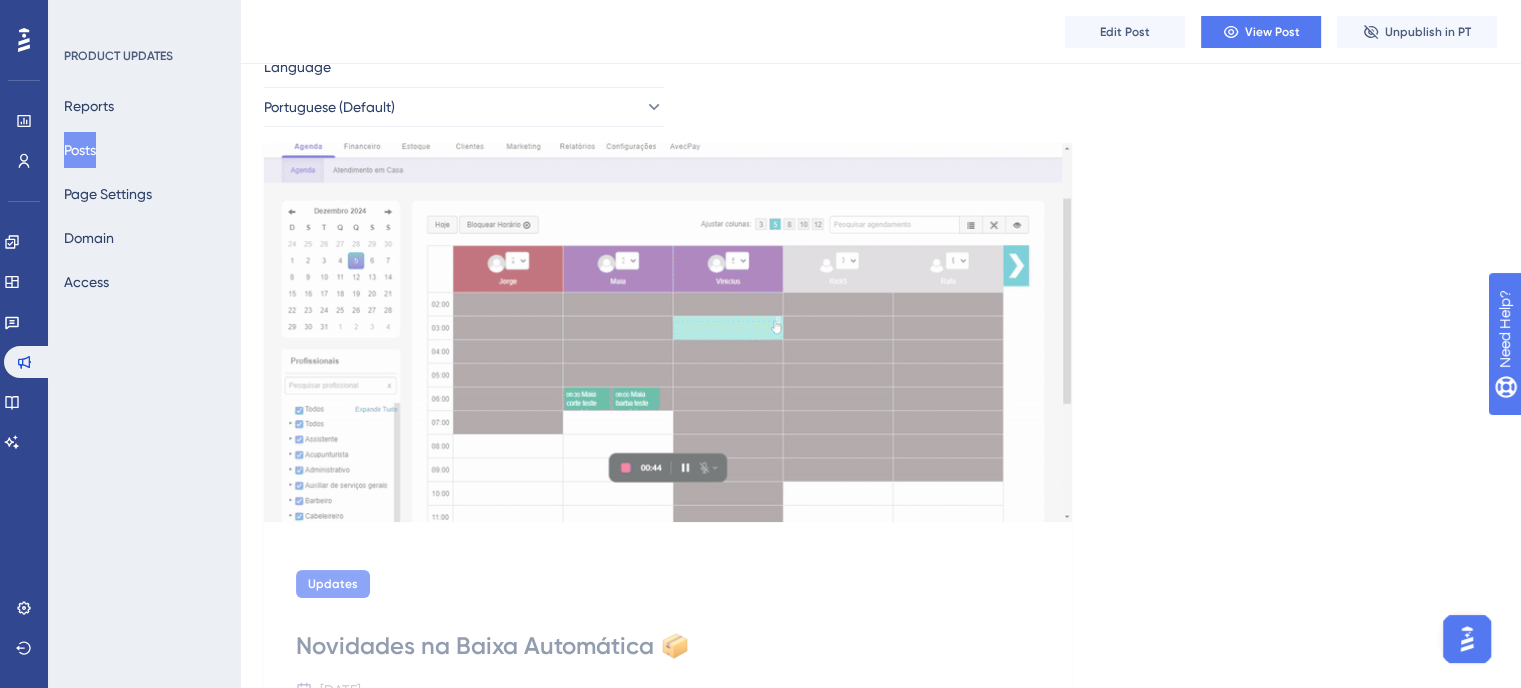 scroll, scrollTop: 0, scrollLeft: 0, axis: both 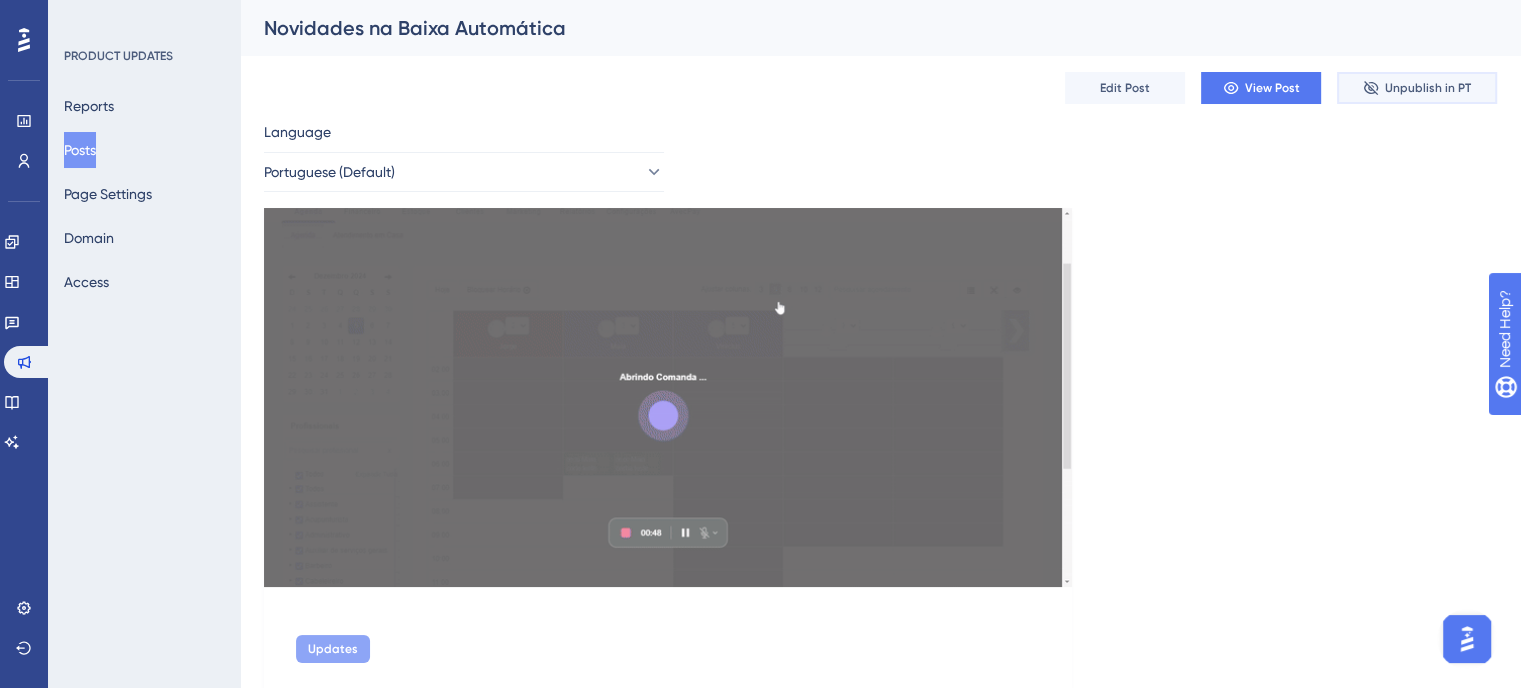 click on "Unpublish in PT" at bounding box center (1428, 88) 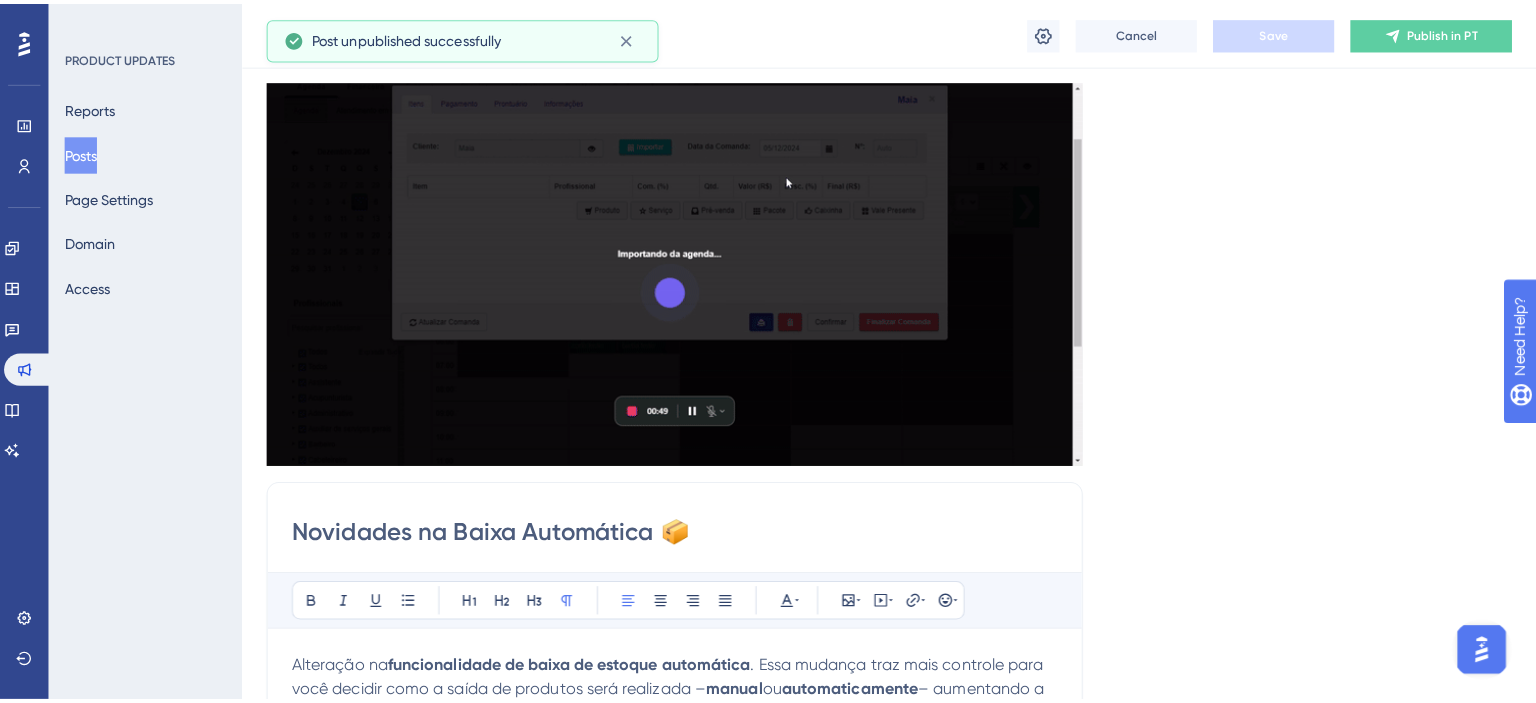 scroll, scrollTop: 0, scrollLeft: 0, axis: both 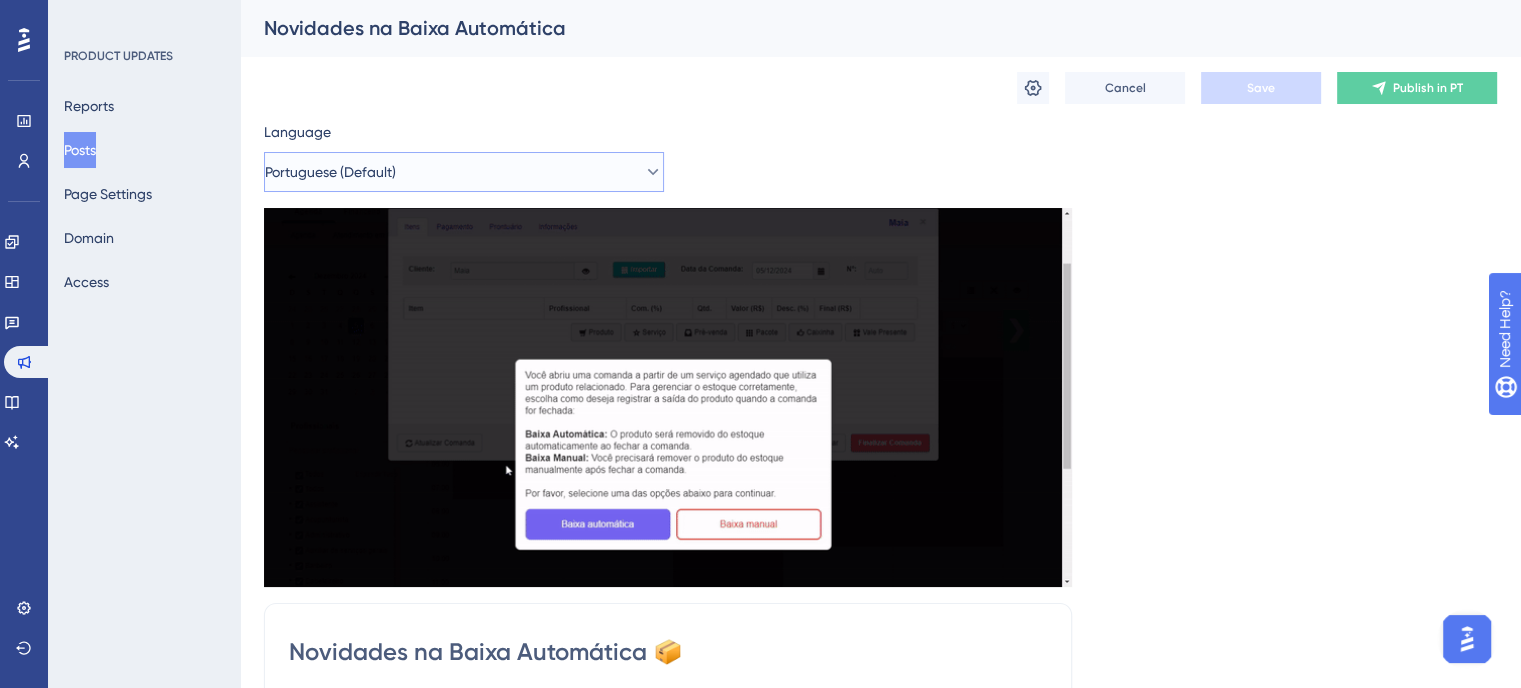 click on "Portuguese (Default)" at bounding box center (464, 172) 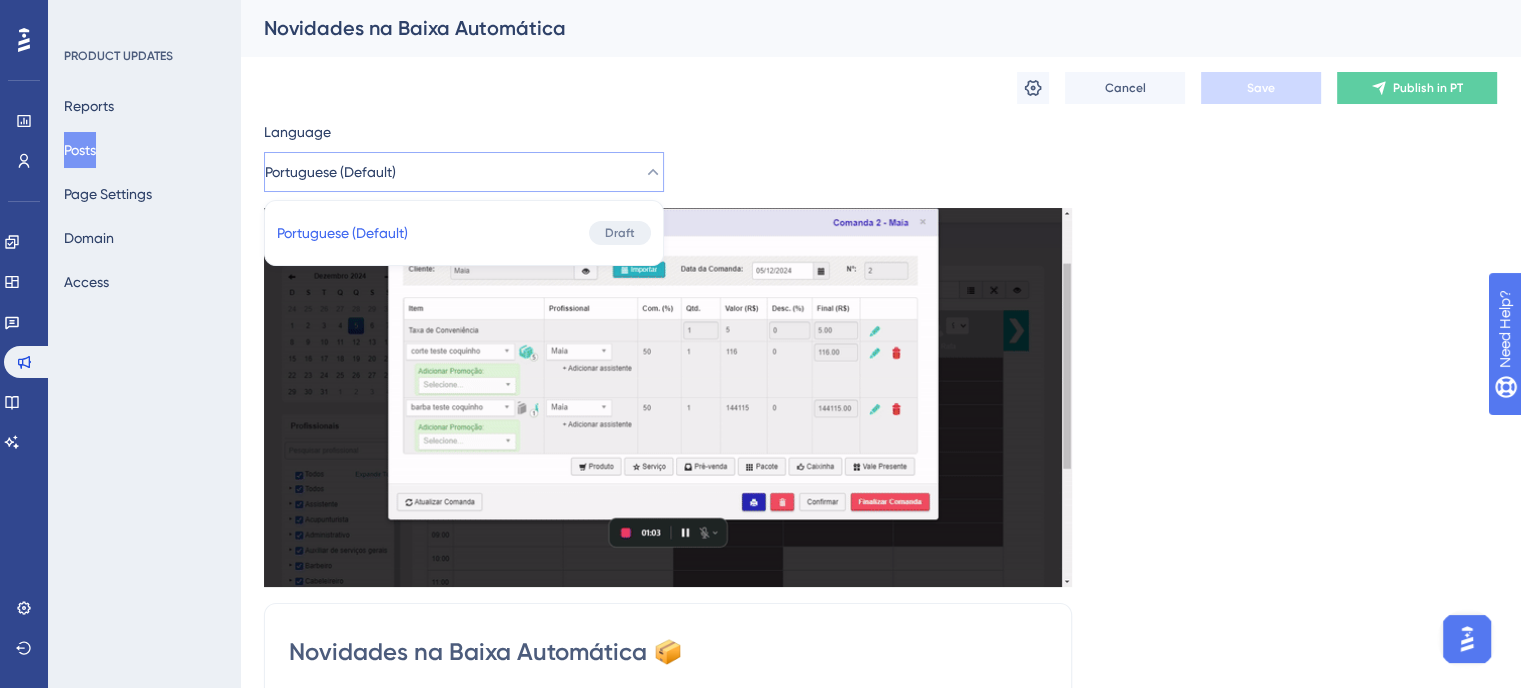 click on "Cancel Save Publish in PT" at bounding box center [880, 88] 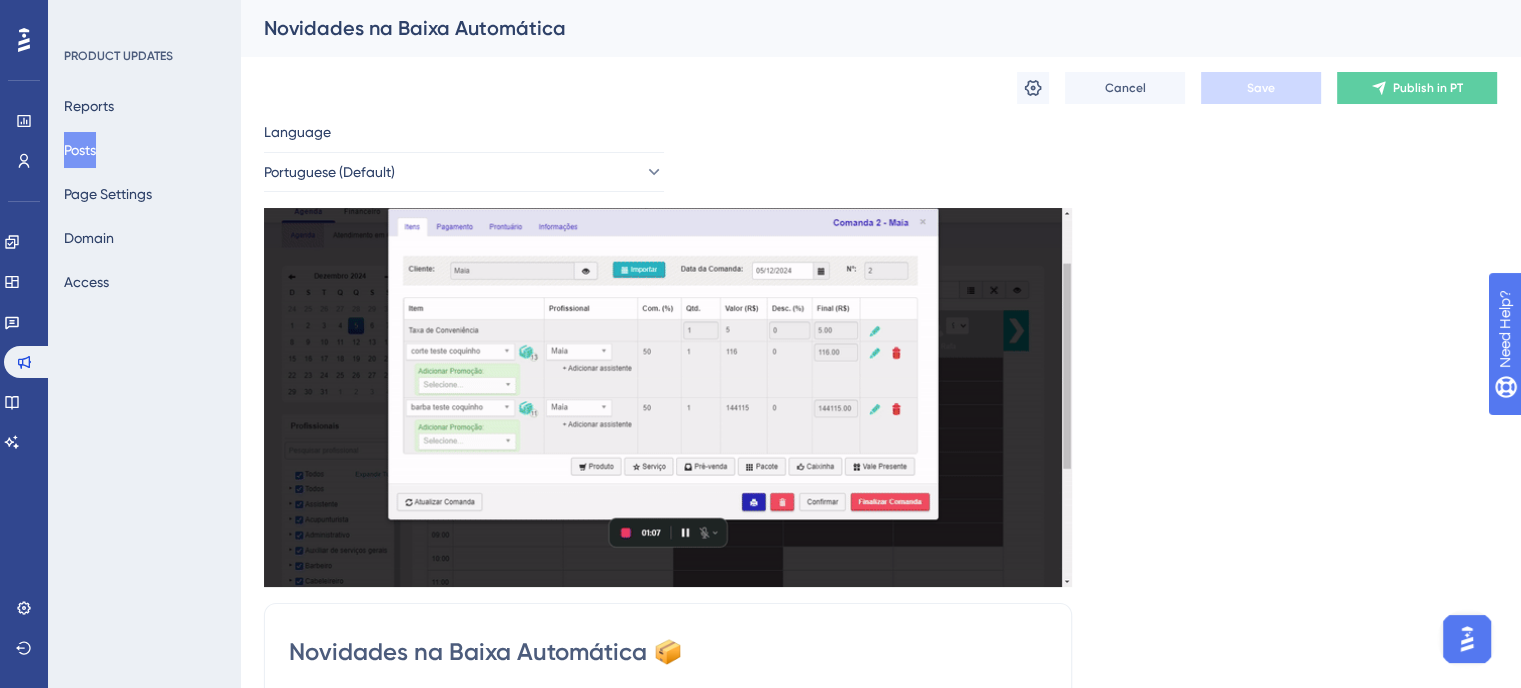 click on "Posts" at bounding box center (80, 150) 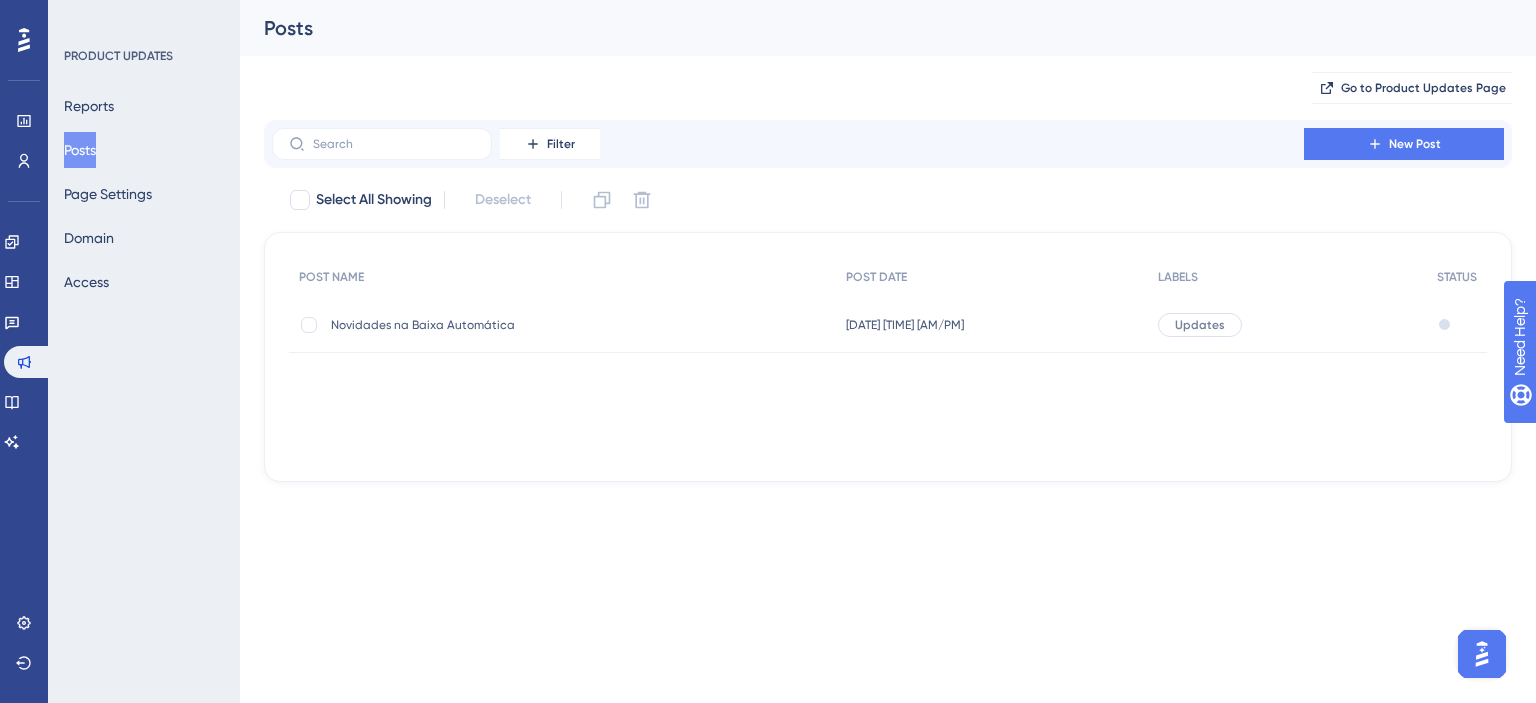 click on "Novidades na Baixa Automática Novidades na Baixa Automática" at bounding box center (491, 325) 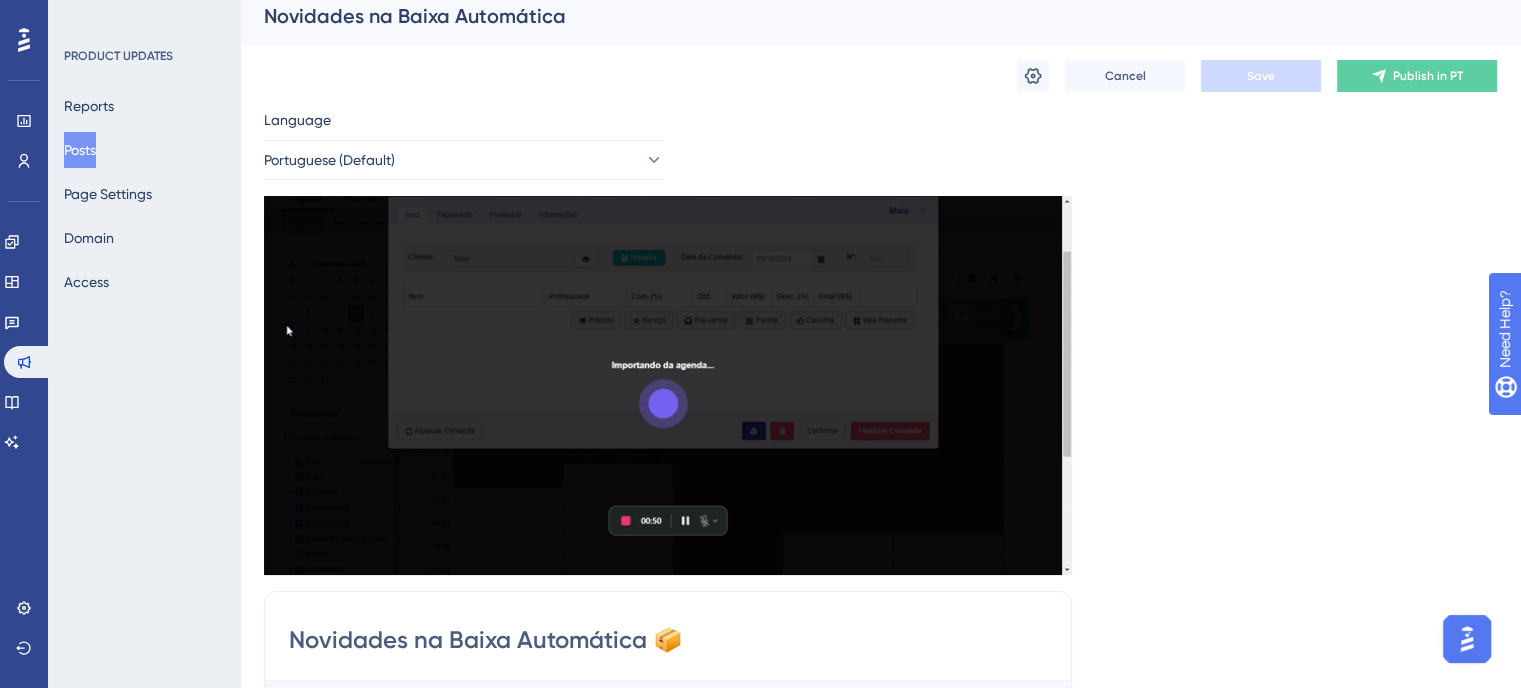 scroll, scrollTop: 0, scrollLeft: 0, axis: both 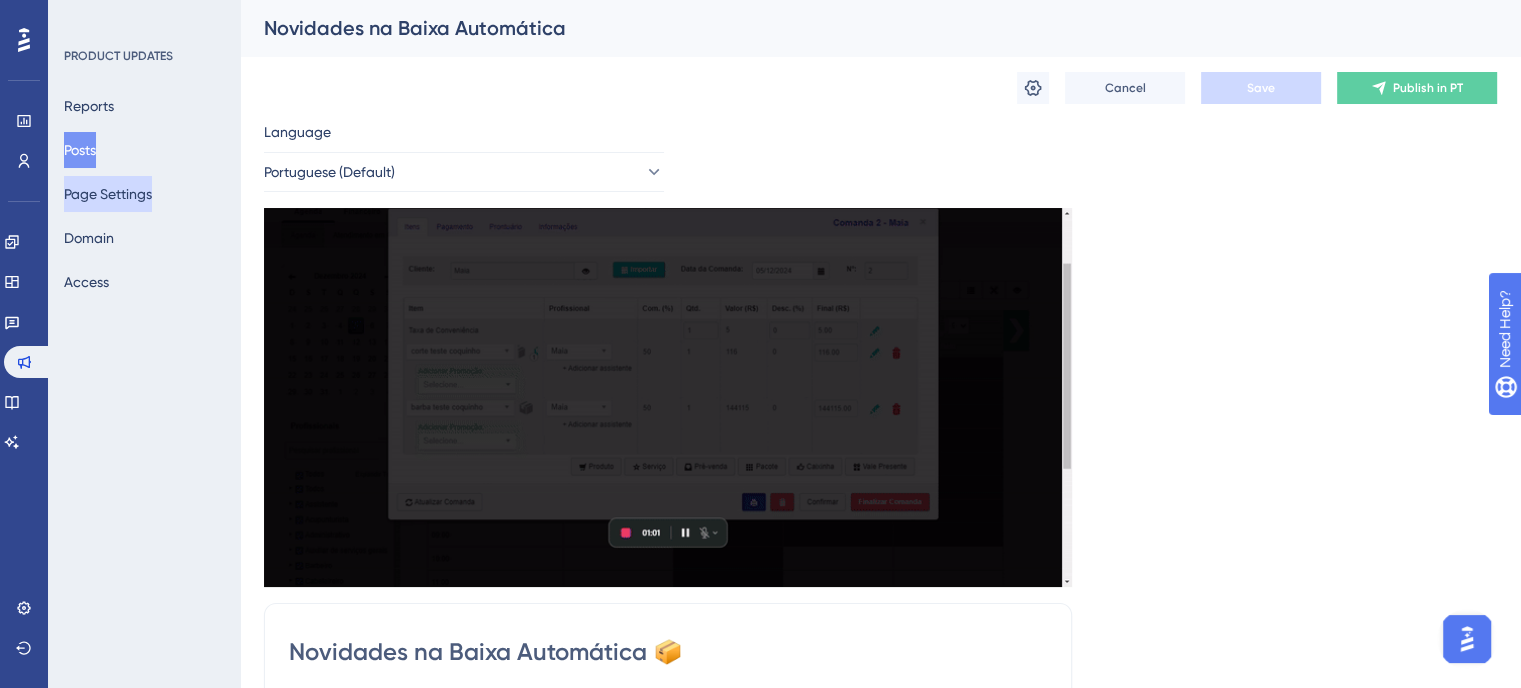click on "Page Settings" at bounding box center [108, 194] 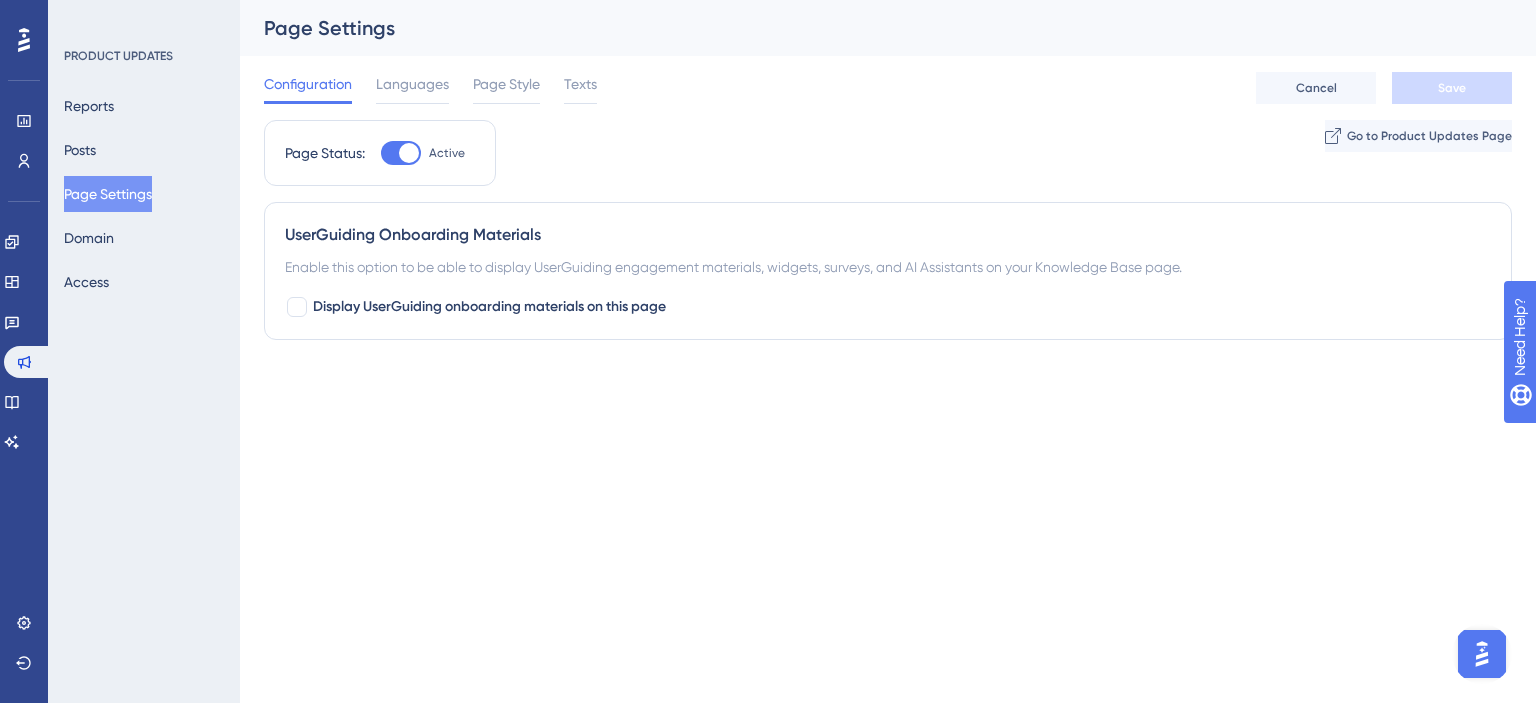 click at bounding box center [401, 153] 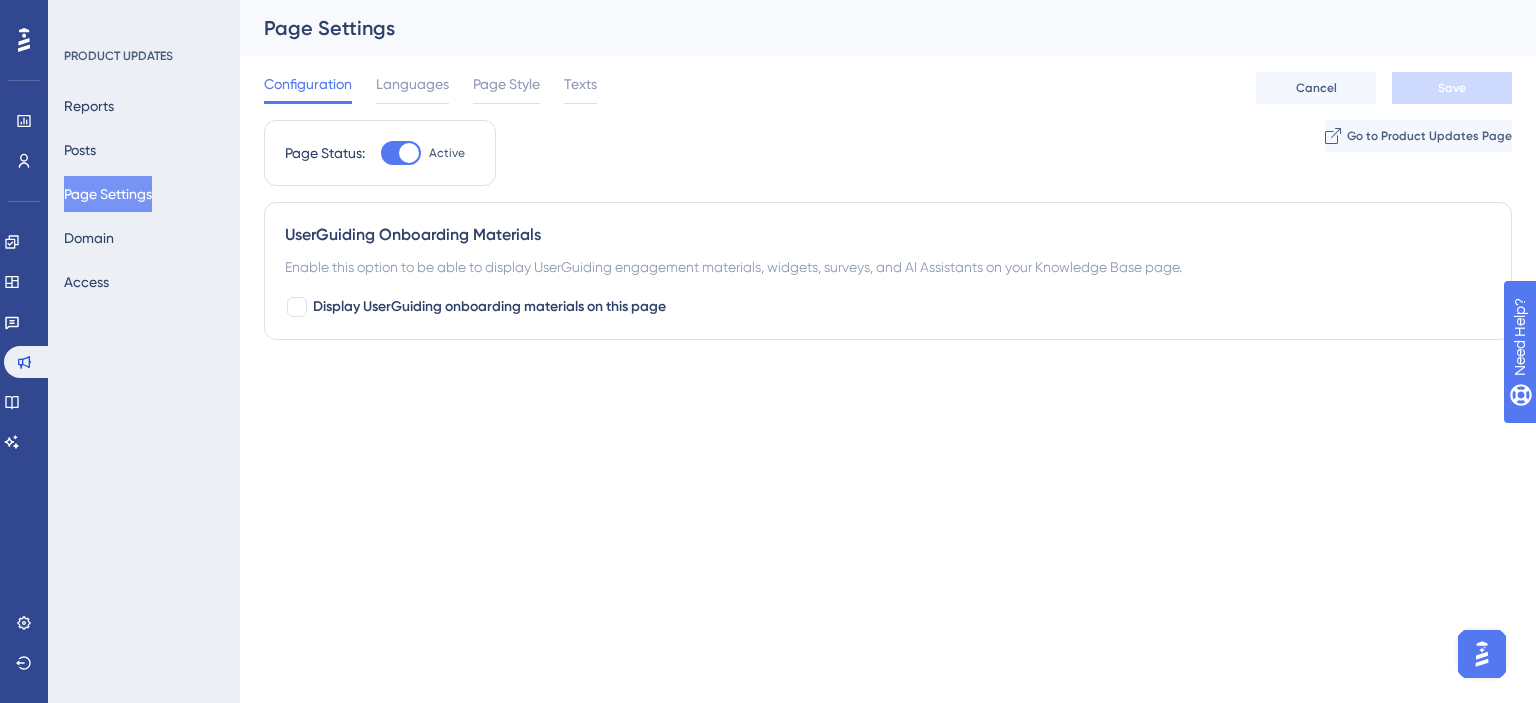 checkbox on "false" 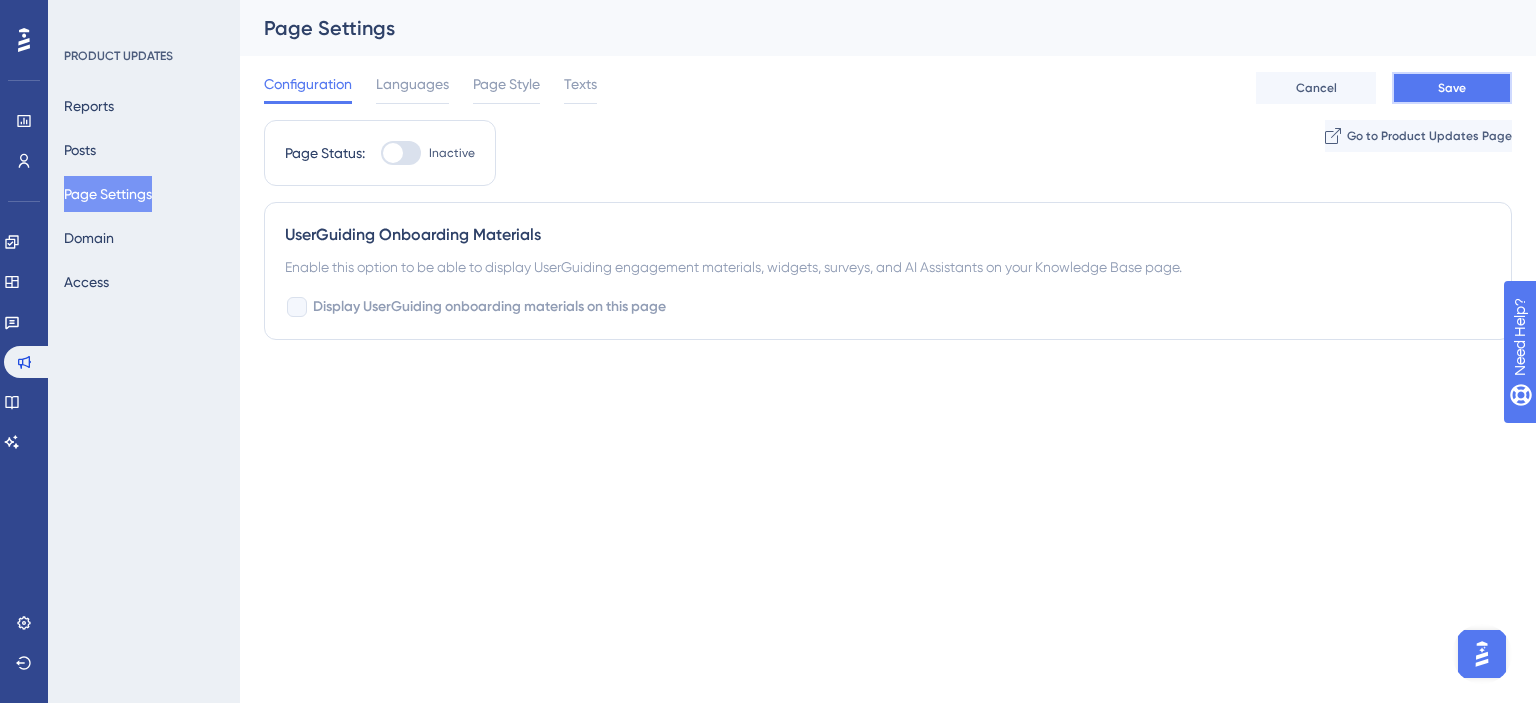 click on "Save" at bounding box center (1452, 88) 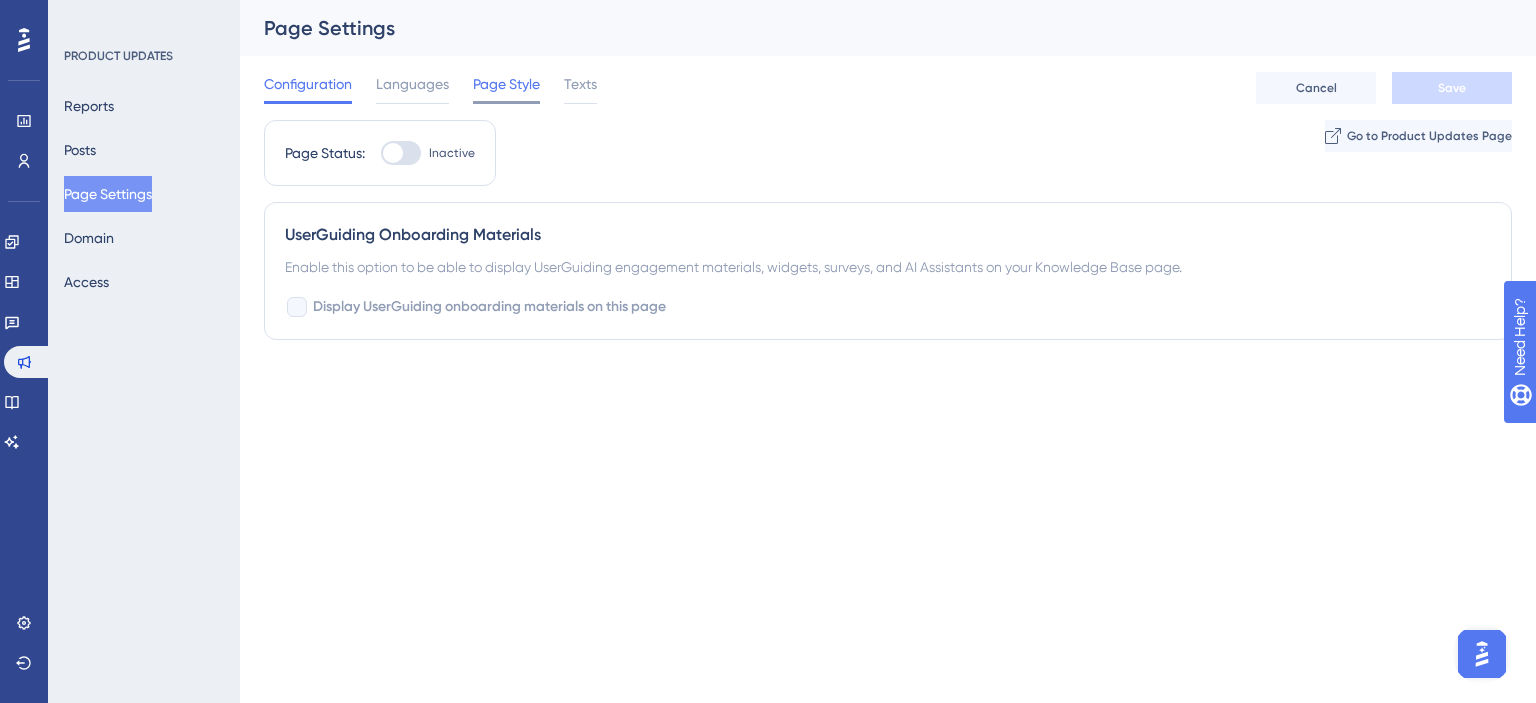 click on "Page Style" at bounding box center [506, 84] 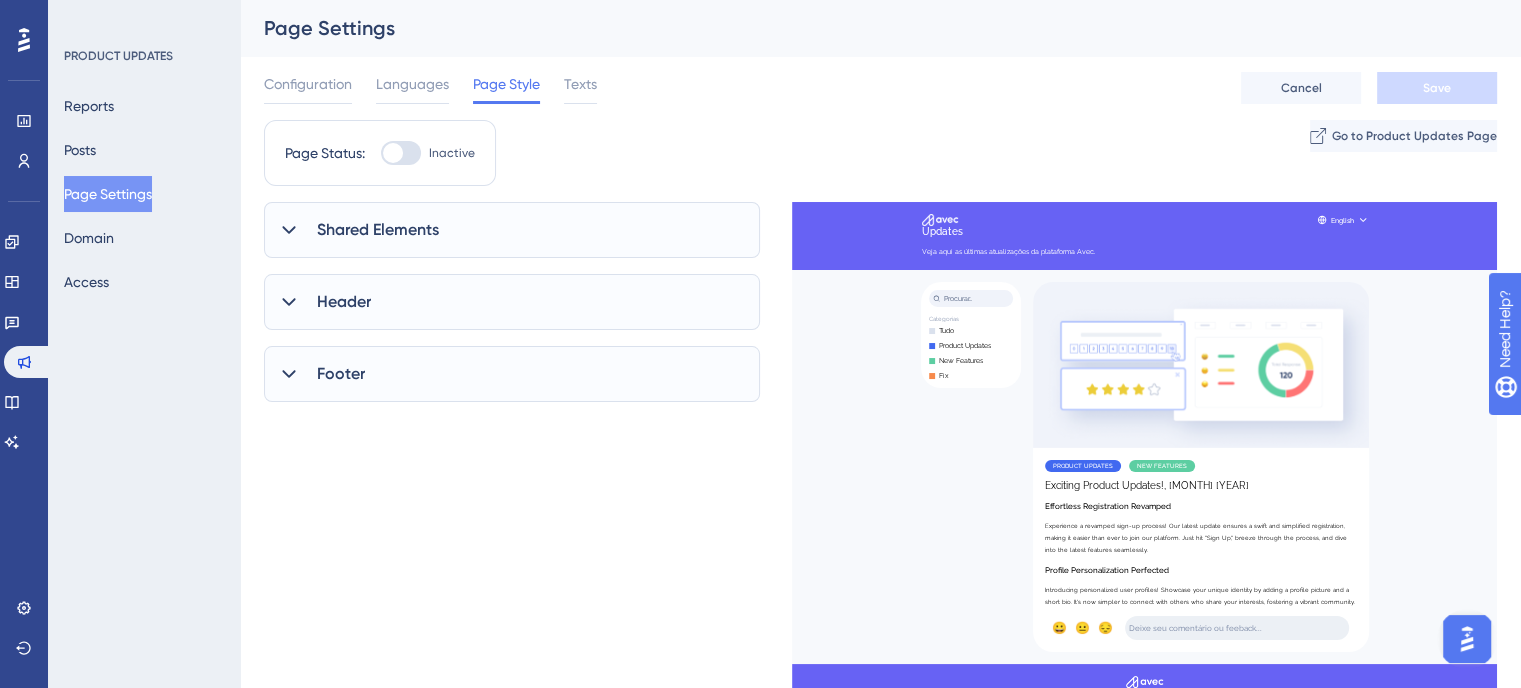 scroll, scrollTop: 0, scrollLeft: 0, axis: both 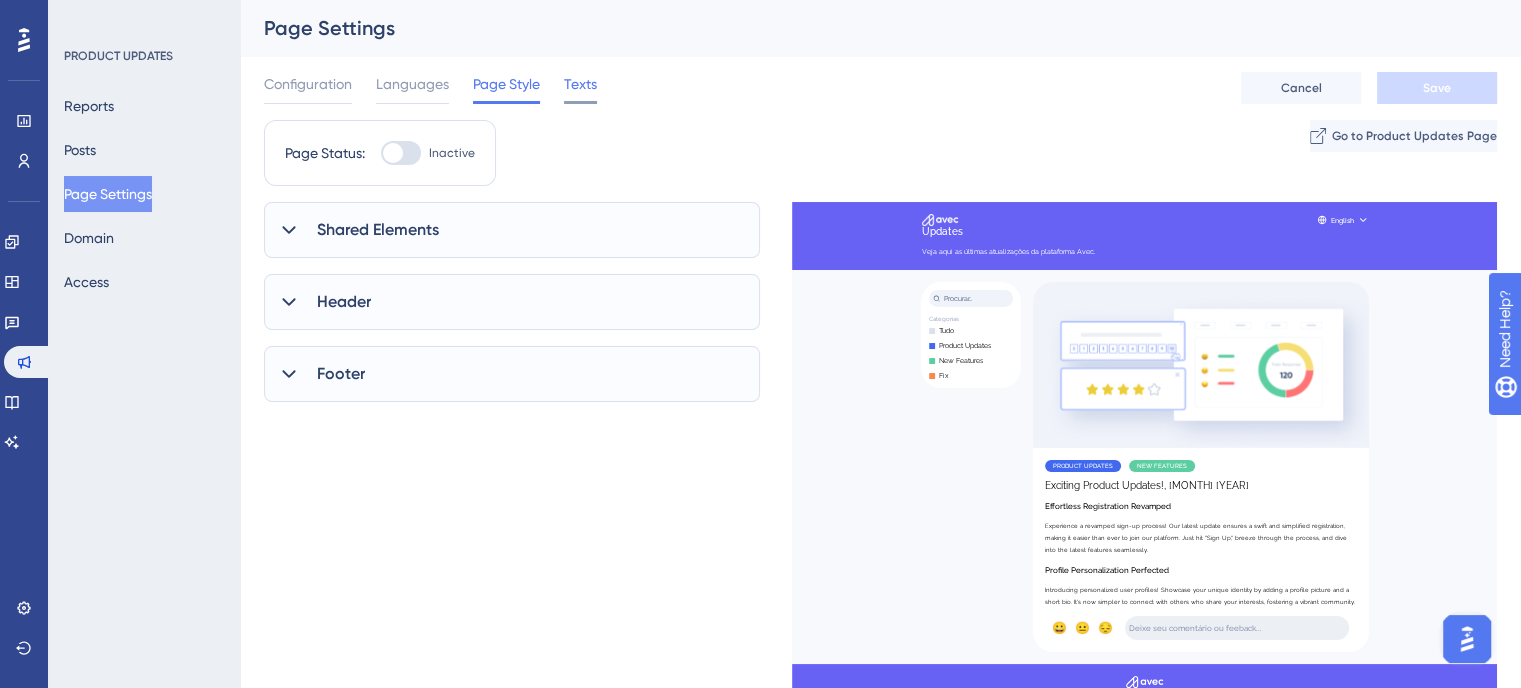 click on "Texts" at bounding box center [580, 84] 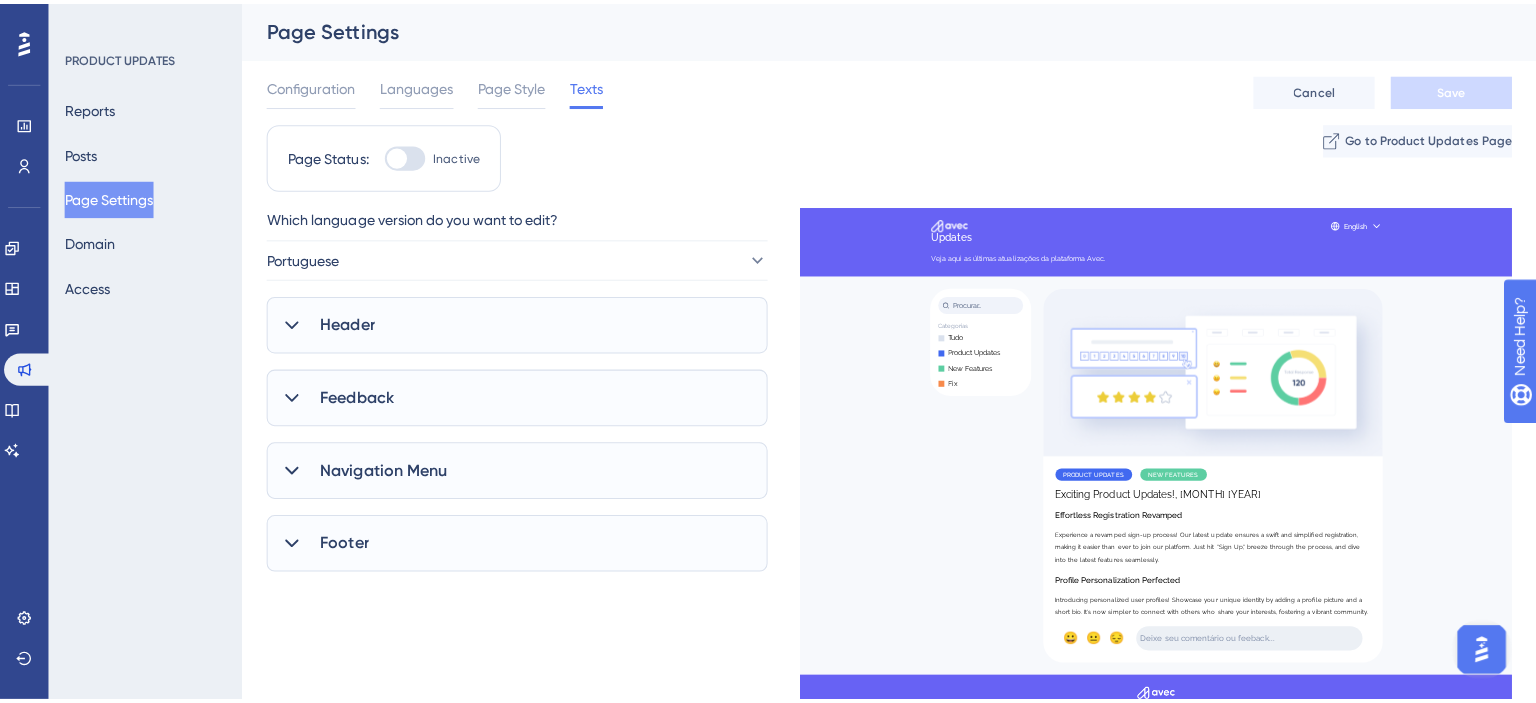 scroll, scrollTop: 0, scrollLeft: 0, axis: both 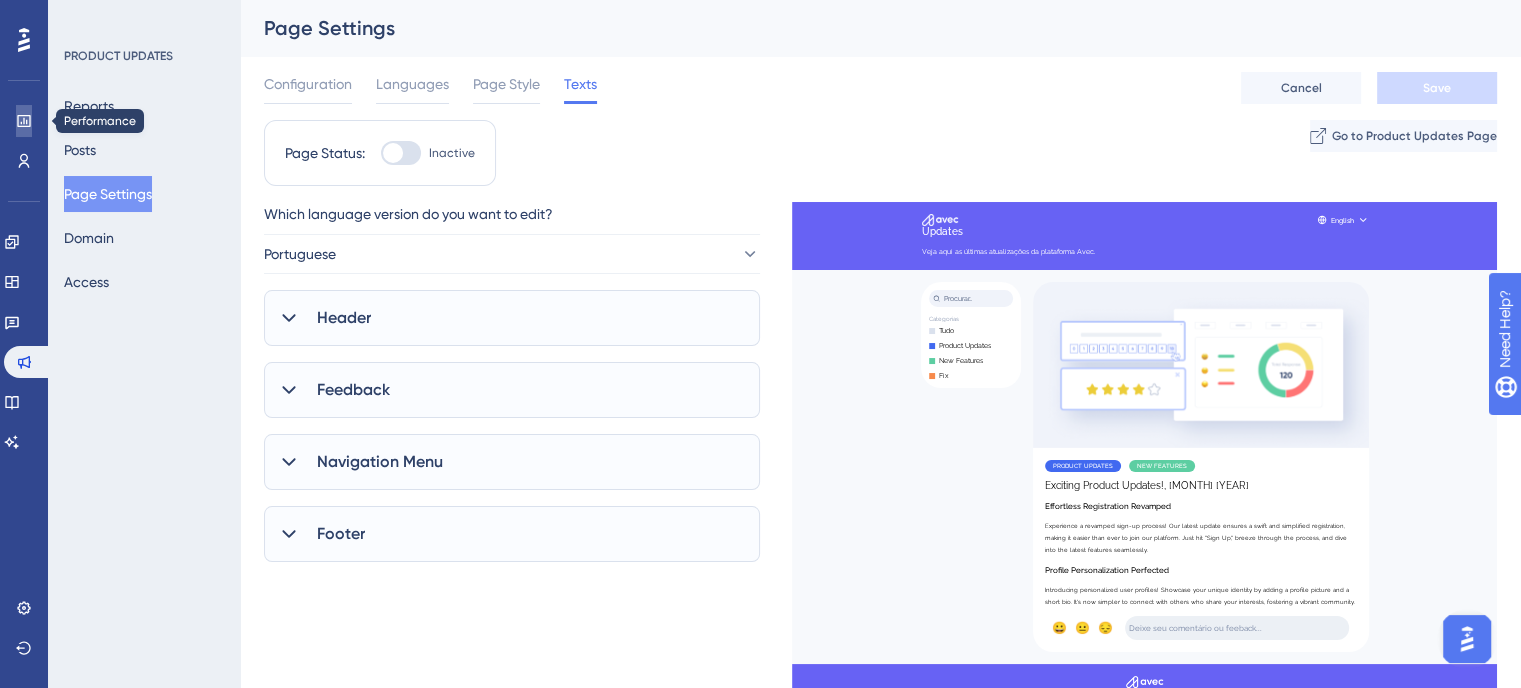 click at bounding box center (24, 121) 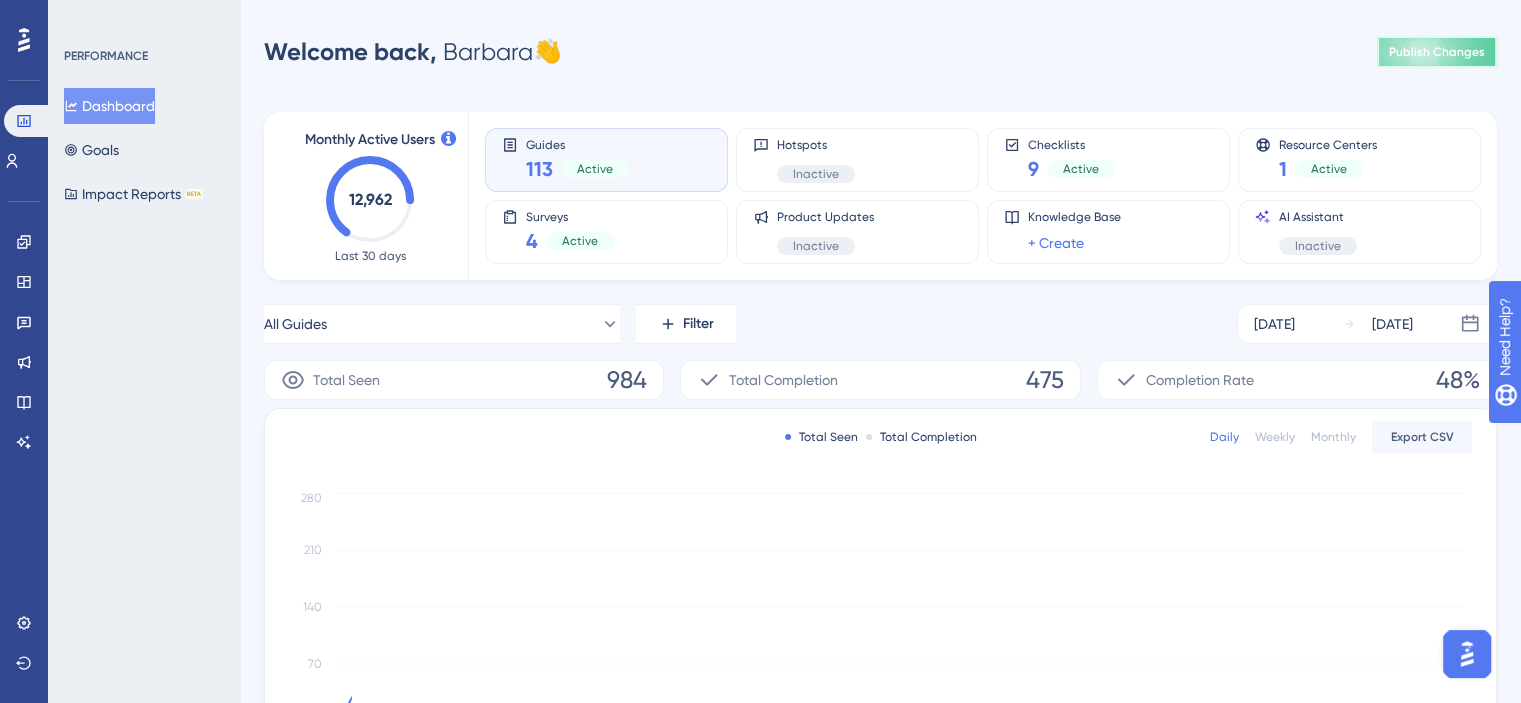 click on "Publish Changes" at bounding box center (1437, 52) 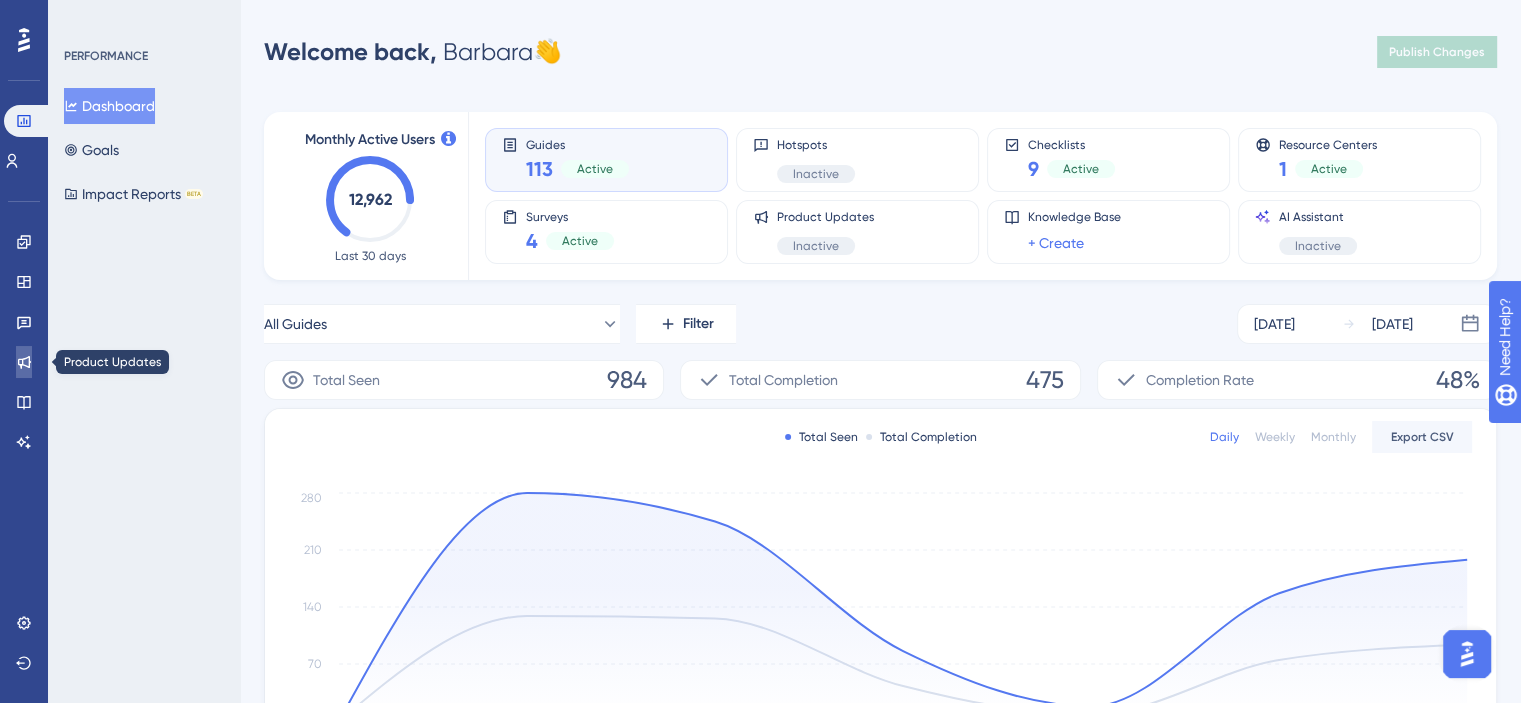 click at bounding box center [24, 362] 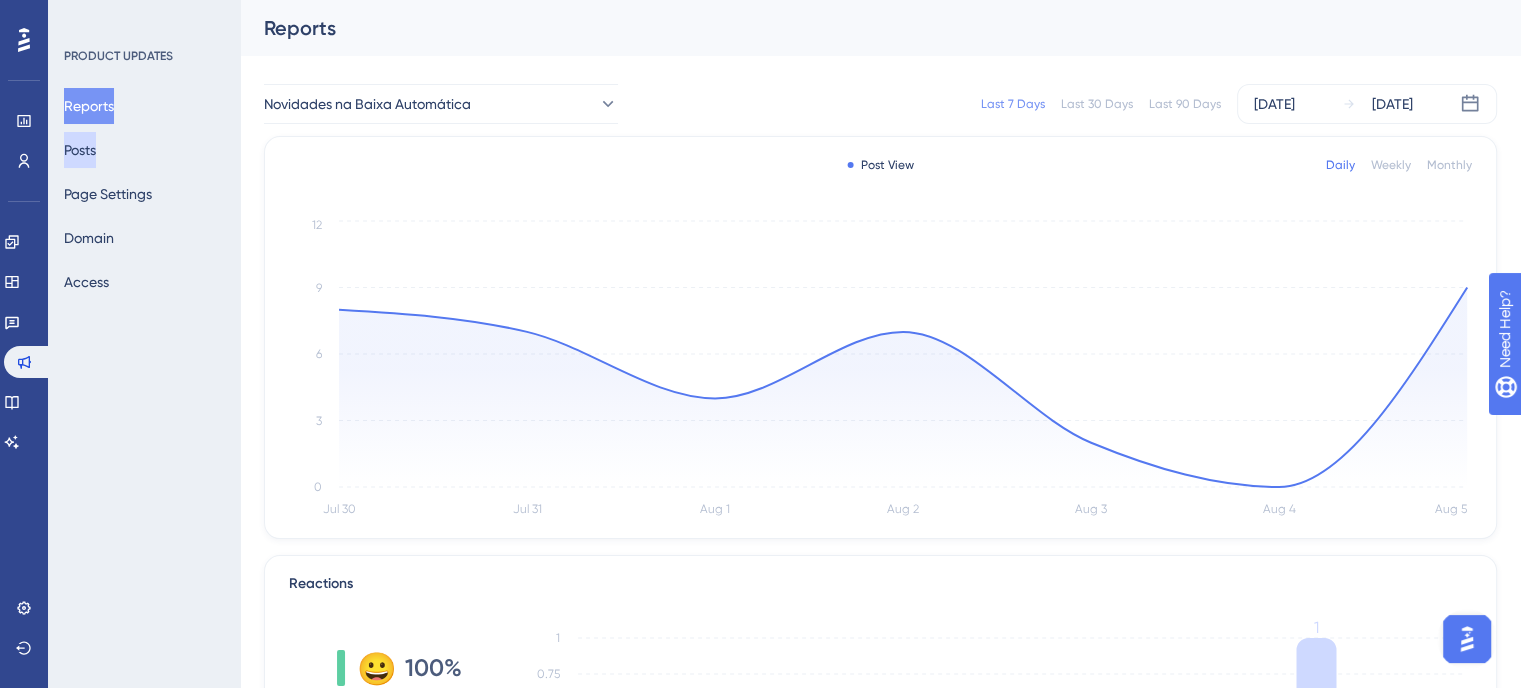 click on "Posts" at bounding box center (80, 150) 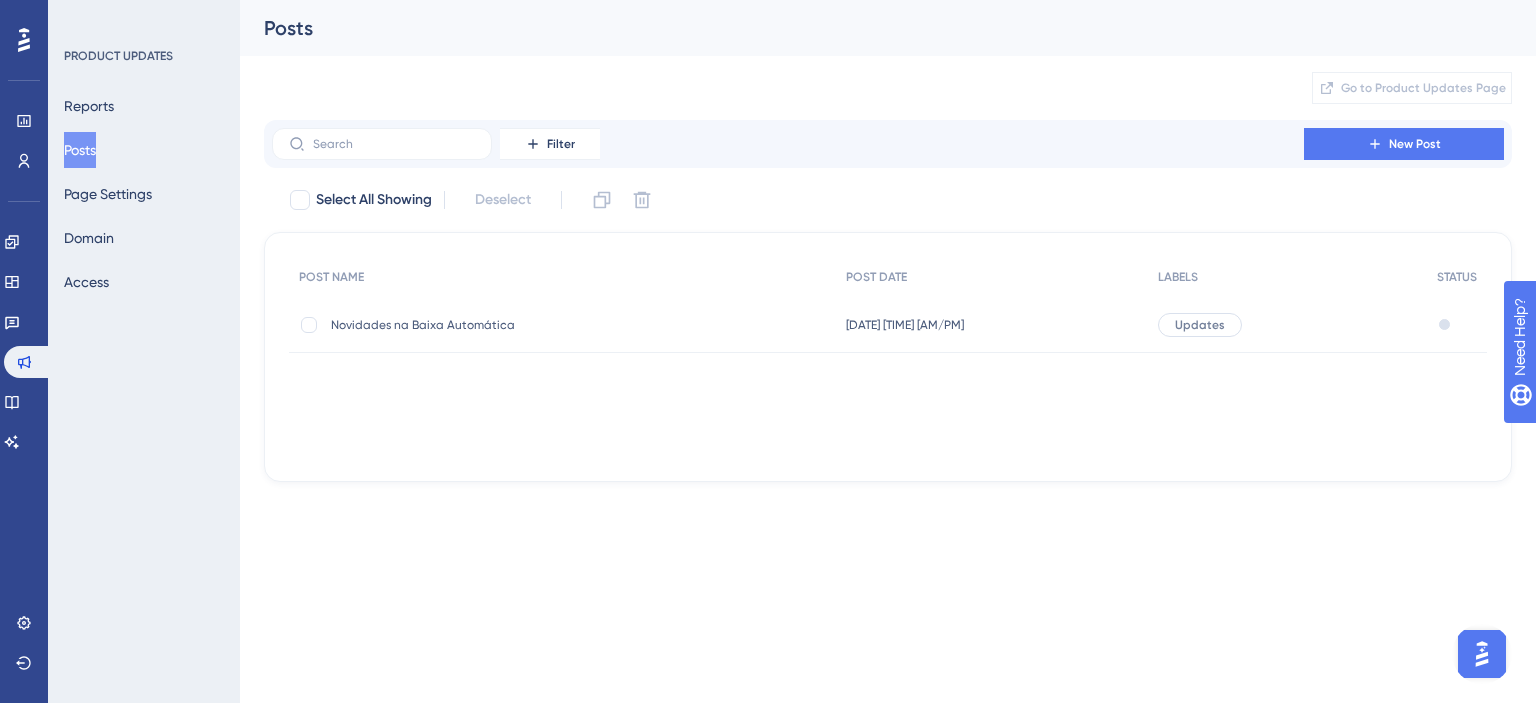 click on "Updates" at bounding box center [1200, 325] 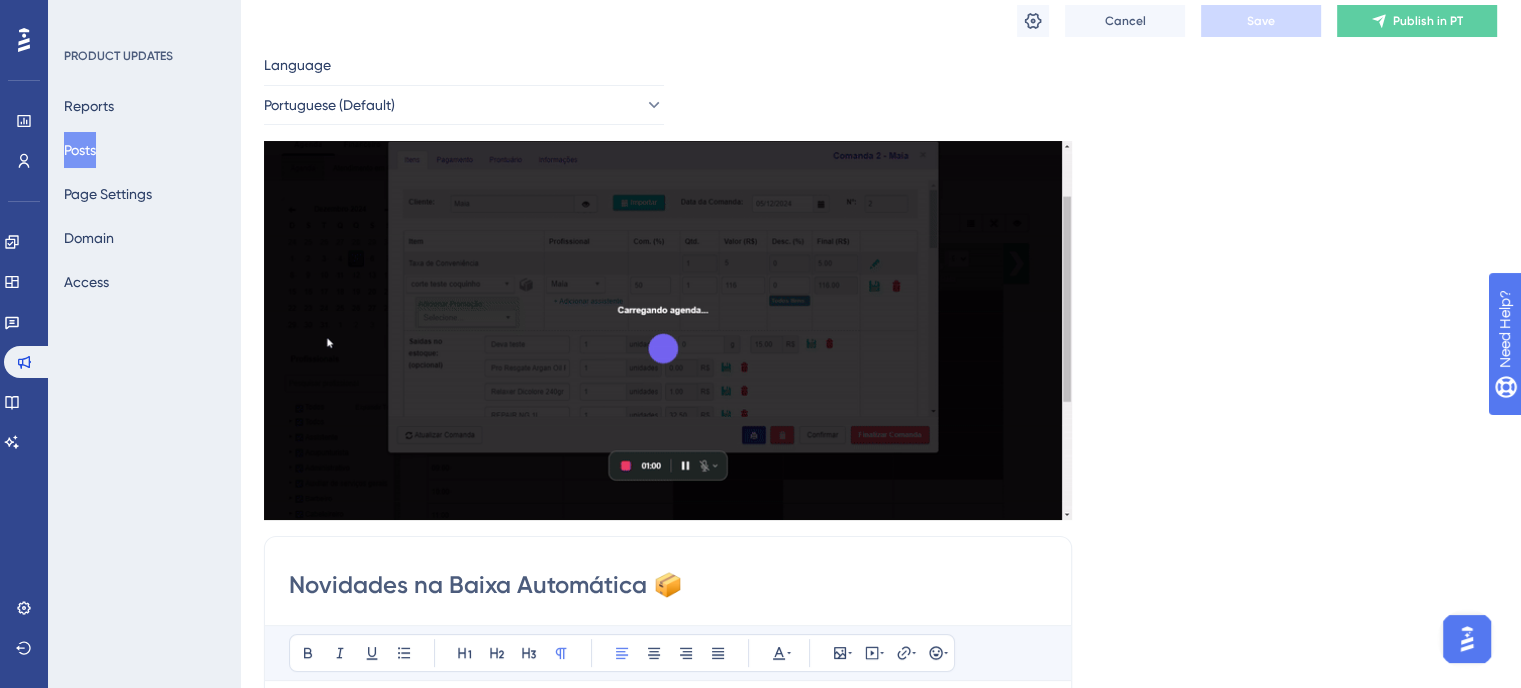 scroll, scrollTop: 0, scrollLeft: 0, axis: both 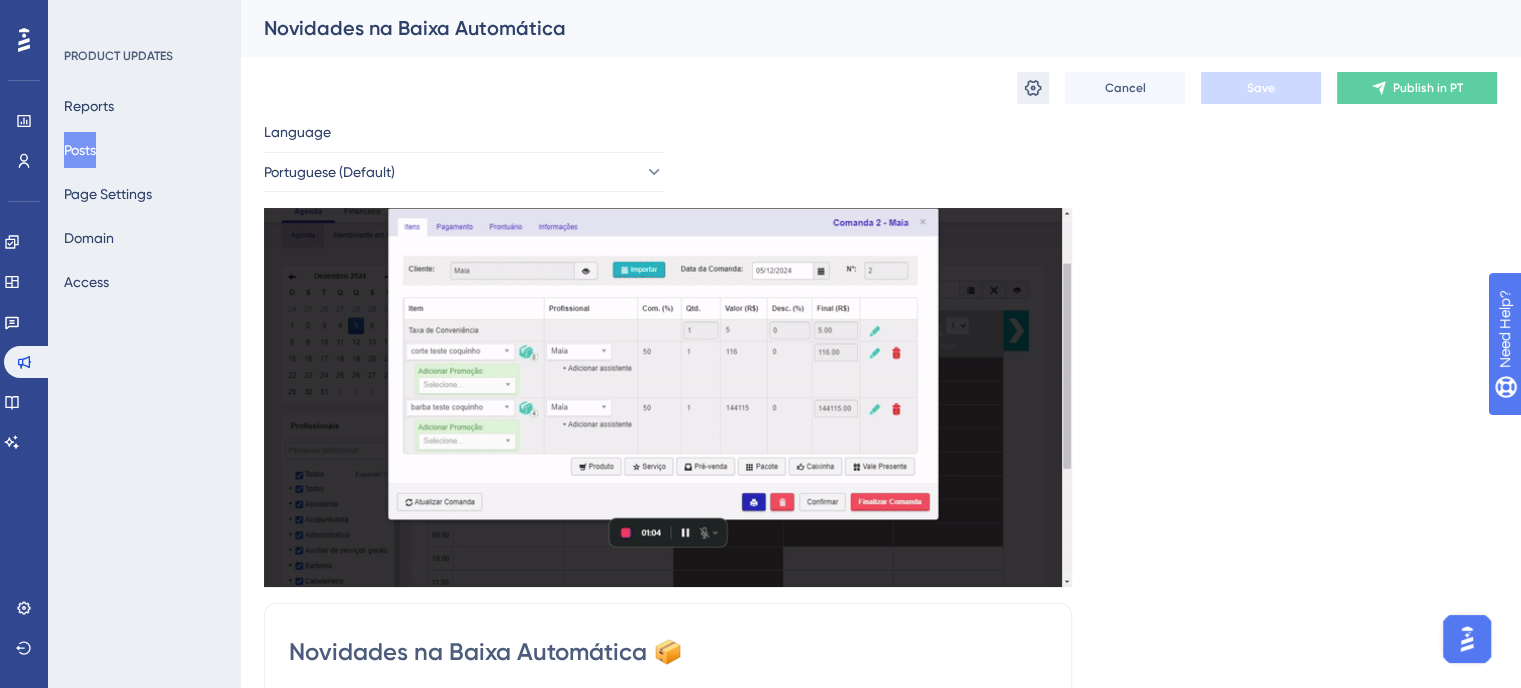 click 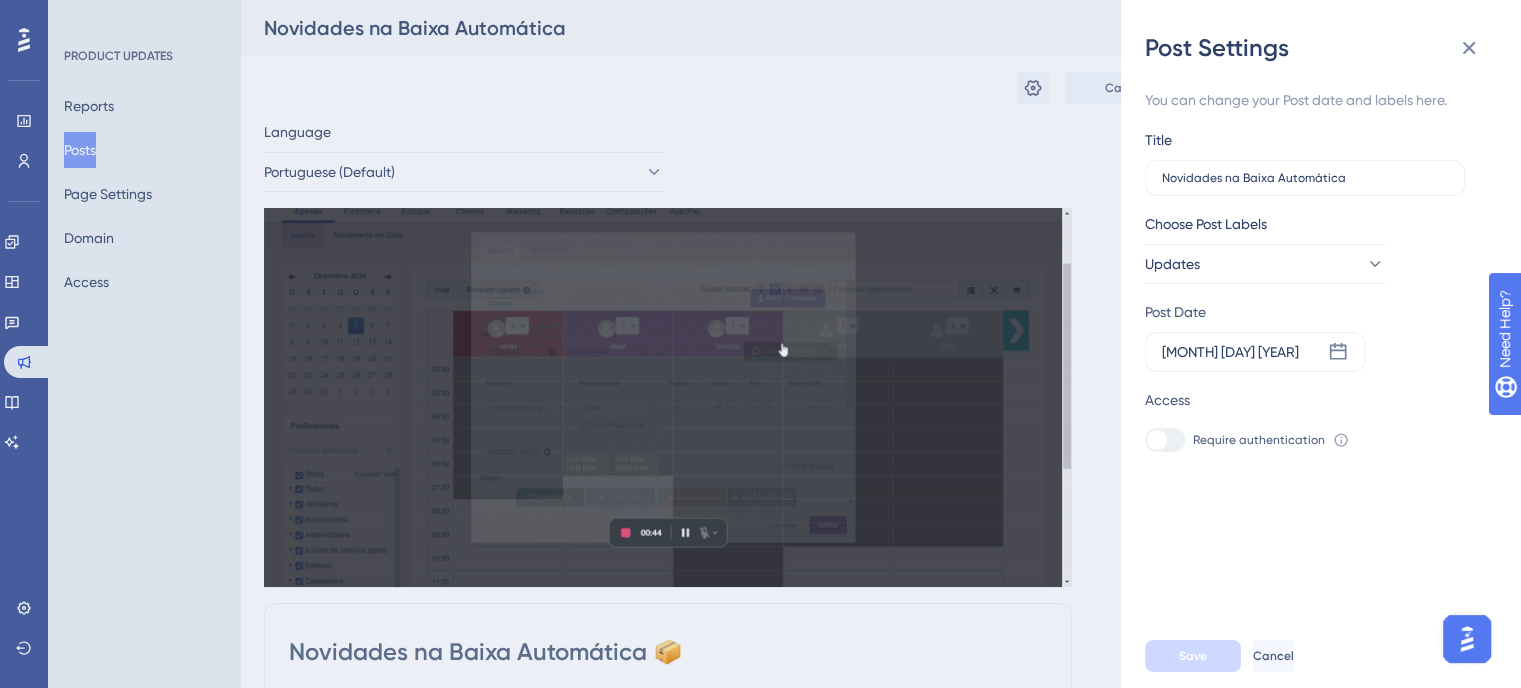 click on "Post Settings You can change your Post date and labels here. Title Novidades na Baixa Automática Choose Post Labels Updates Post Date [DATE] Access Require authentication To change this setting you should manage your access preferences  under the Access tab. Learn more Save Cancel" at bounding box center (760, 344) 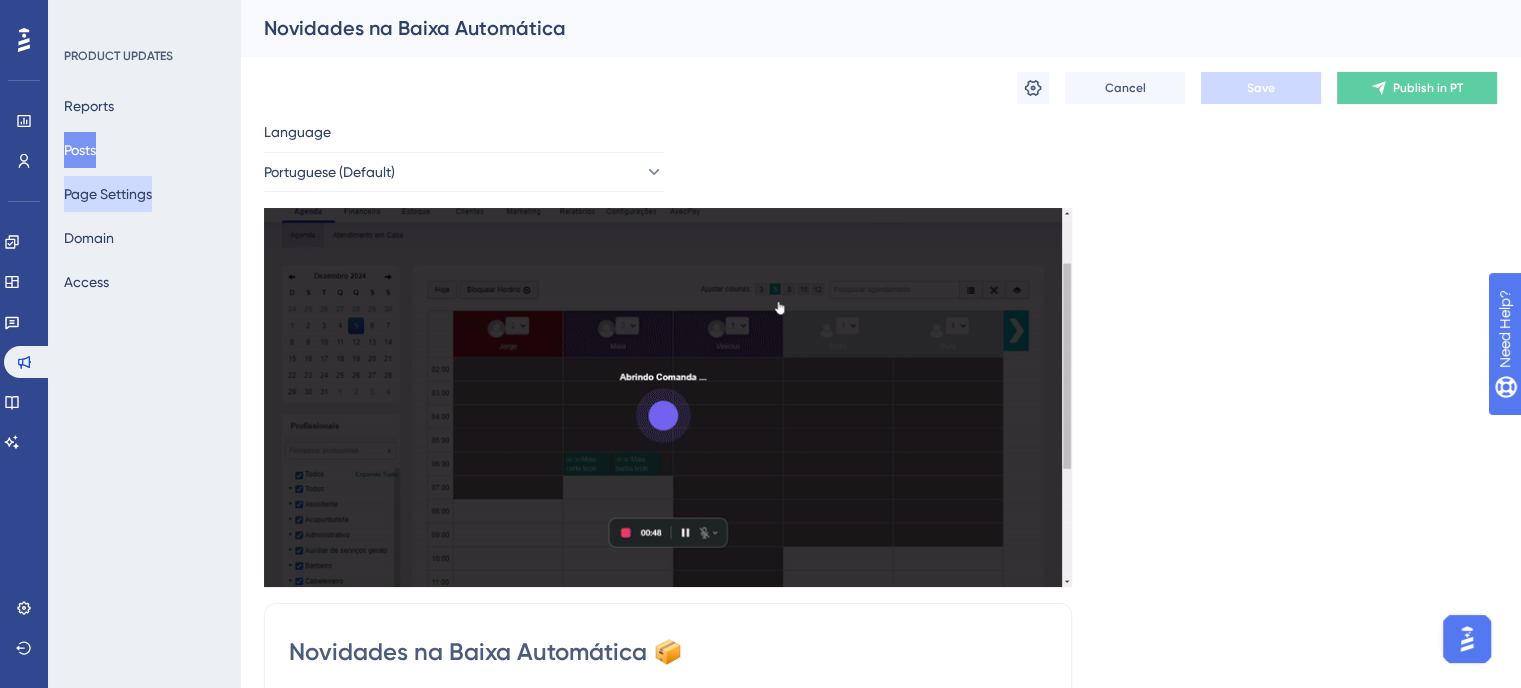 click on "Page Settings" at bounding box center [108, 194] 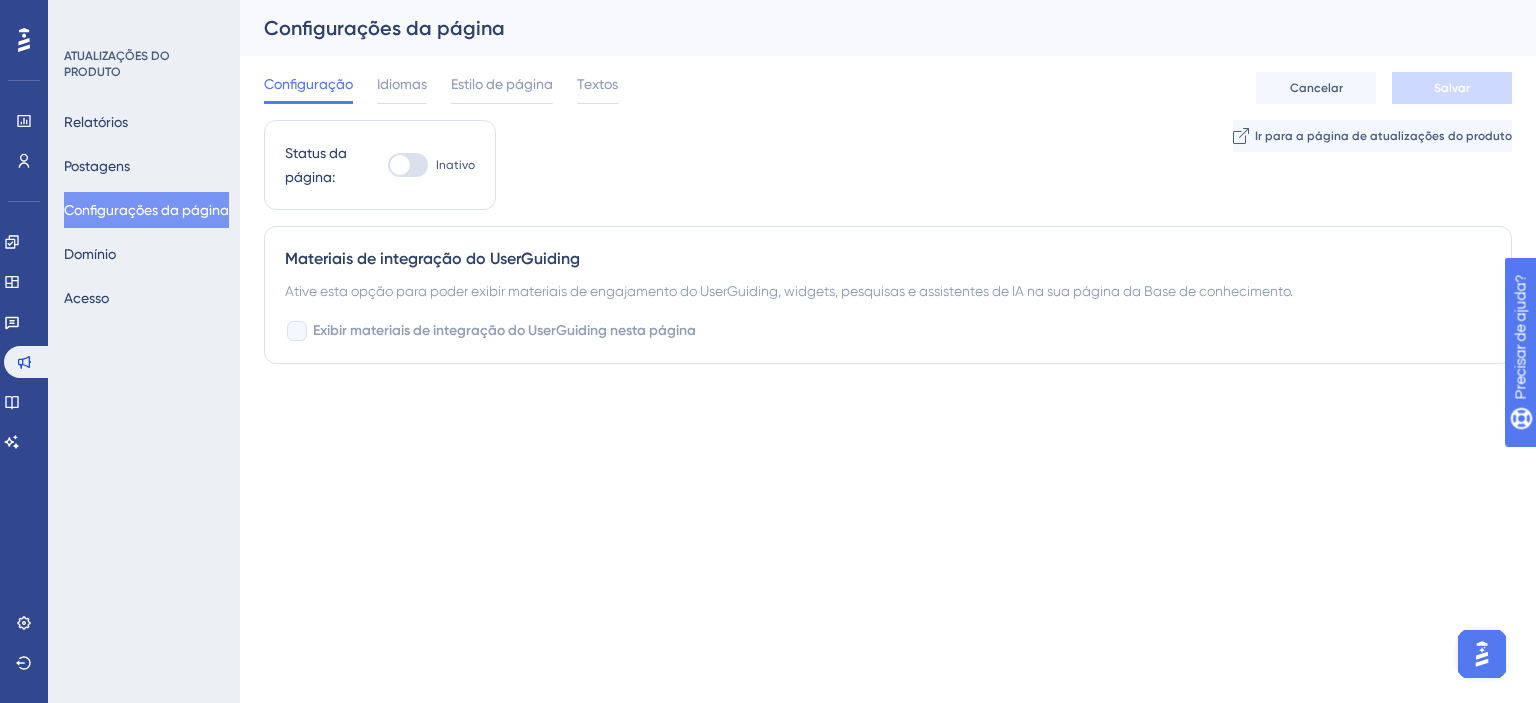 click on "Configuração Idiomas Estilo de página Textos Cancelar Salvar" at bounding box center [888, 88] 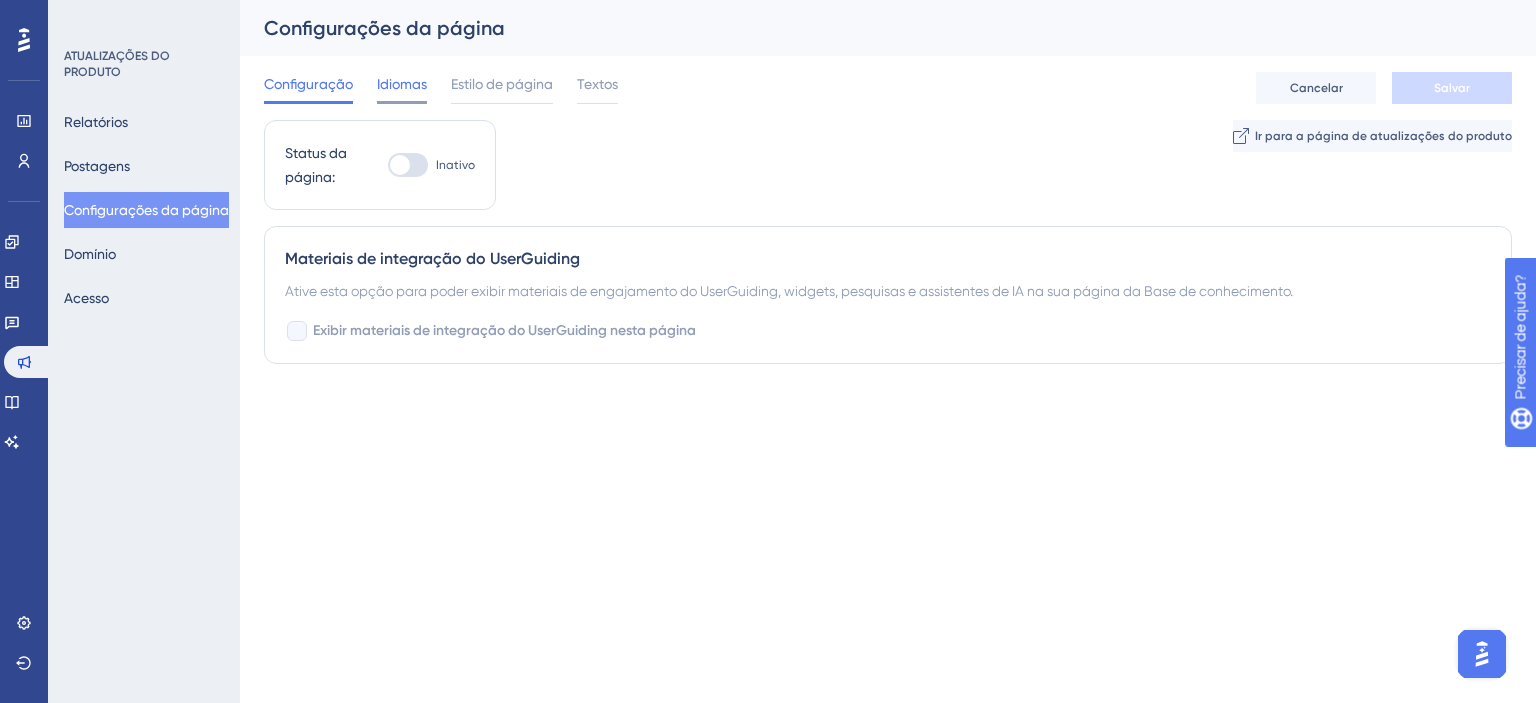 click on "Idiomas" at bounding box center (402, 84) 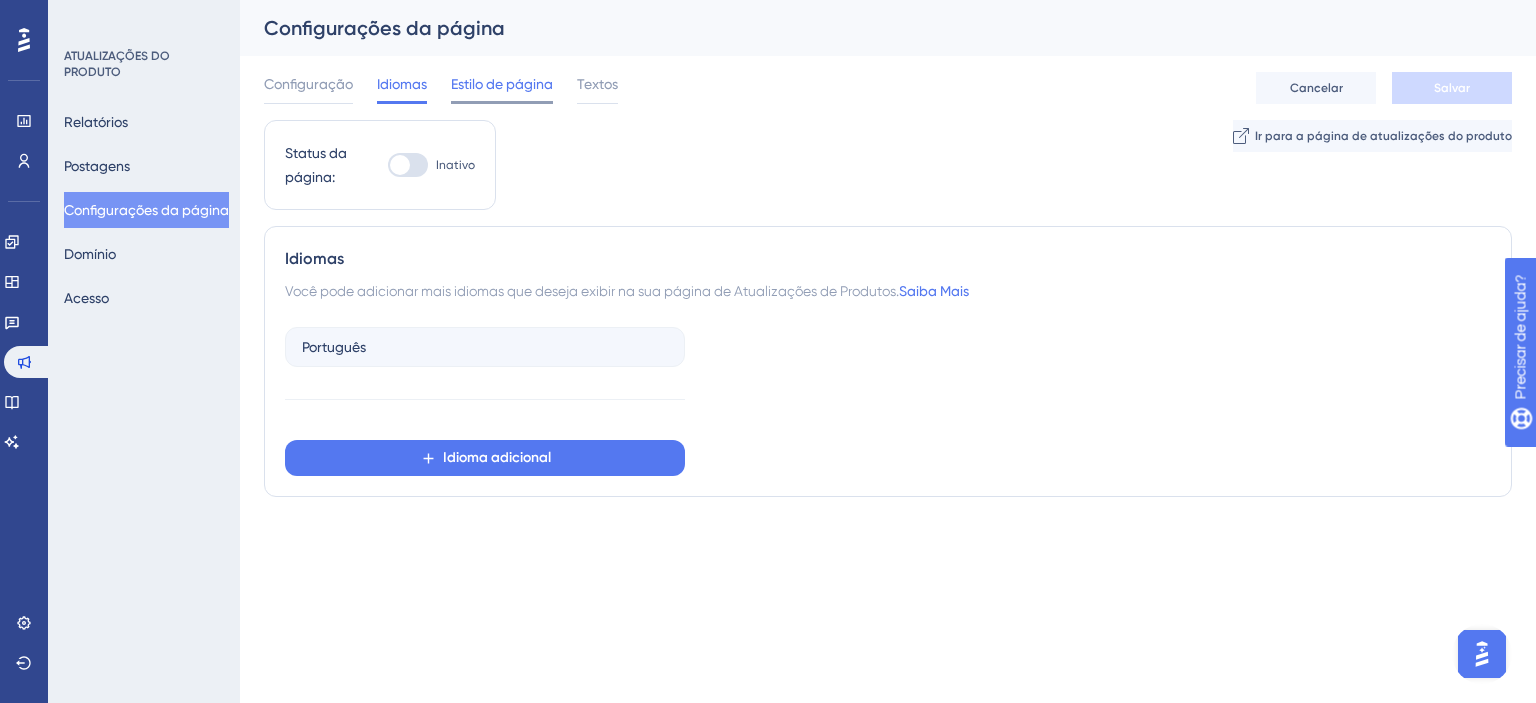 click on "Estilo de página" at bounding box center (502, 88) 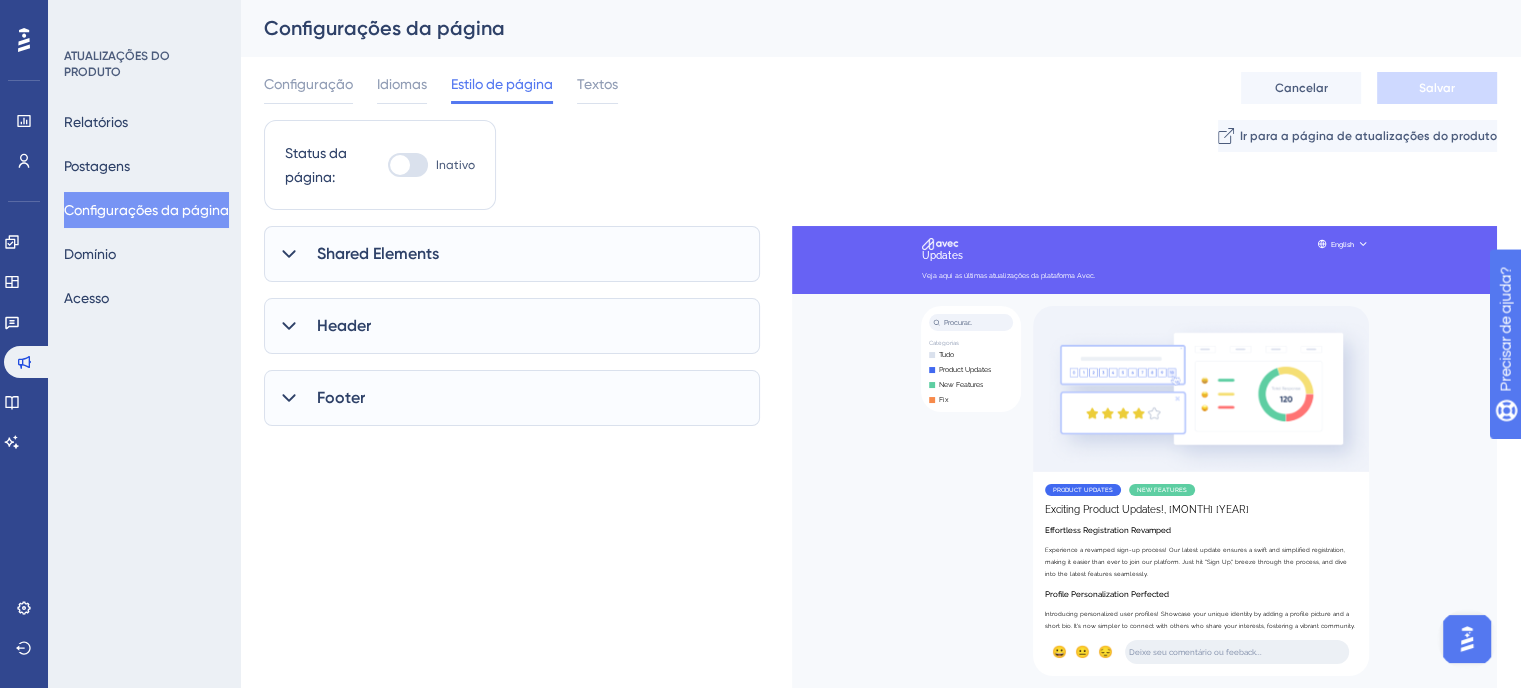 scroll, scrollTop: 0, scrollLeft: 0, axis: both 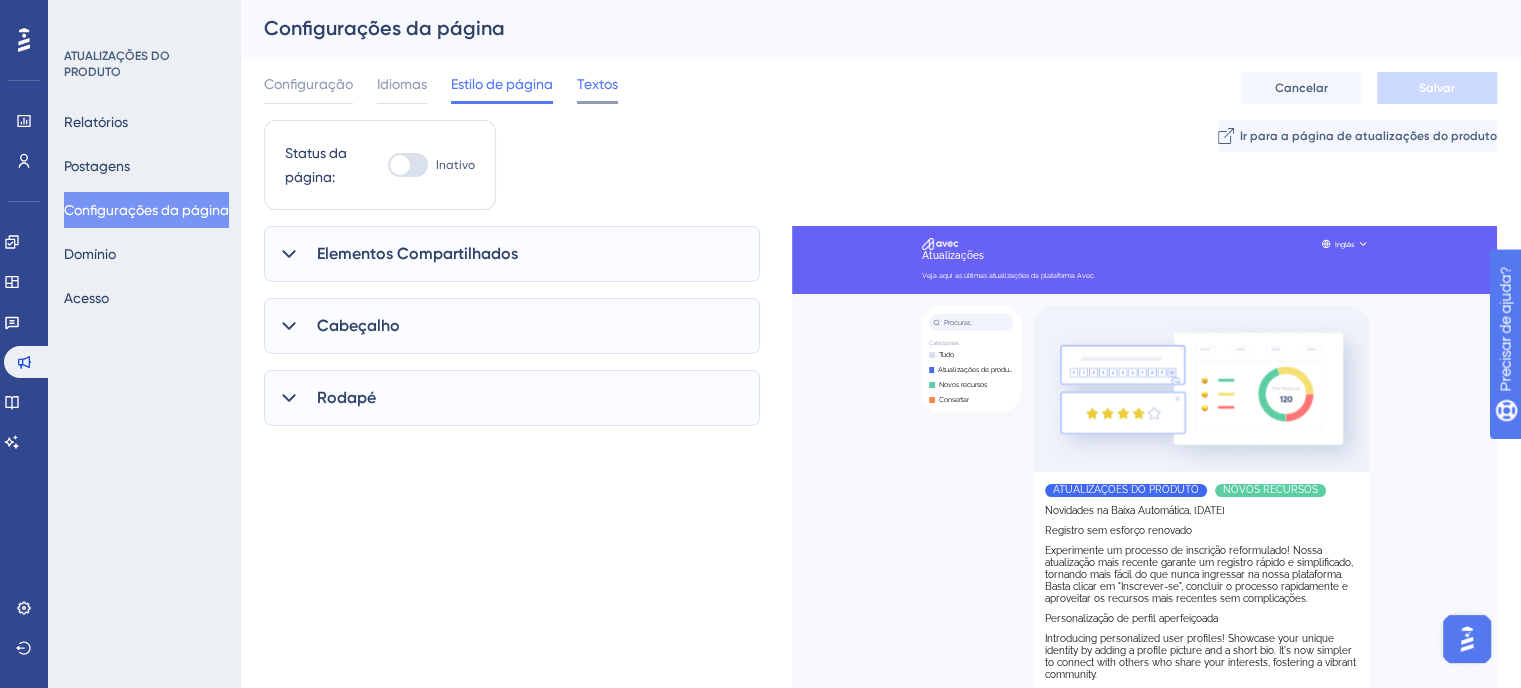 click on "Textos" at bounding box center (597, 84) 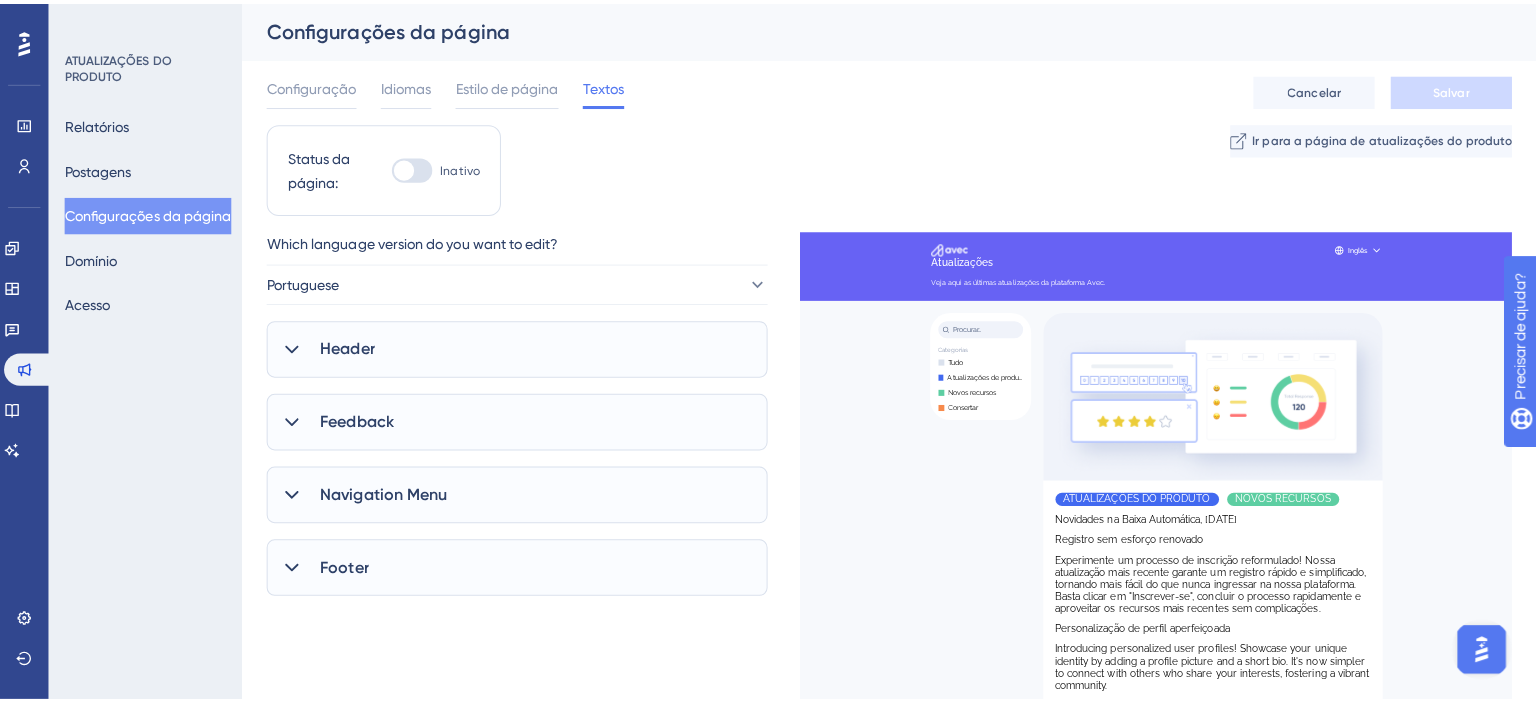 scroll, scrollTop: 0, scrollLeft: 0, axis: both 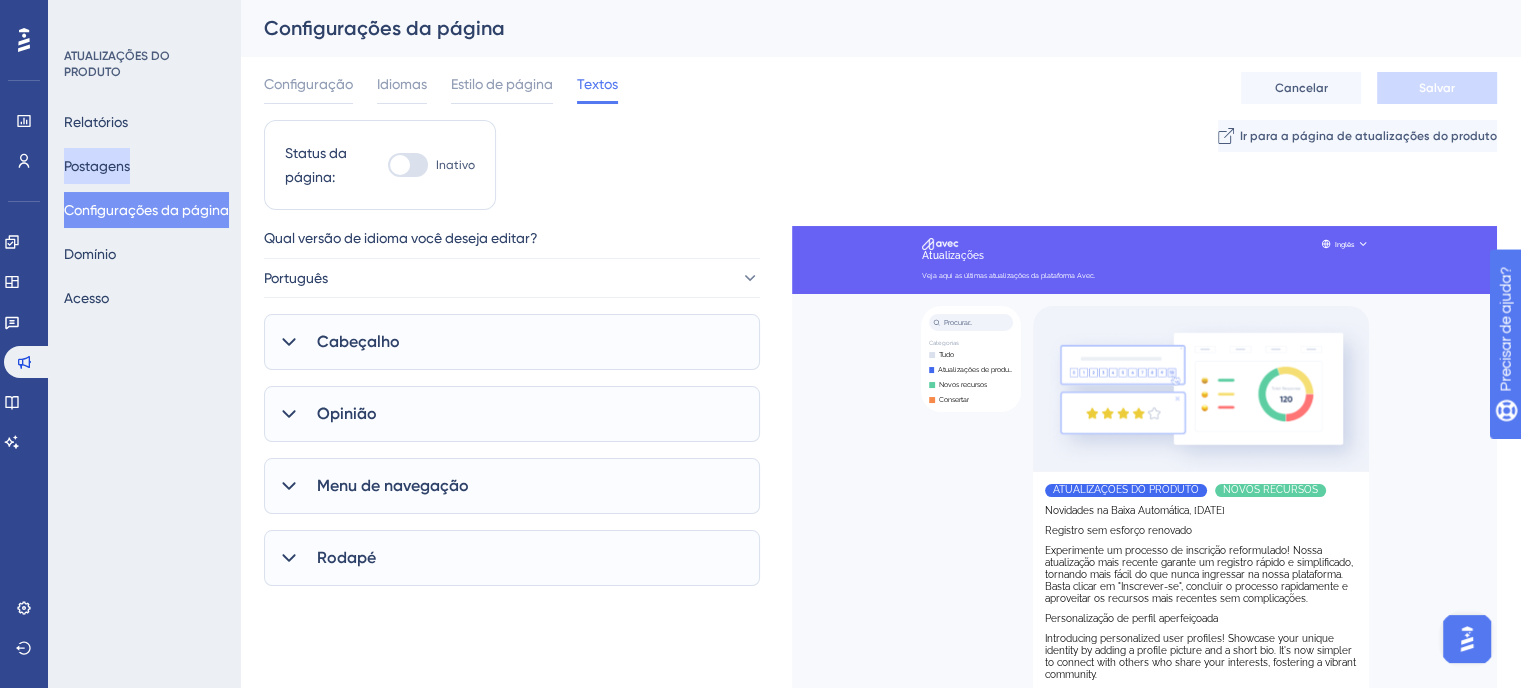 click on "Postagens" at bounding box center [97, 166] 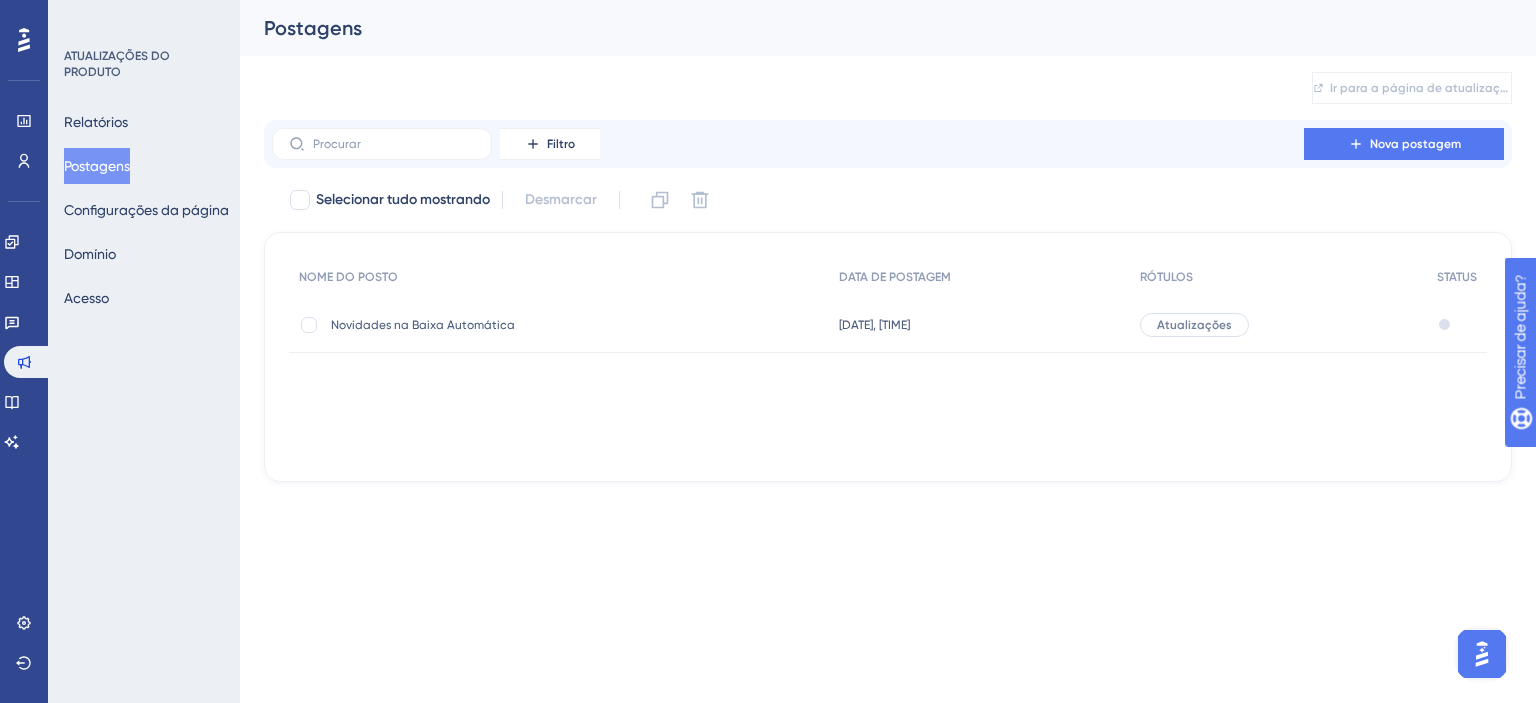 click on "Novidades na Baixa Automática" at bounding box center [423, 325] 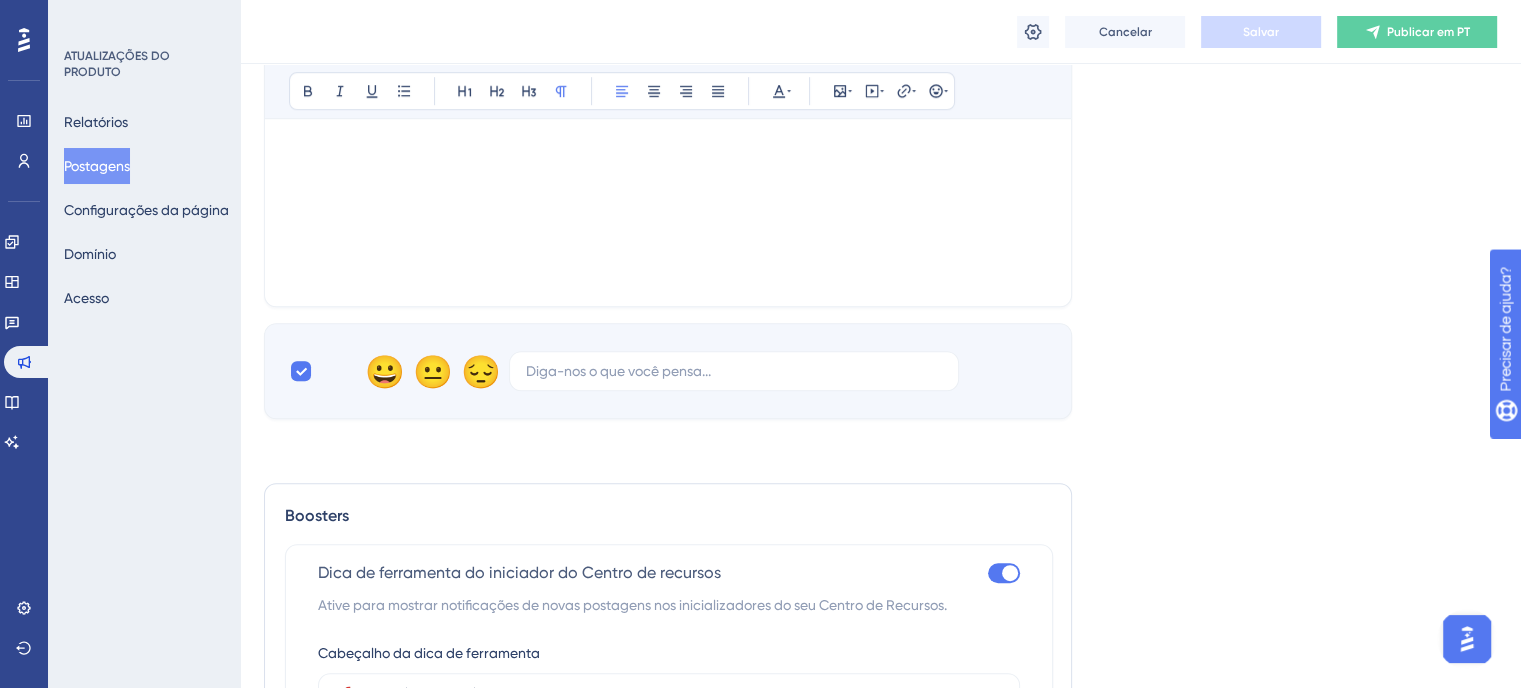 scroll, scrollTop: 1238, scrollLeft: 0, axis: vertical 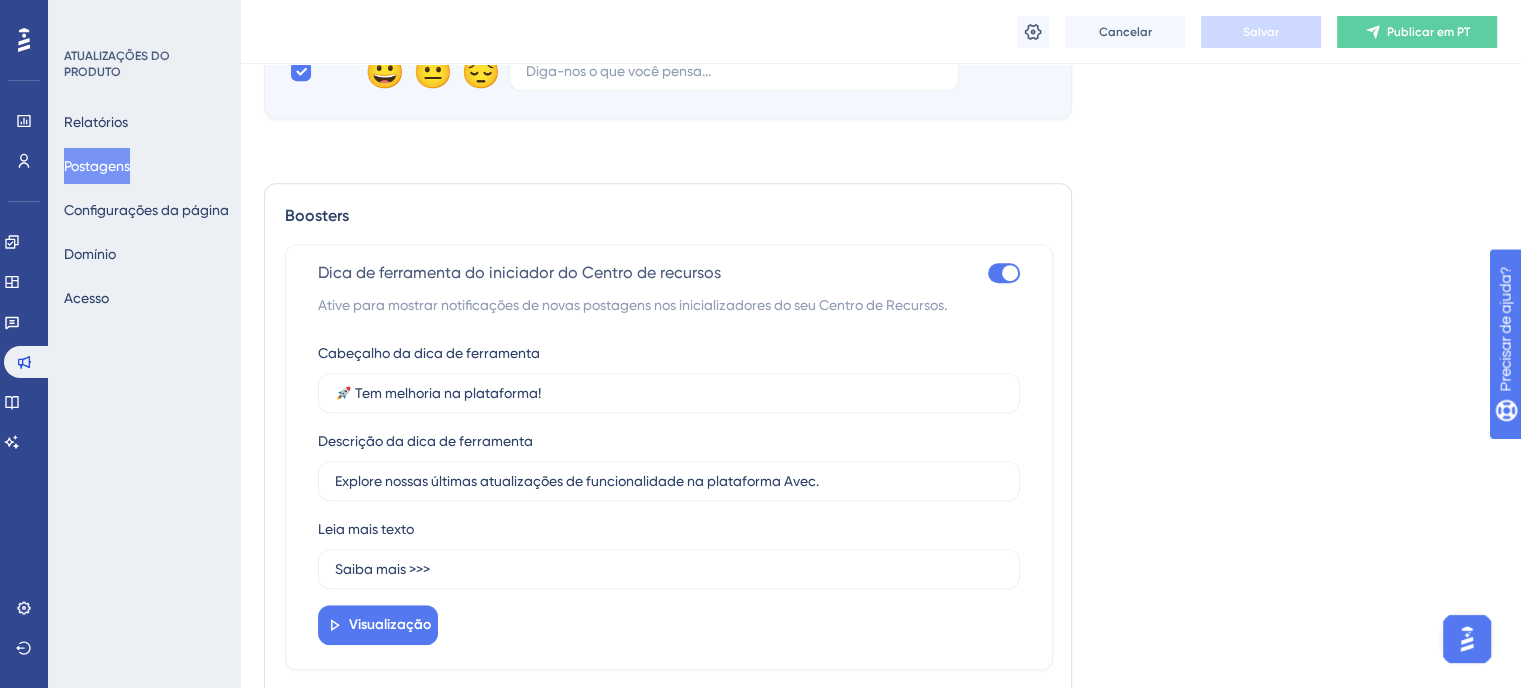 click at bounding box center (1004, 273) 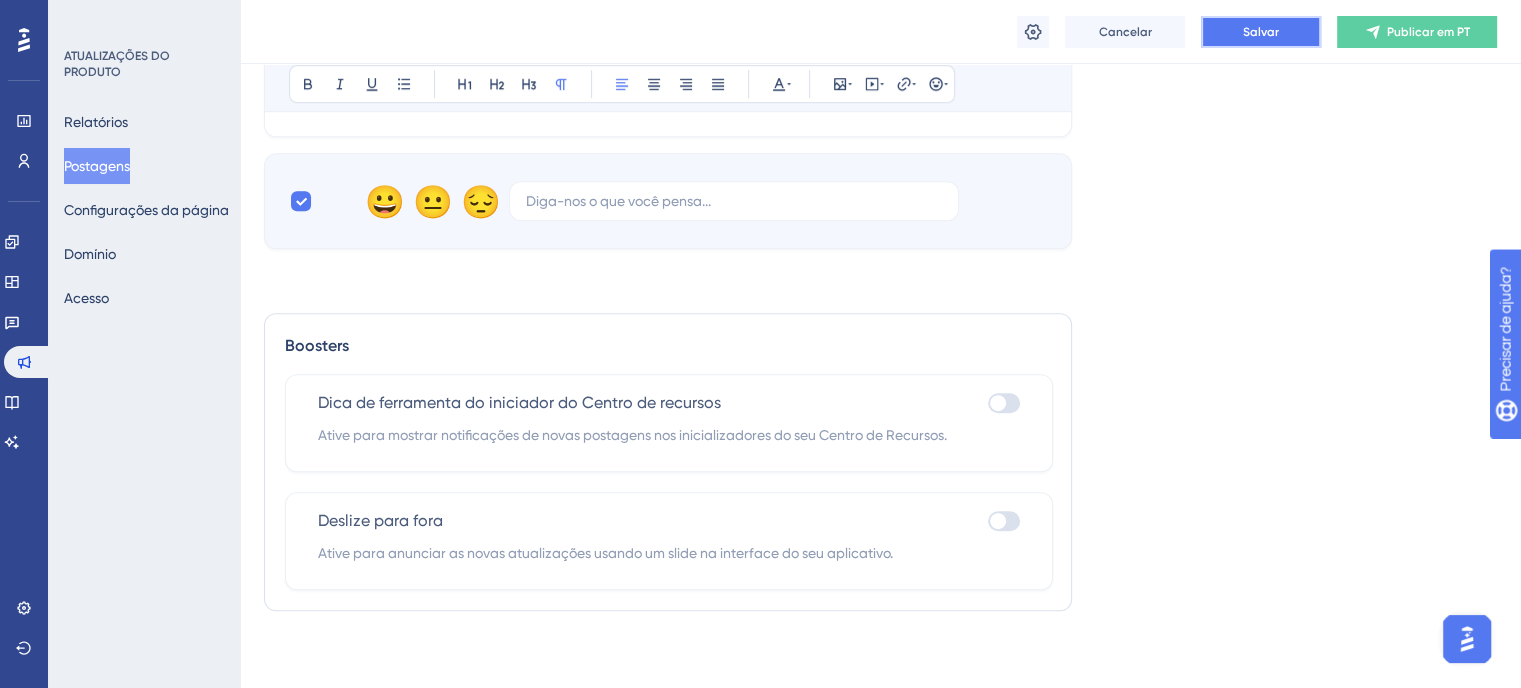 click on "Salvar" at bounding box center [1261, 32] 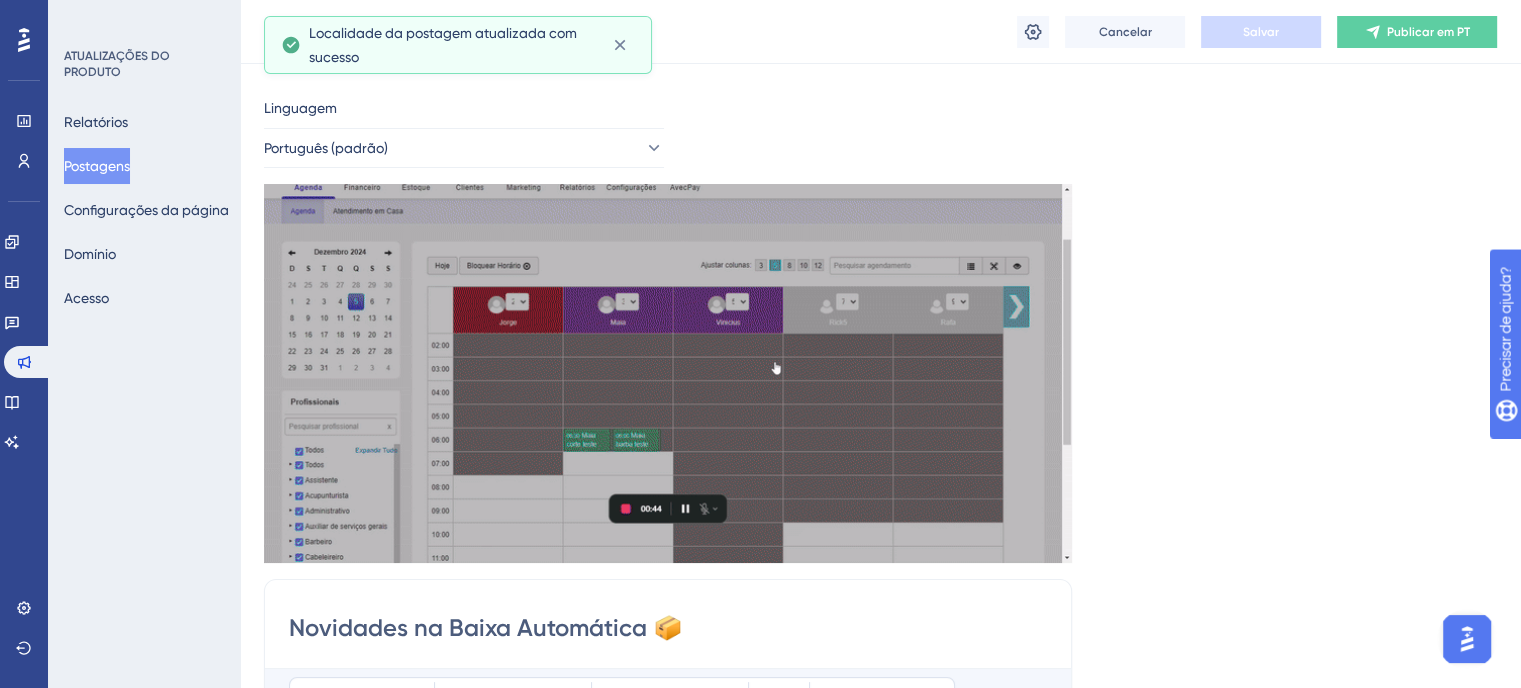 scroll, scrollTop: 0, scrollLeft: 0, axis: both 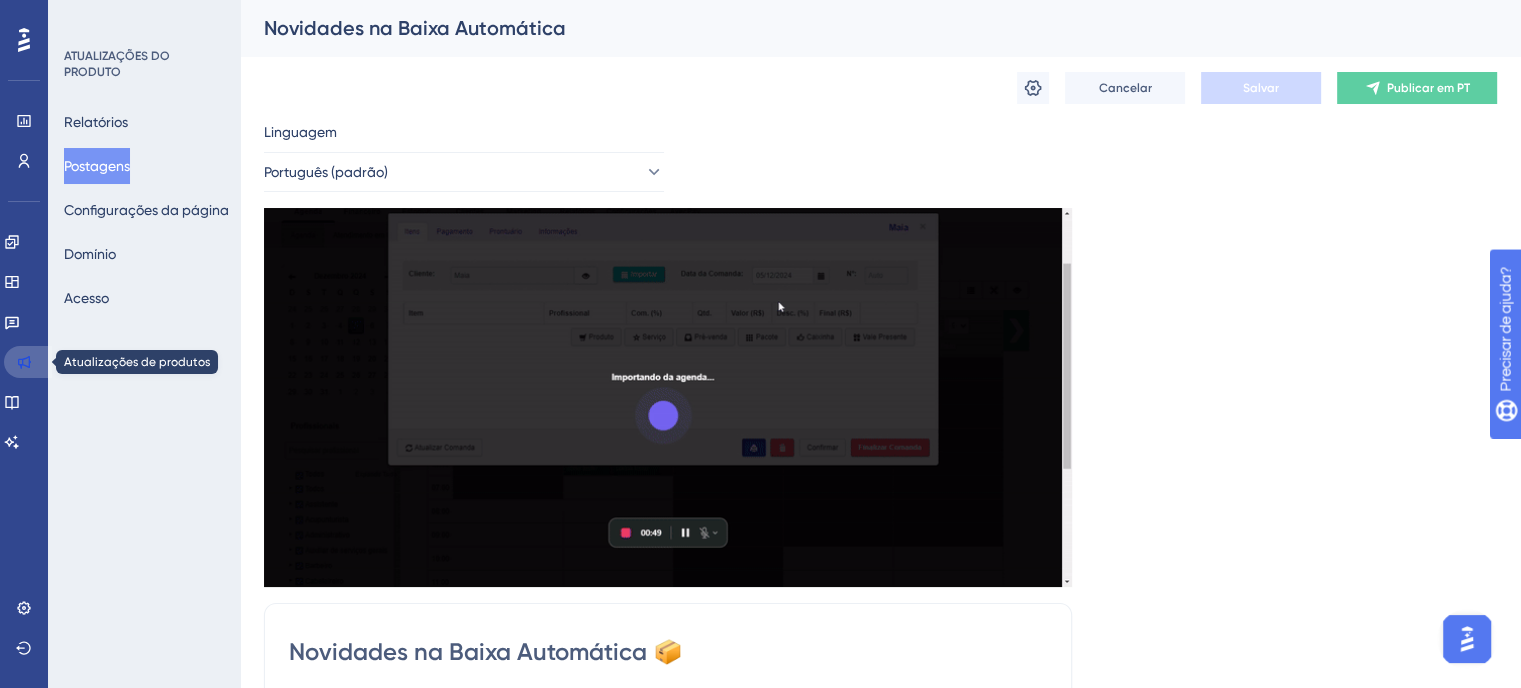 click at bounding box center [28, 362] 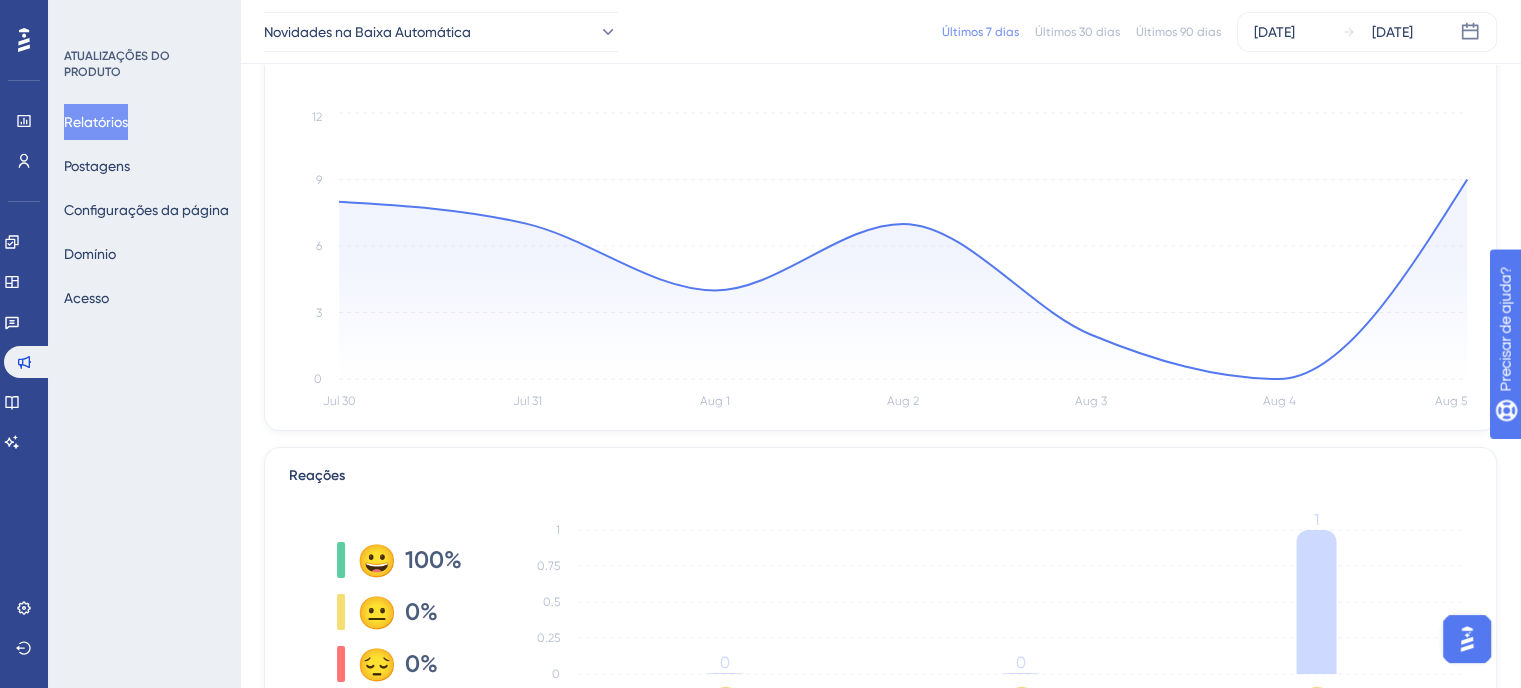 scroll, scrollTop: 0, scrollLeft: 0, axis: both 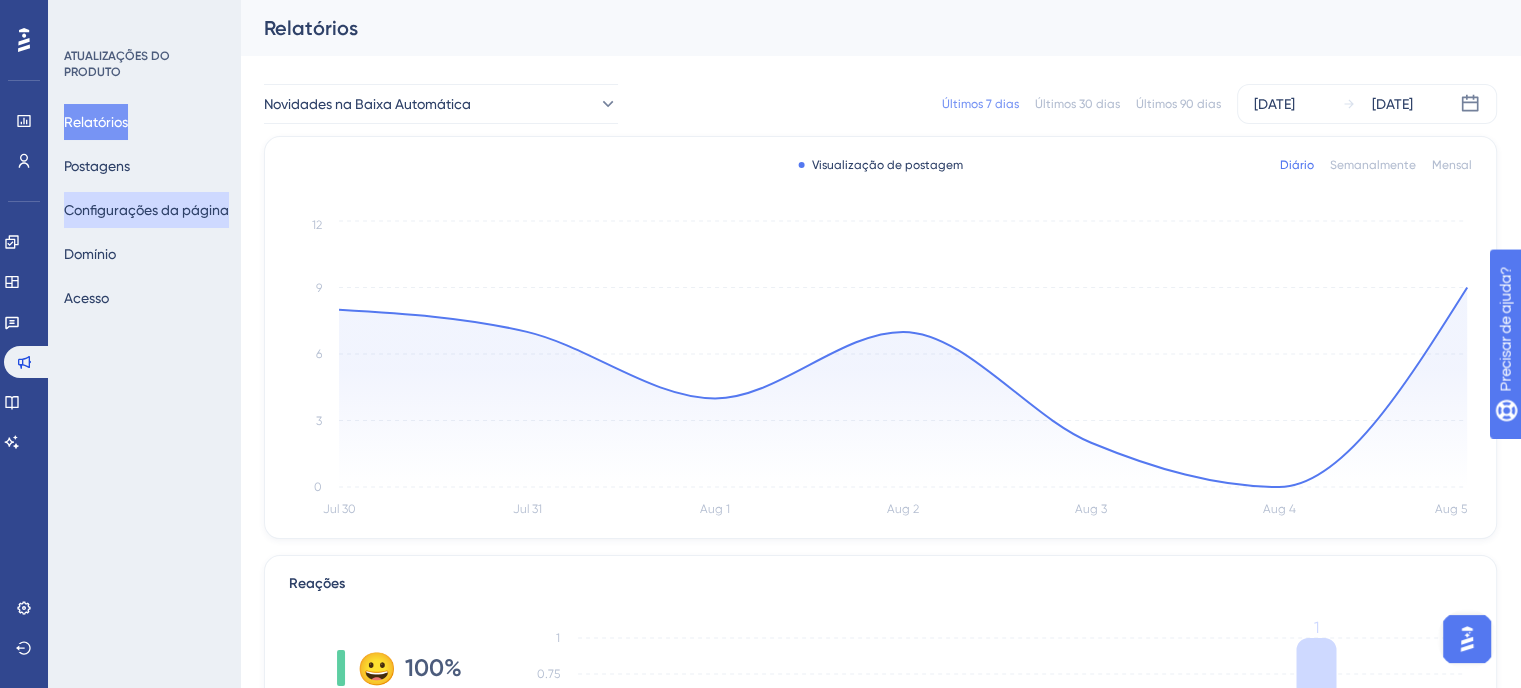 click on "Configurações da página" at bounding box center [146, 210] 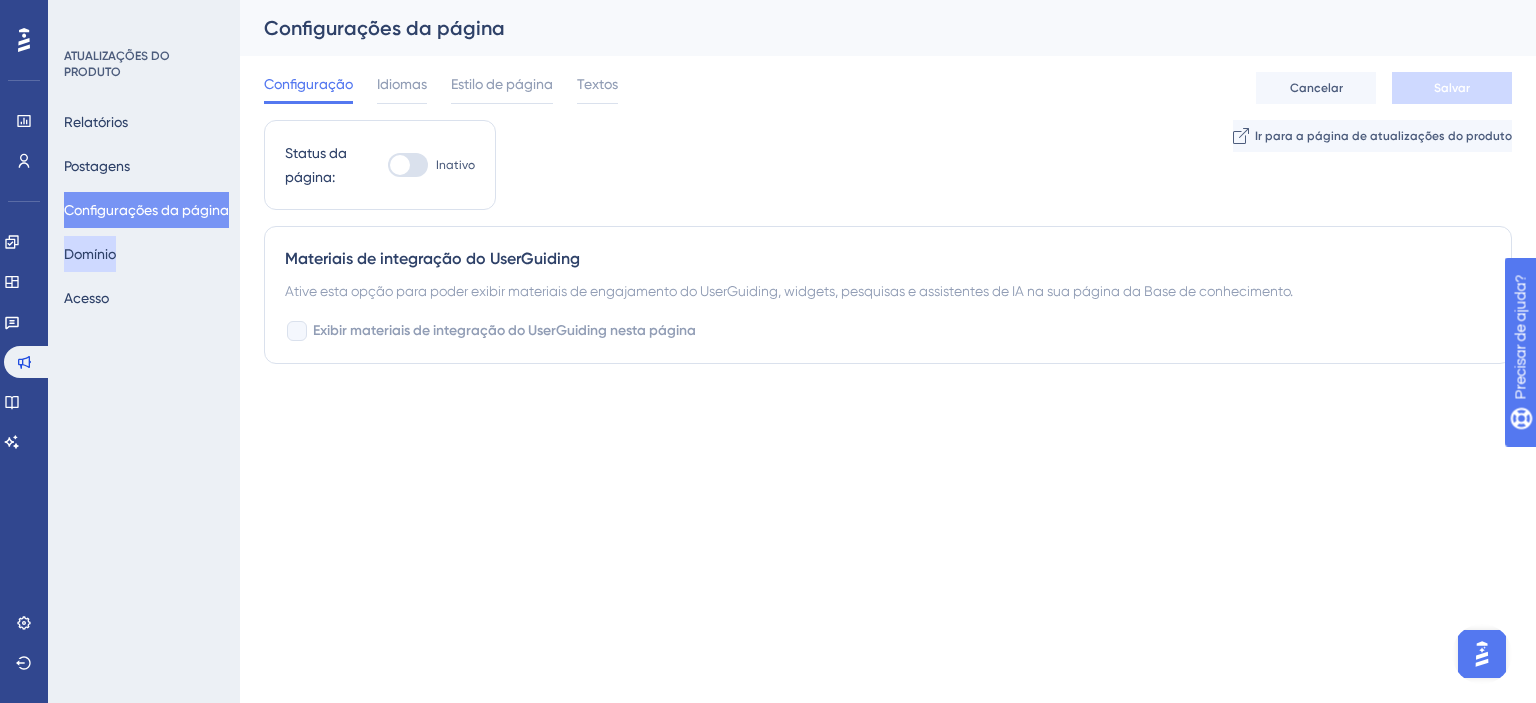 click on "Domínio" at bounding box center [90, 254] 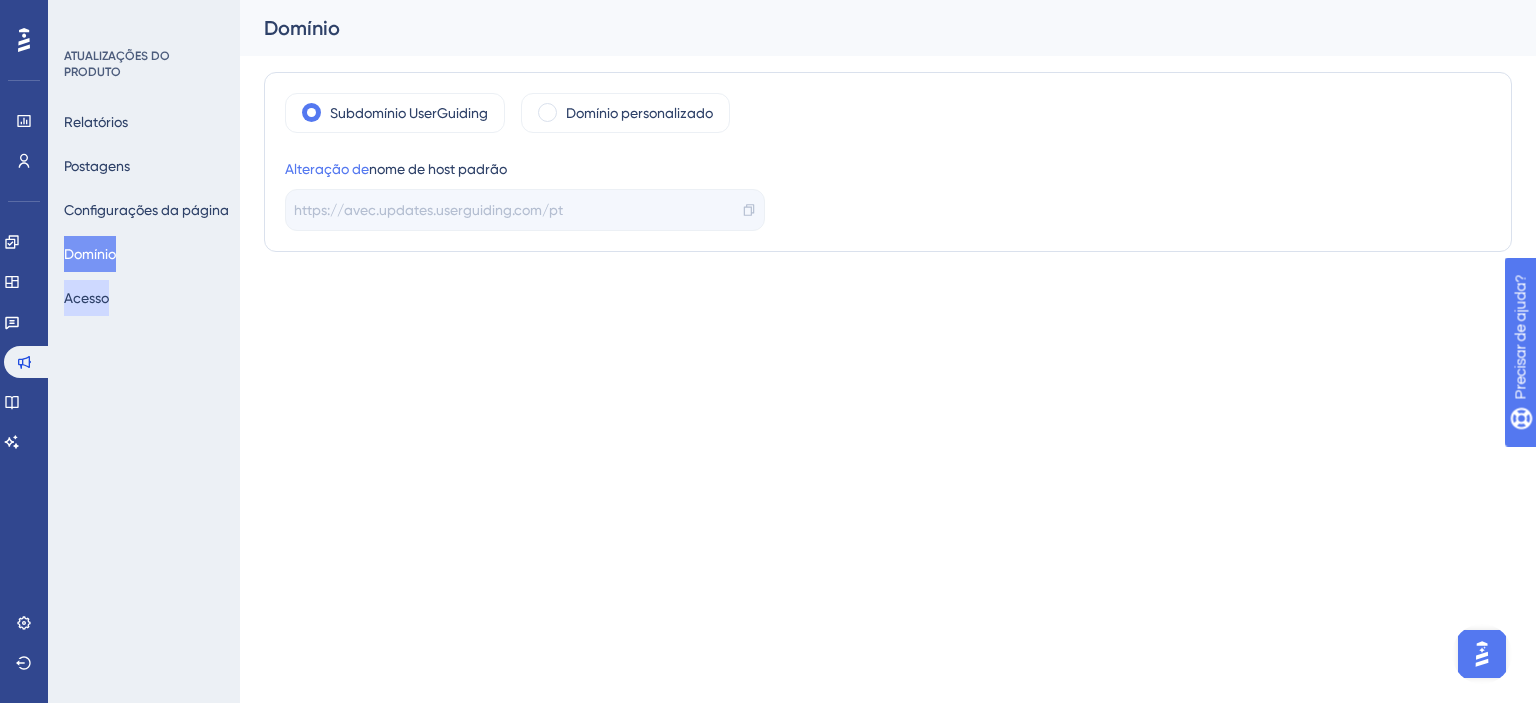click on "Acesso" at bounding box center [86, 298] 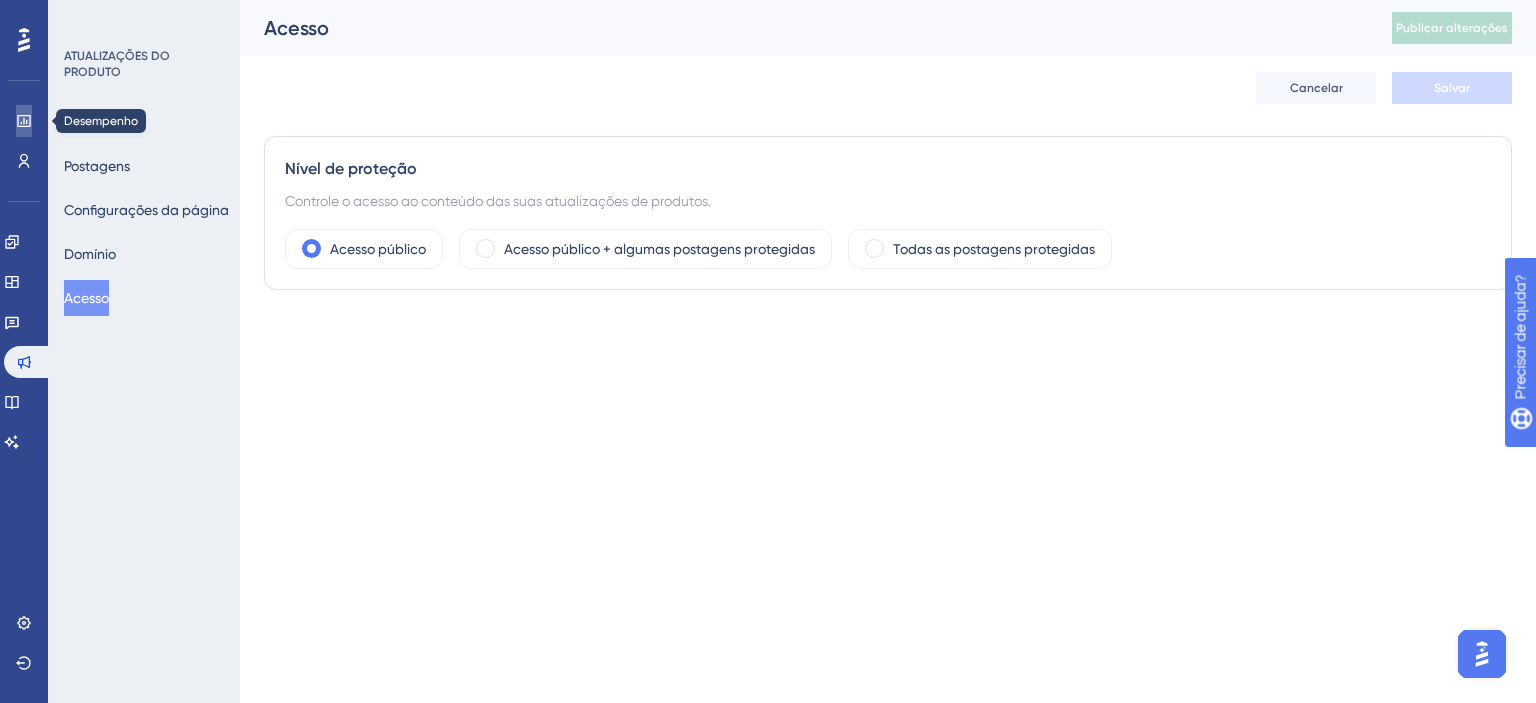 click 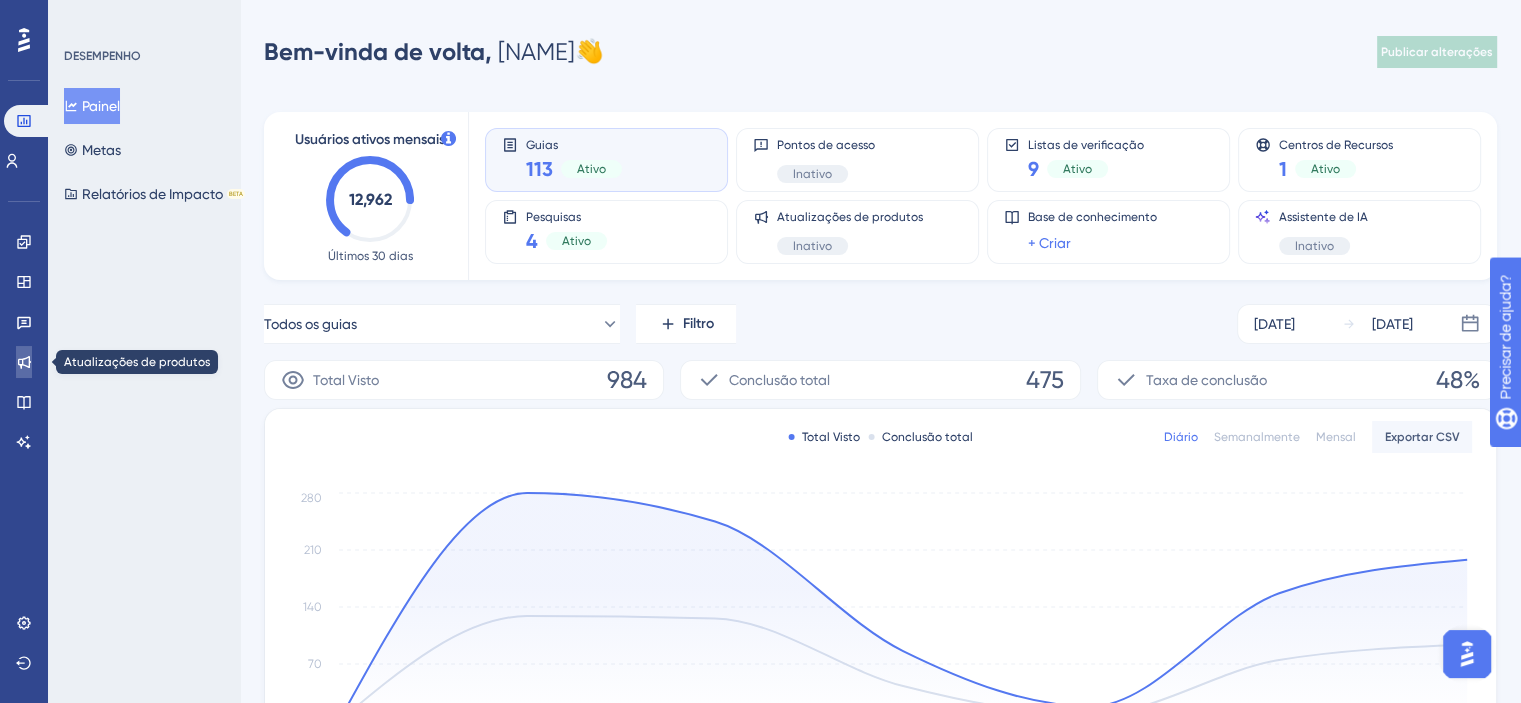 click 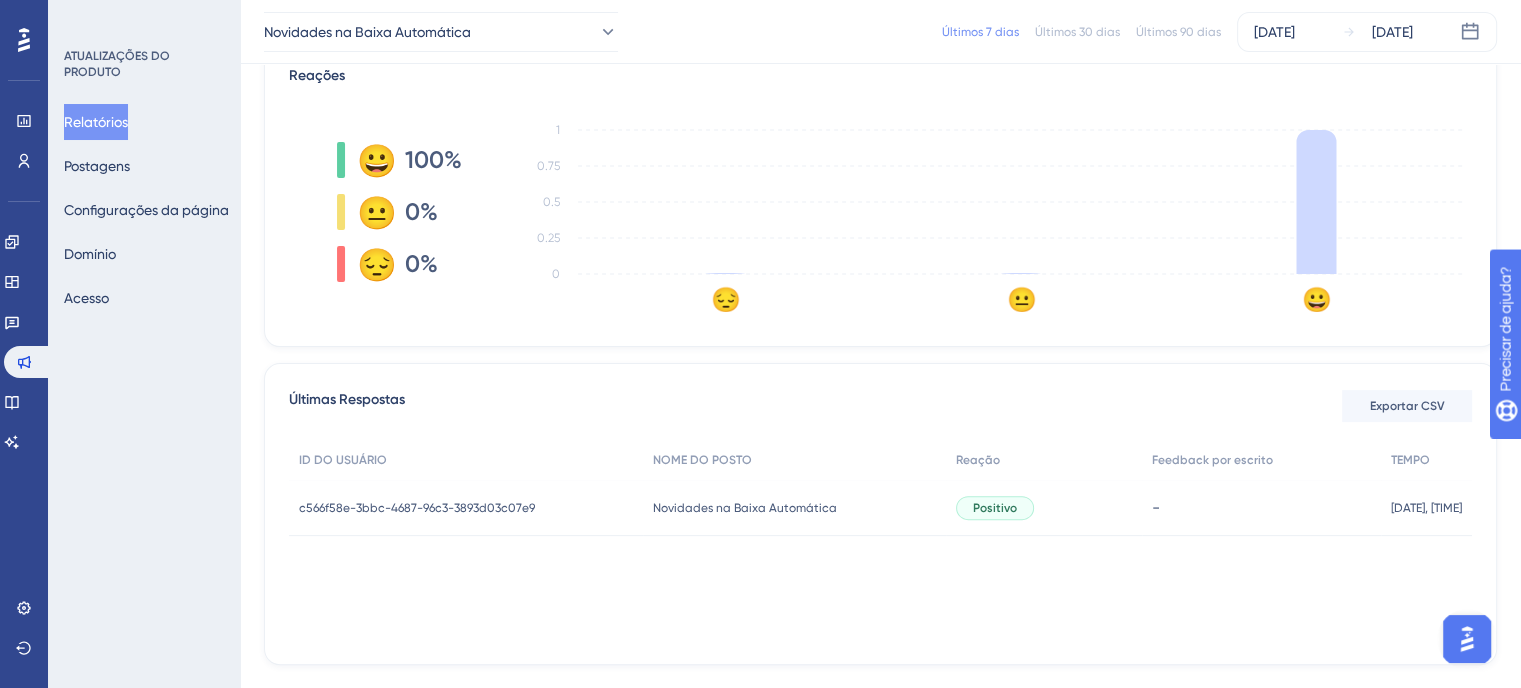 scroll, scrollTop: 0, scrollLeft: 0, axis: both 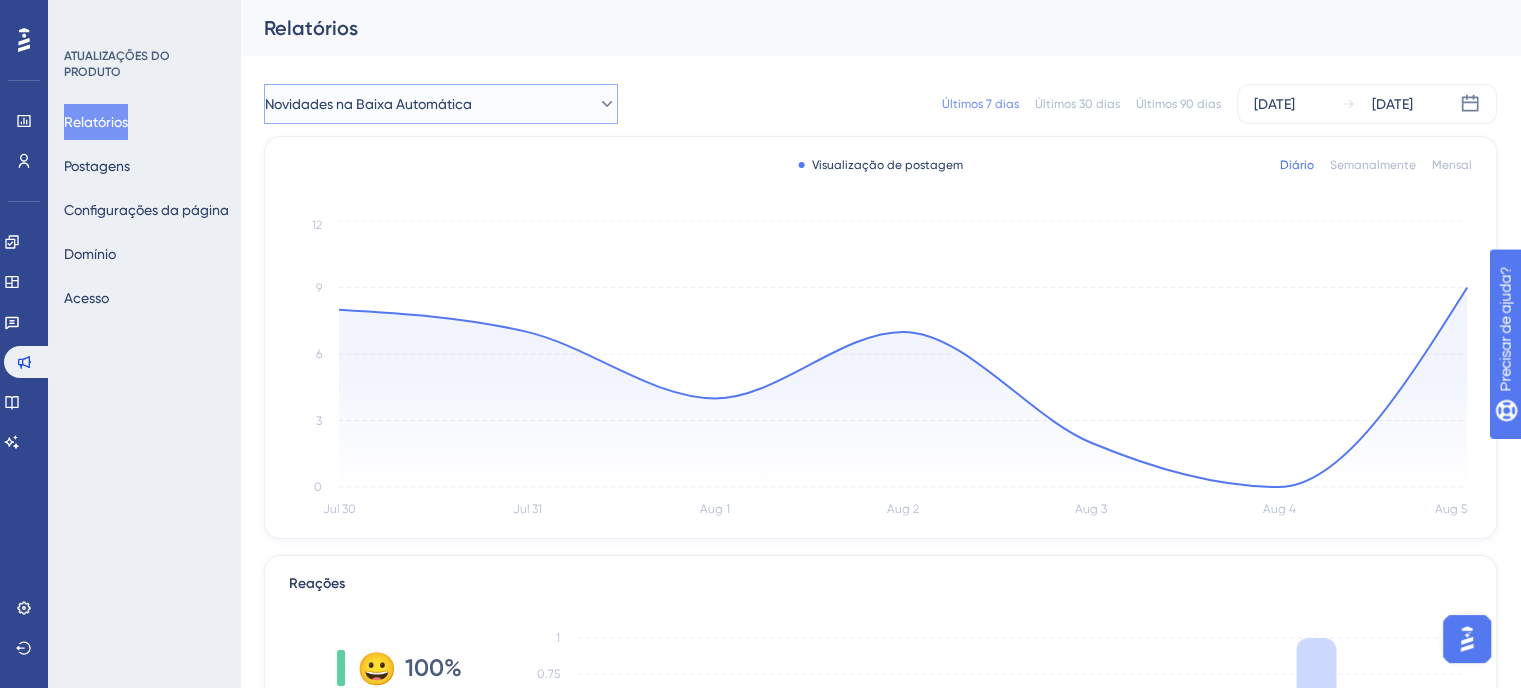 click on "Novidades na Baixa Automática" at bounding box center [441, 104] 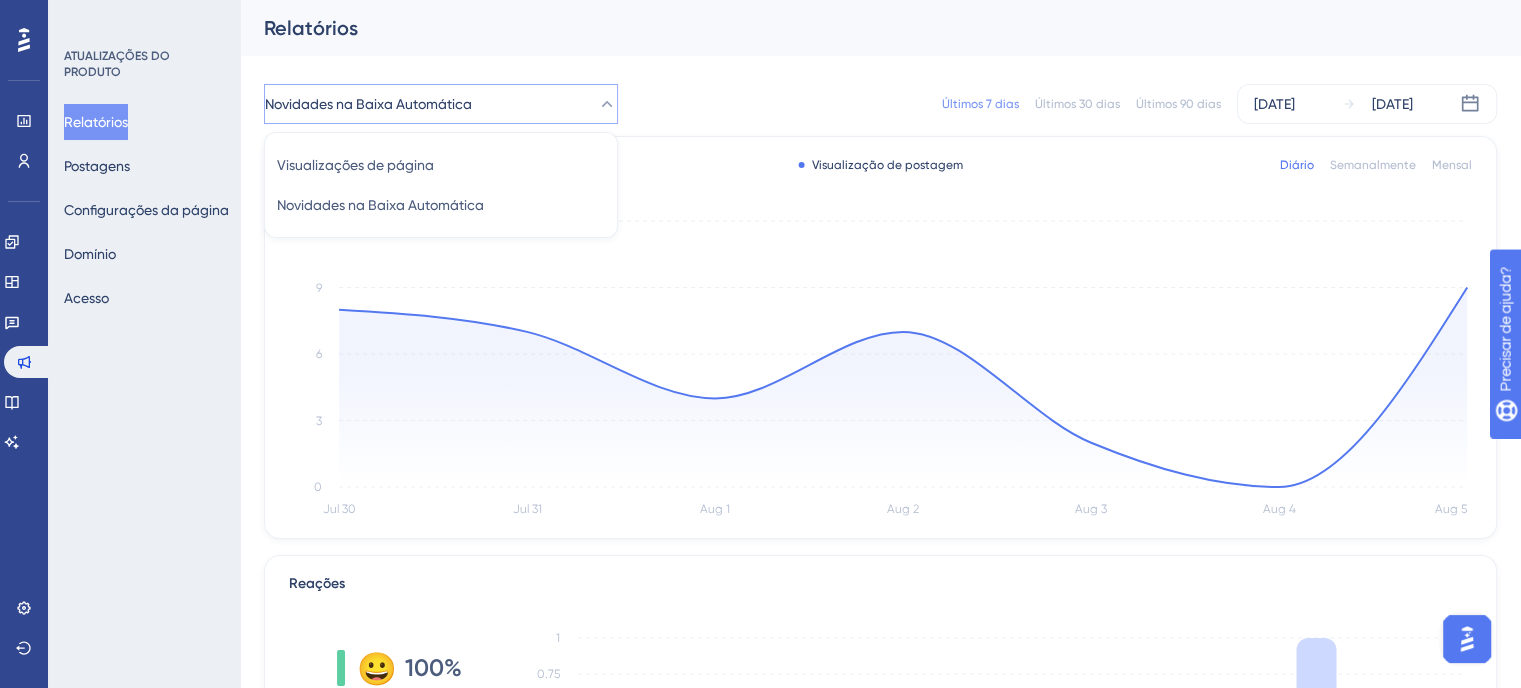 click on "Relatórios" at bounding box center [880, 28] 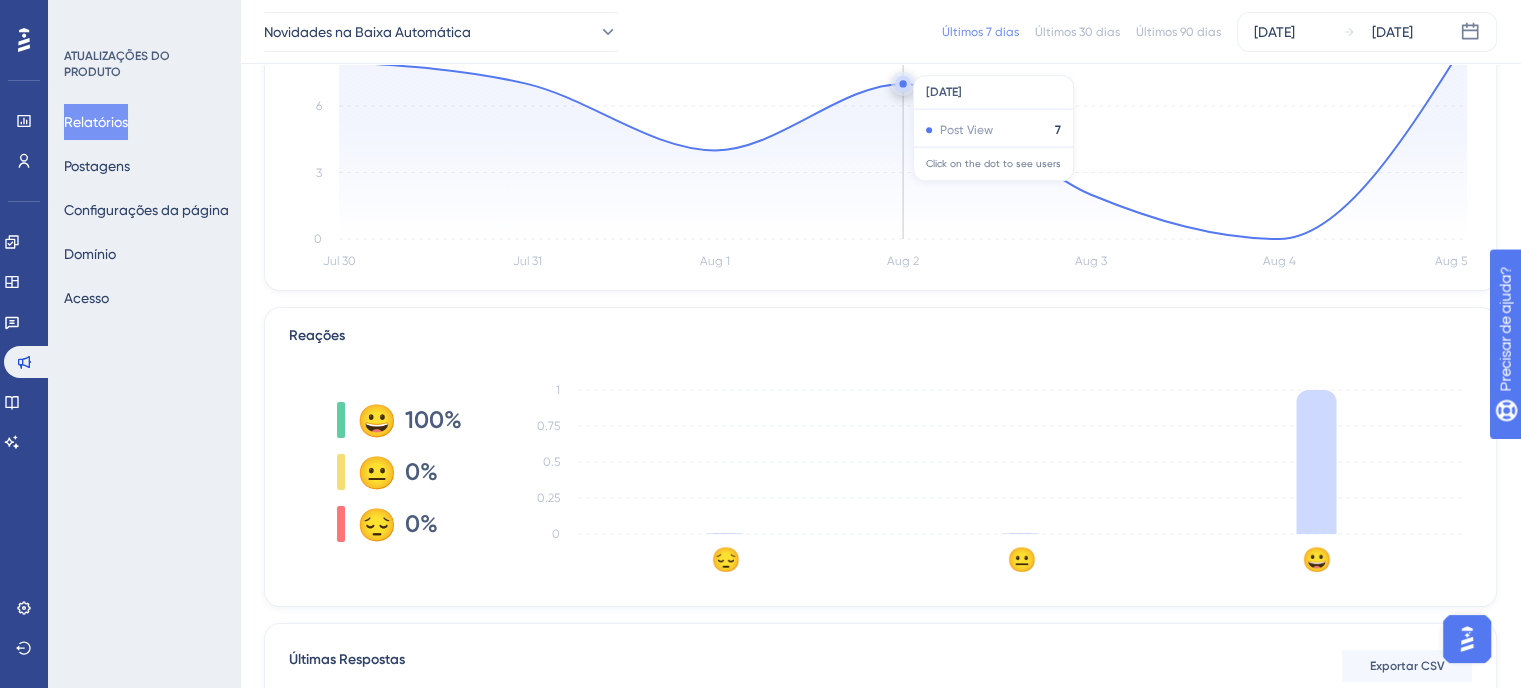 scroll, scrollTop: 0, scrollLeft: 0, axis: both 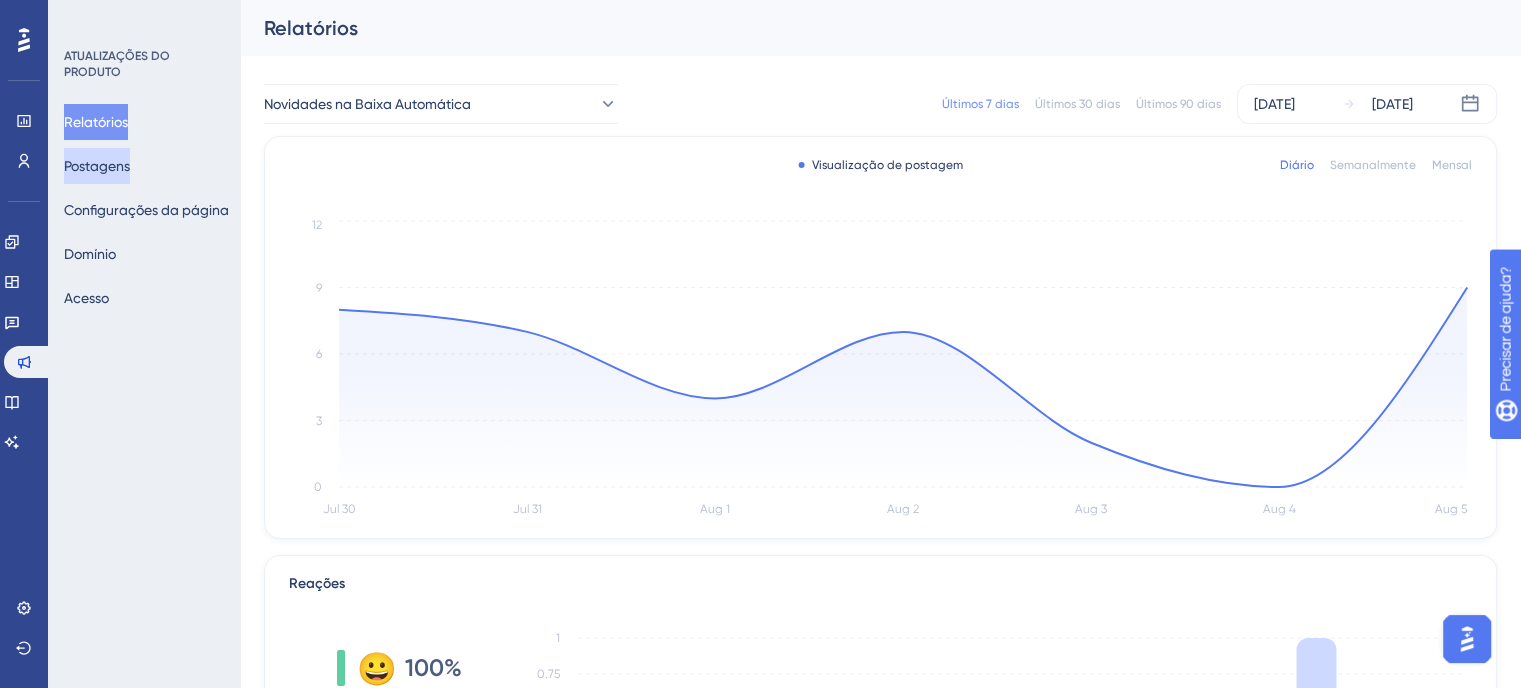 click on "Postagens" at bounding box center [97, 166] 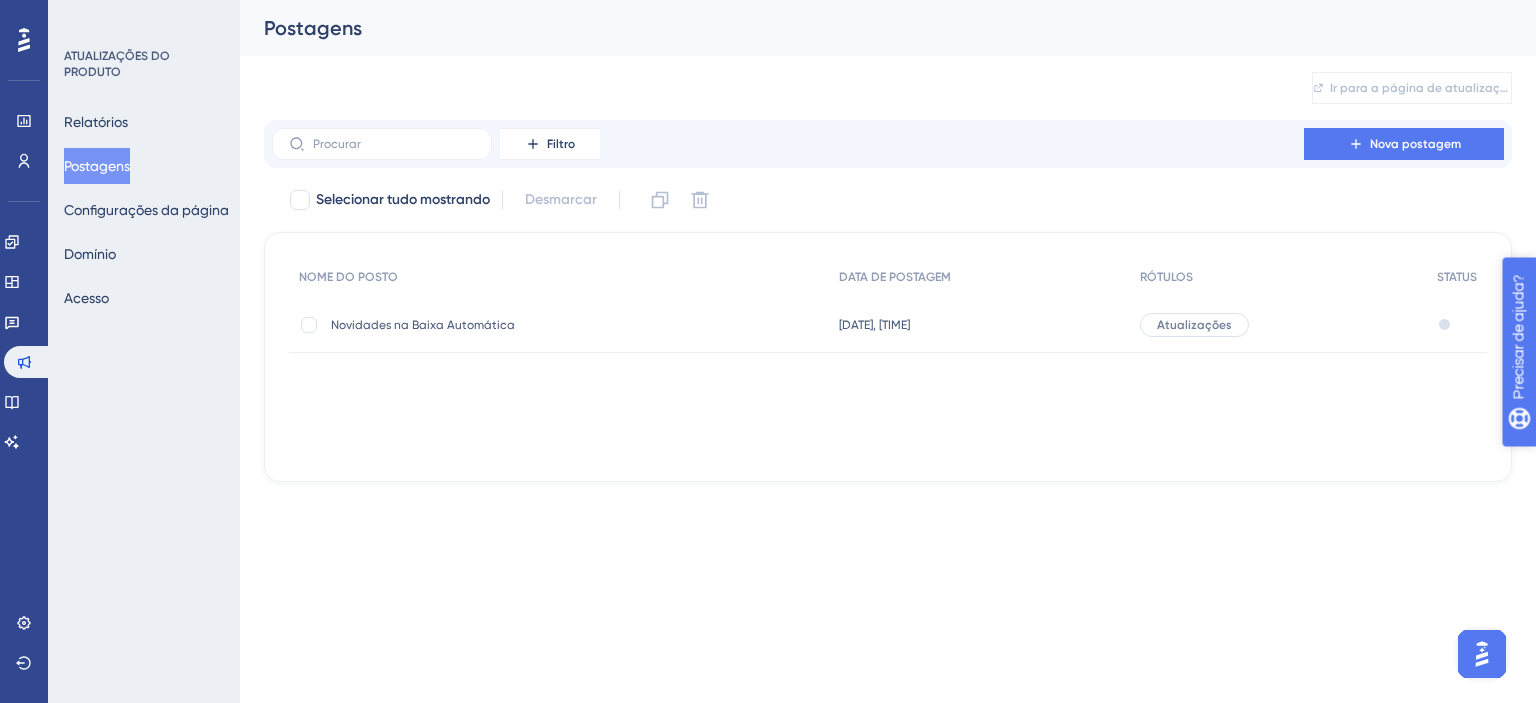 drag, startPoint x: 1559, startPoint y: 454, endPoint x: 3012, endPoint y: 832, distance: 1501.3638 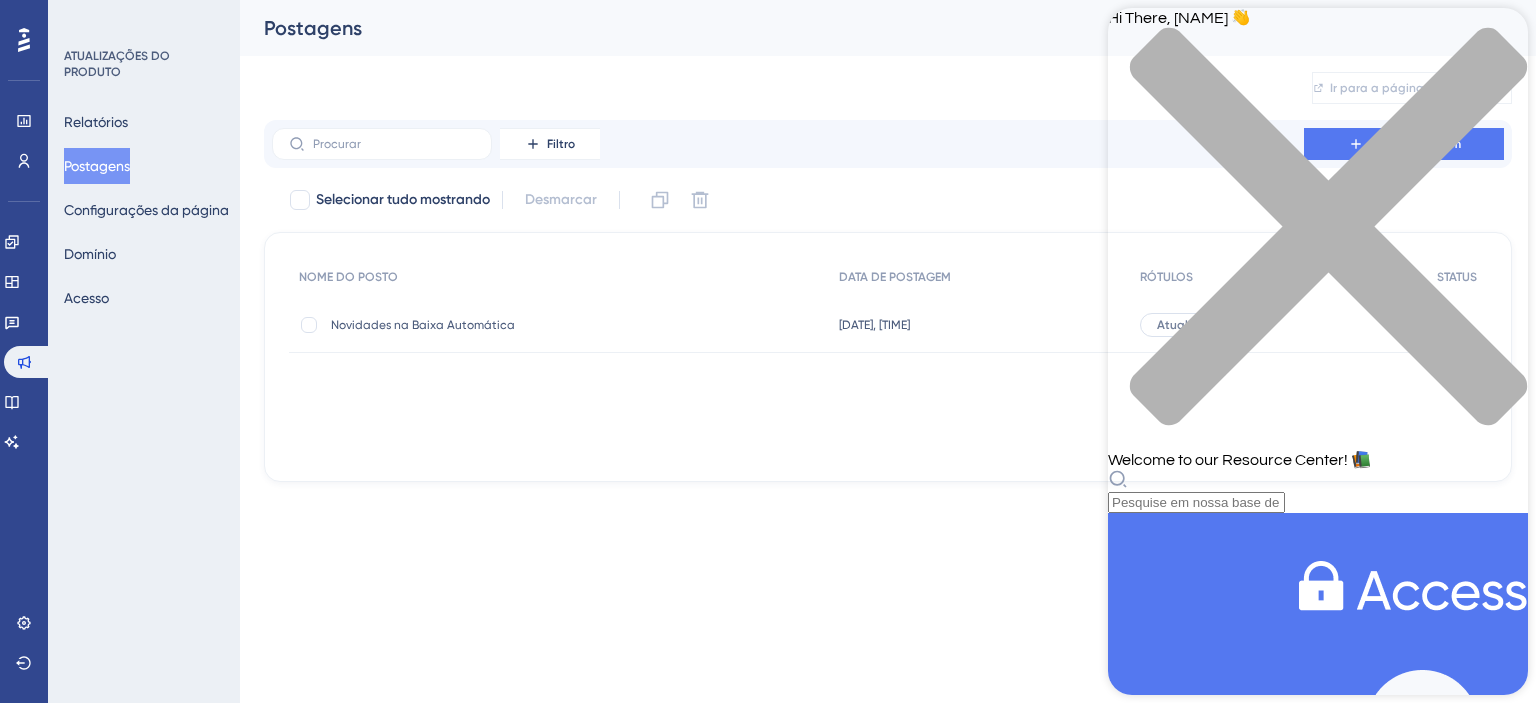 click at bounding box center (1318, 238) 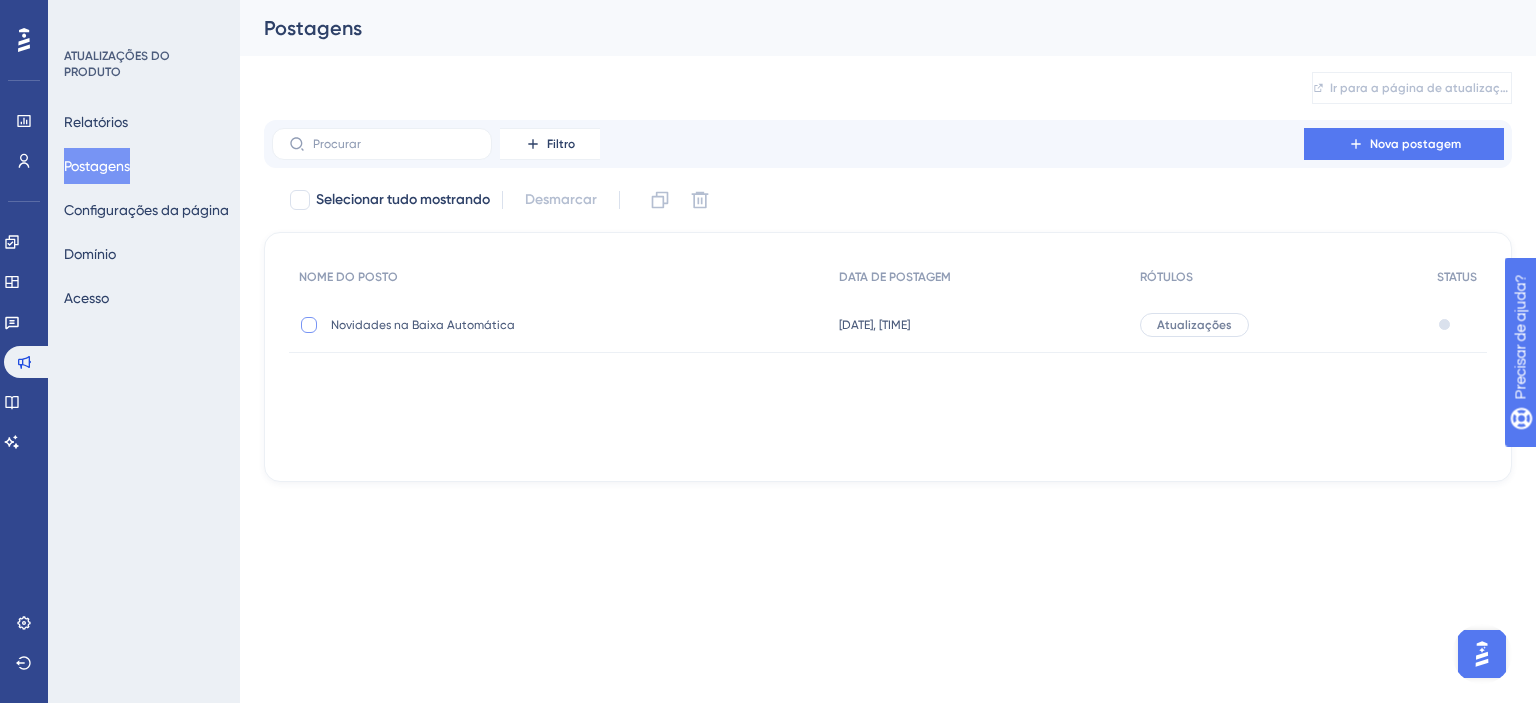 click at bounding box center (309, 325) 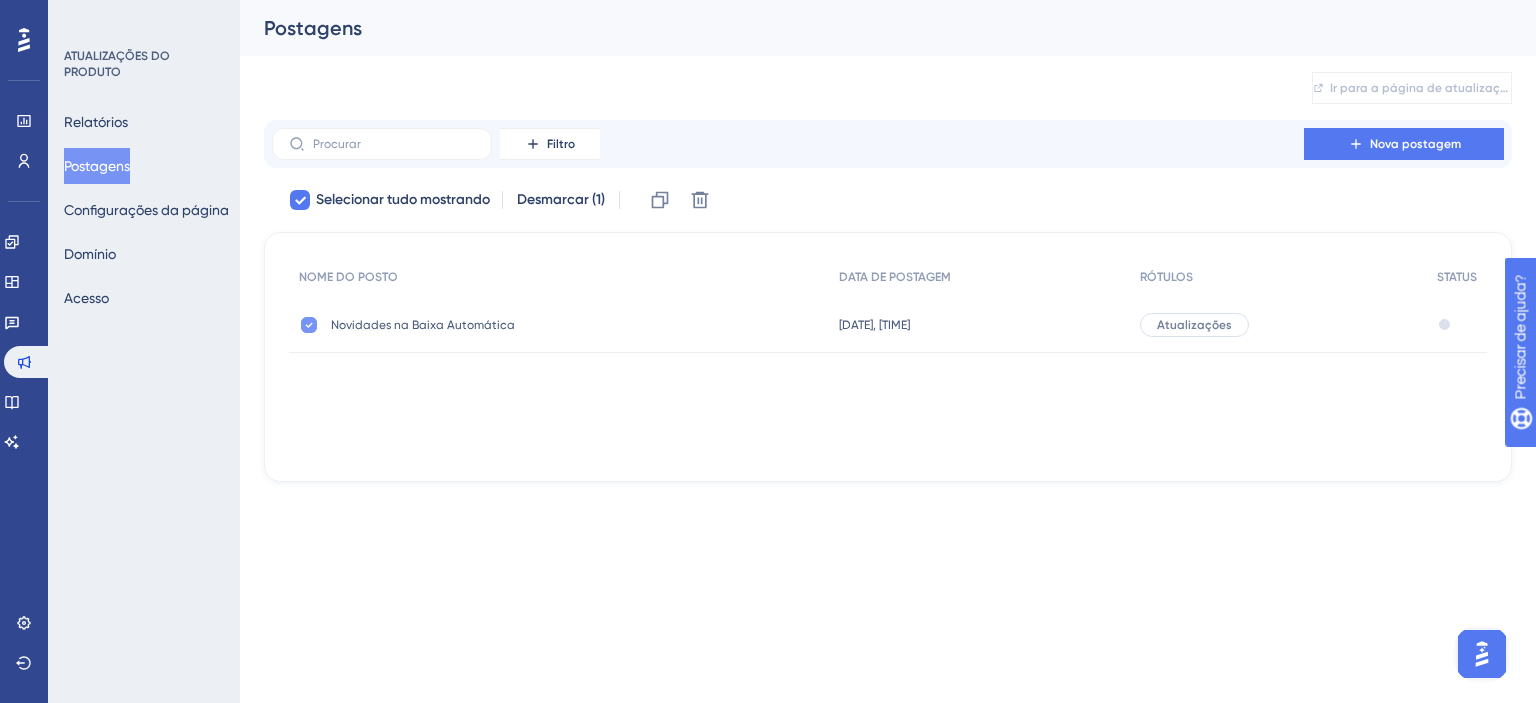click at bounding box center [309, 325] 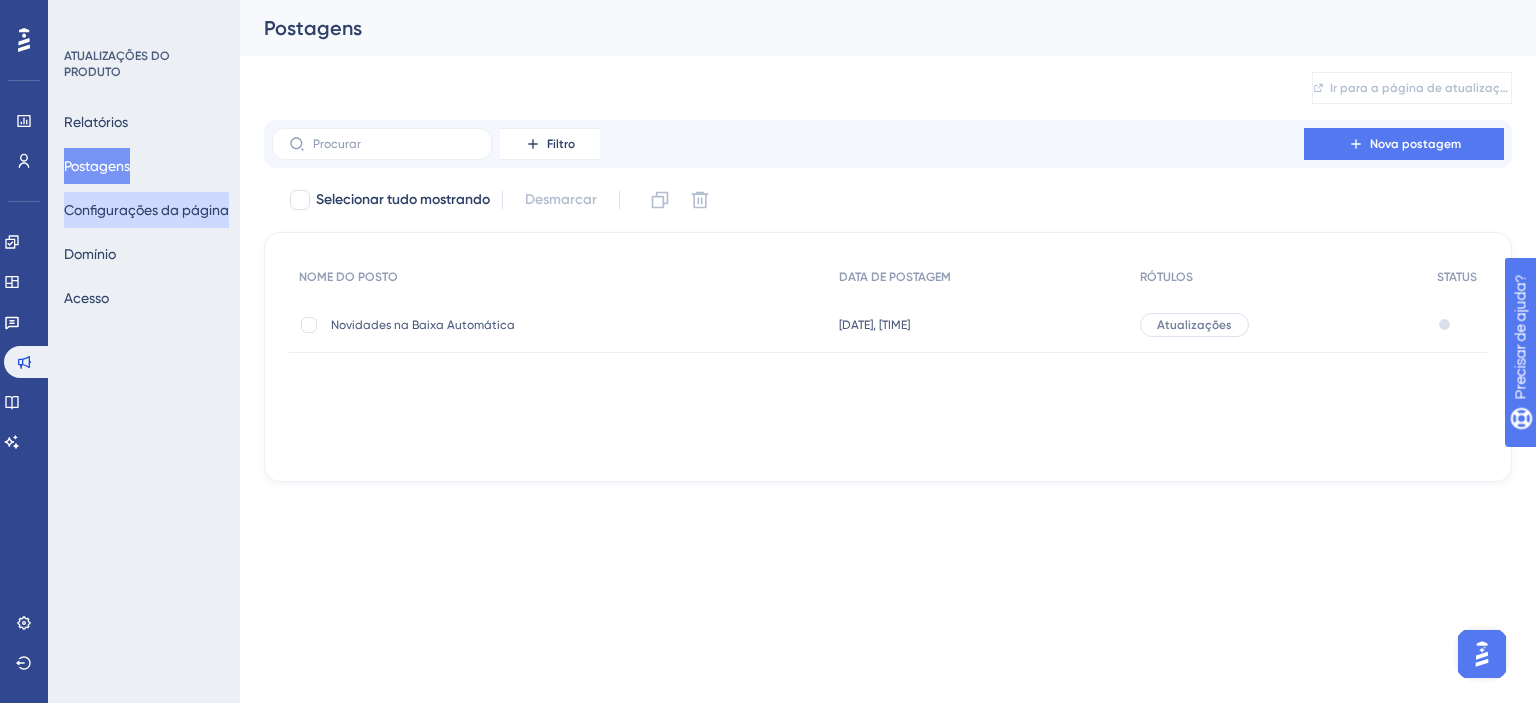 click on "Configurações da página" at bounding box center [146, 210] 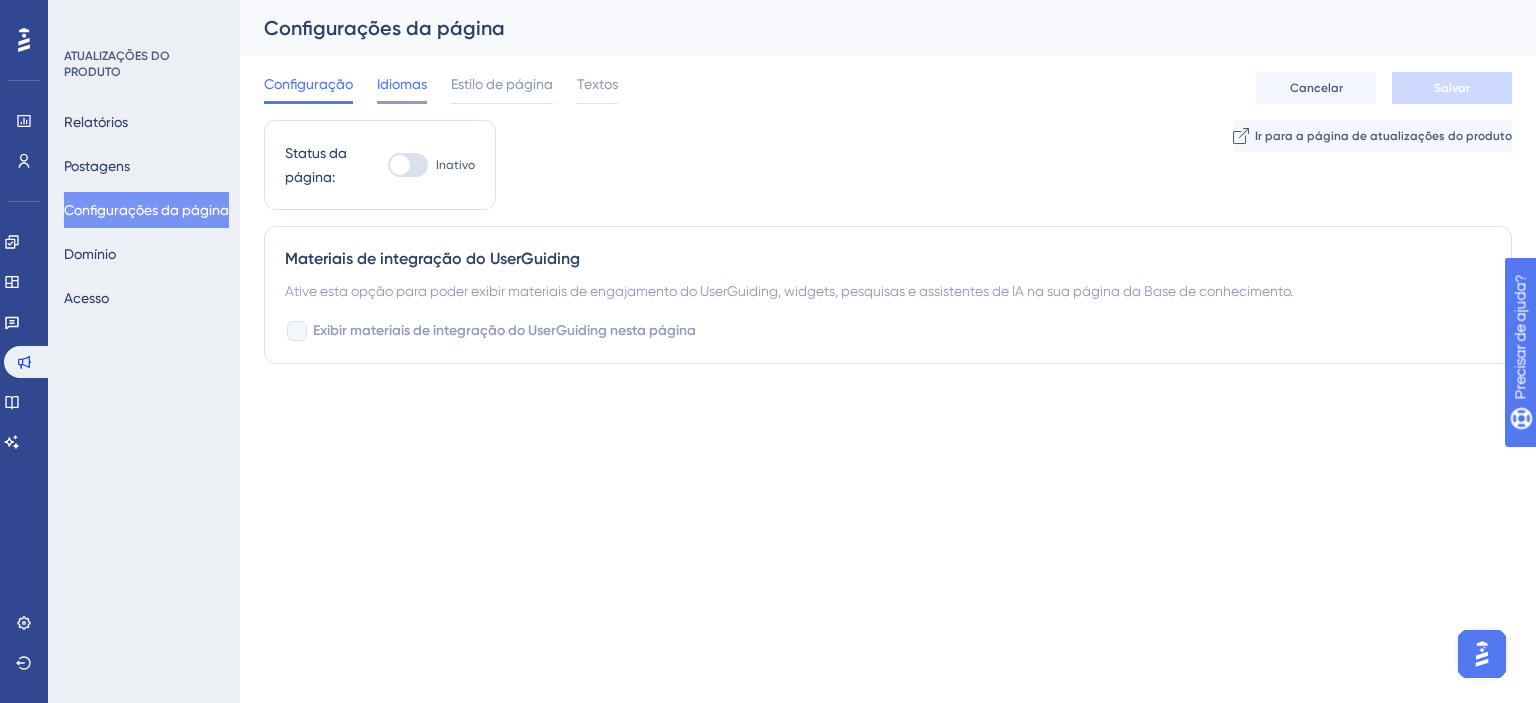 click on "Idiomas" at bounding box center (402, 84) 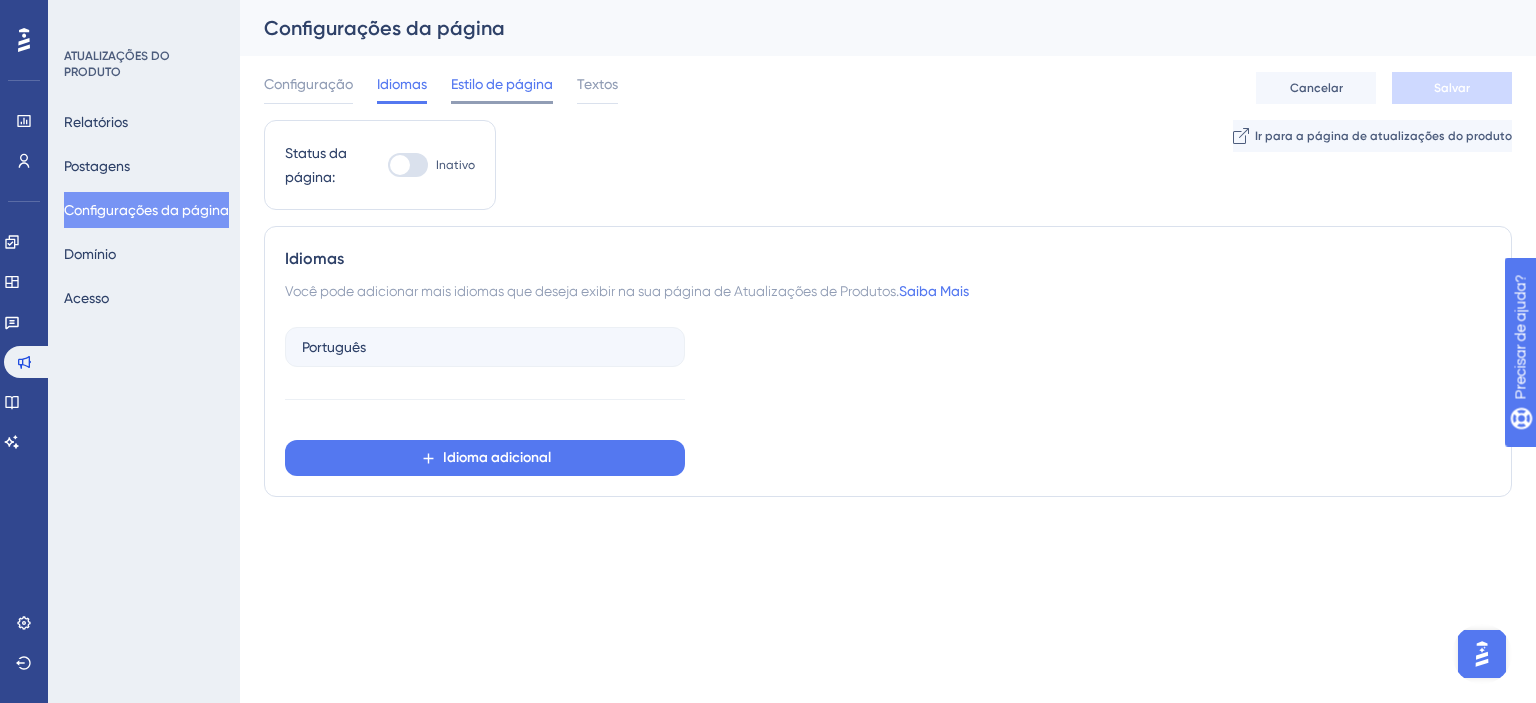 click on "Estilo de página" at bounding box center [502, 84] 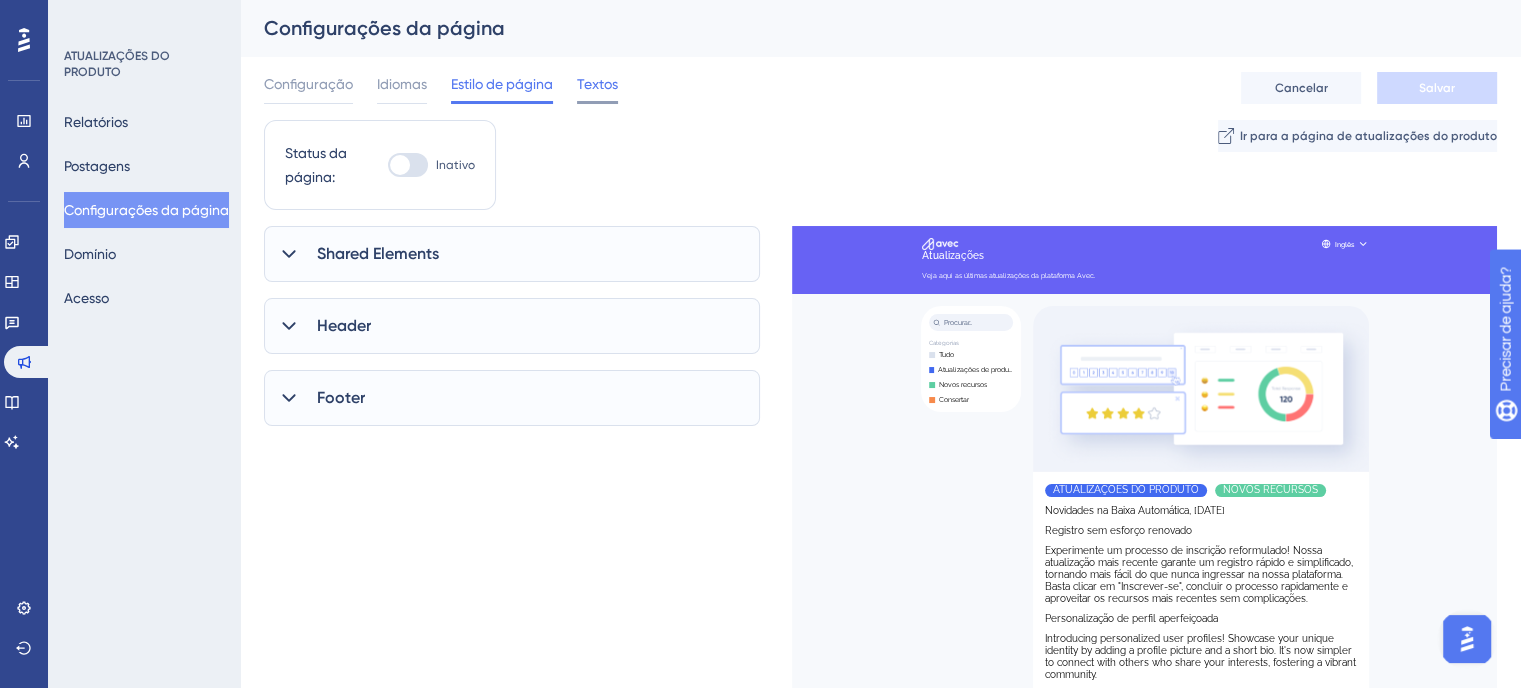 scroll, scrollTop: 0, scrollLeft: 0, axis: both 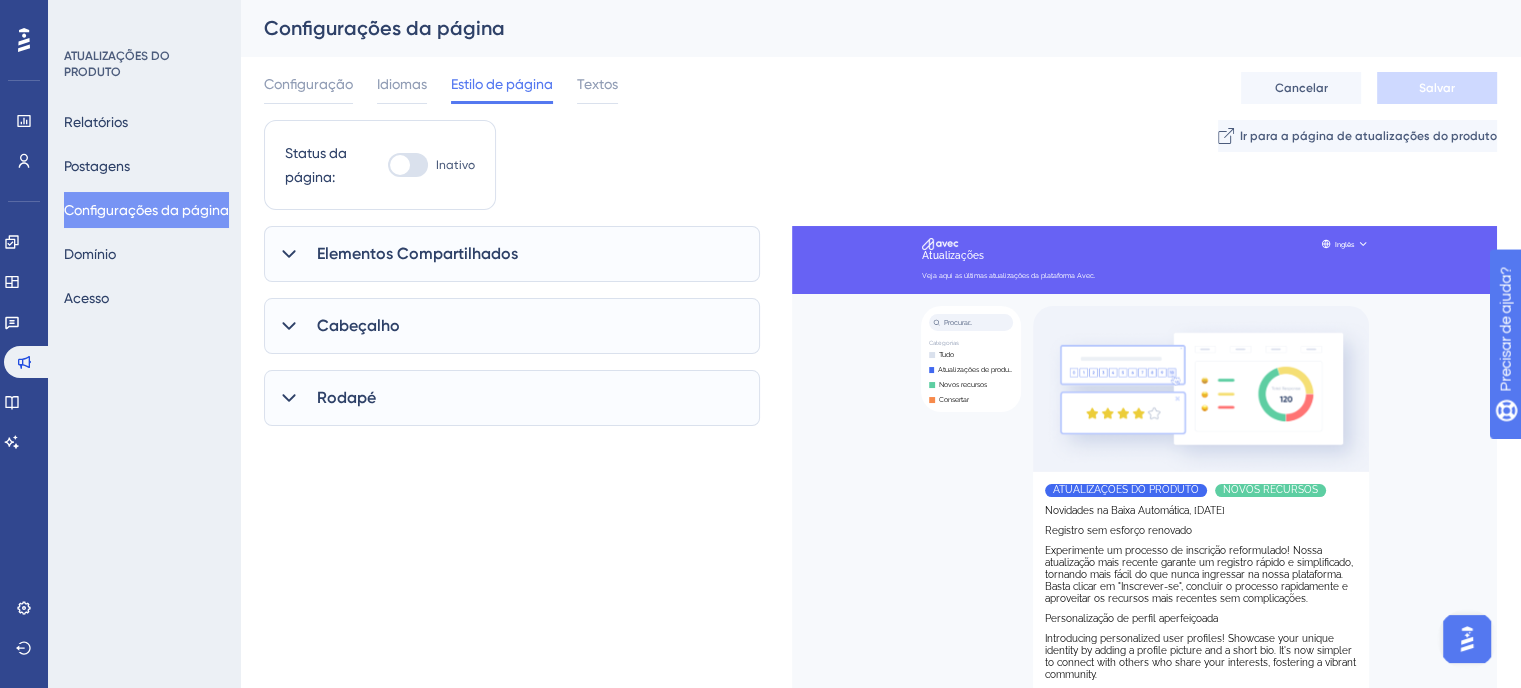 click on "Elementos Compartilhados" at bounding box center (417, 253) 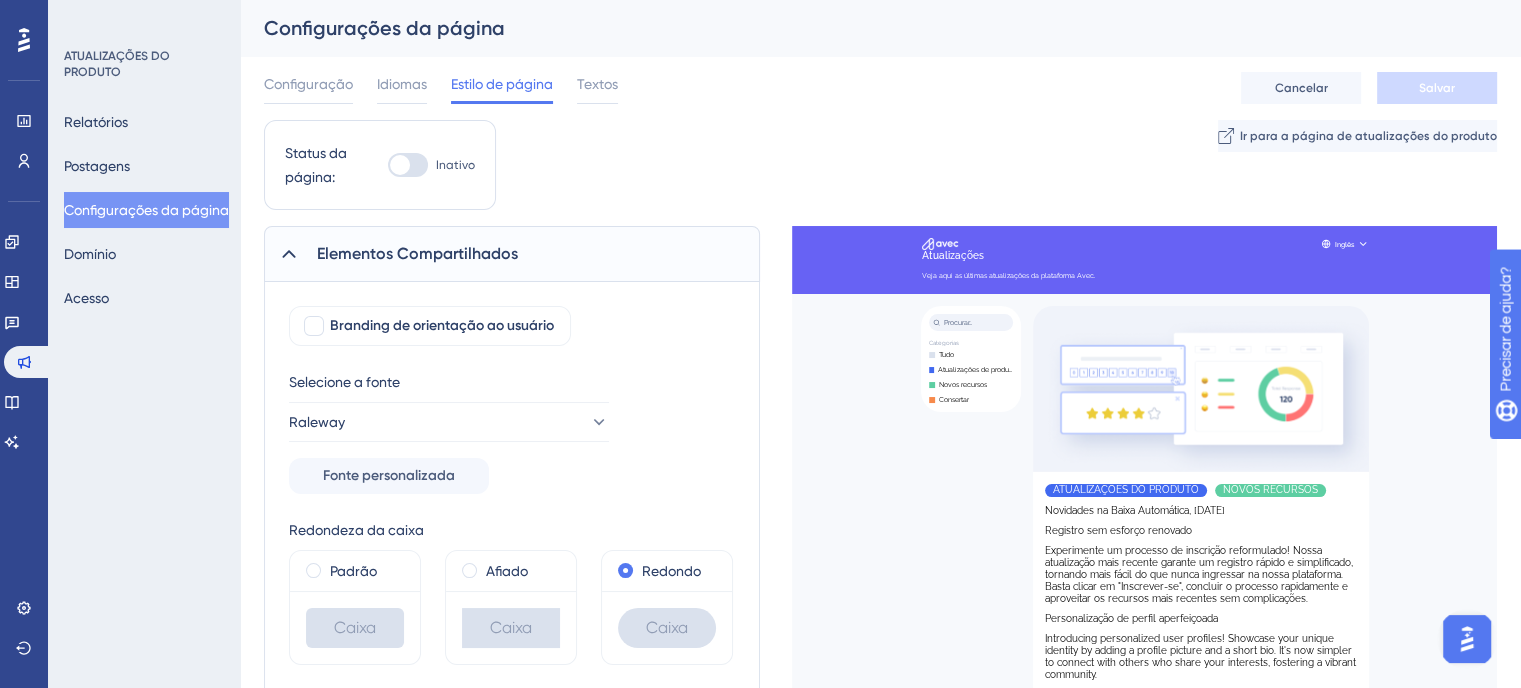 click on "Elementos Compartilhados" at bounding box center (417, 253) 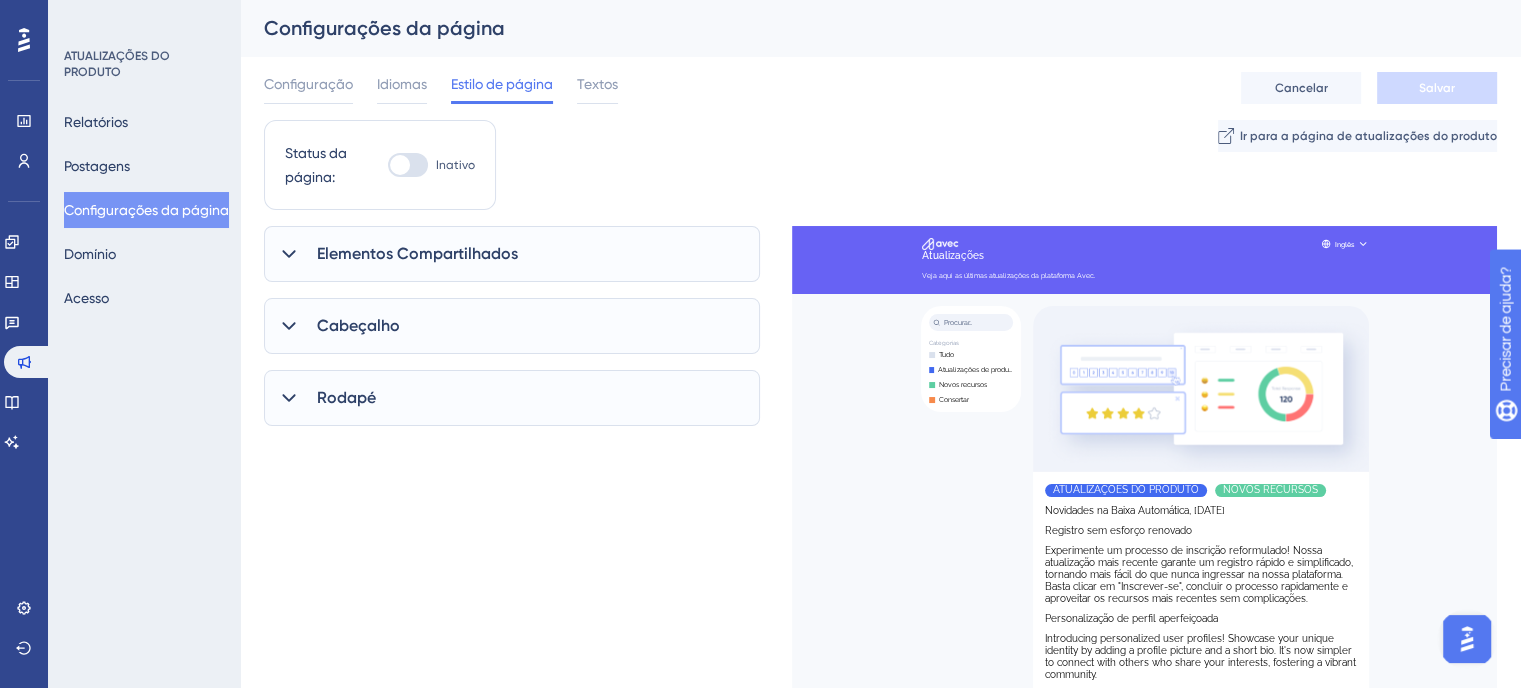 click on "Configuração Idiomas Estilo de página Textos Cancelar Salvar" at bounding box center [880, 88] 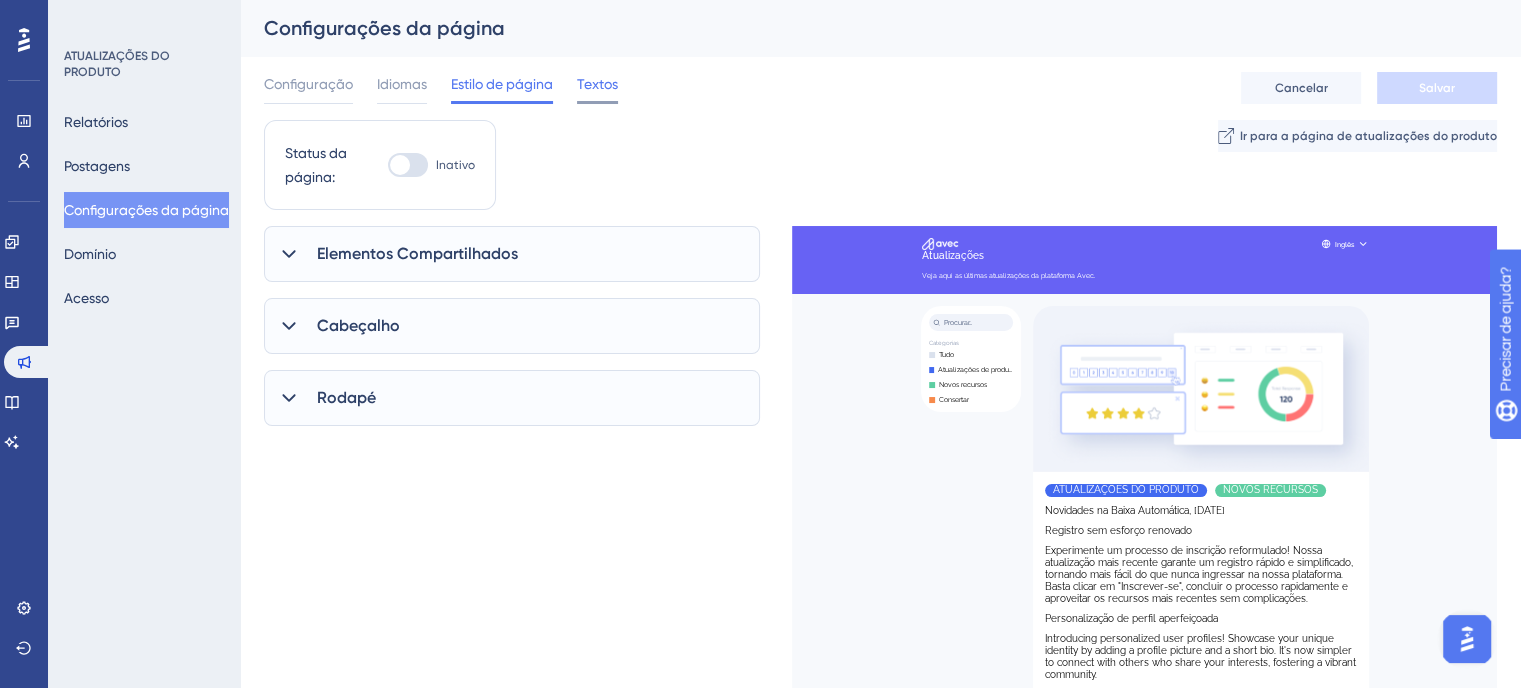 click on "Textos" at bounding box center [597, 84] 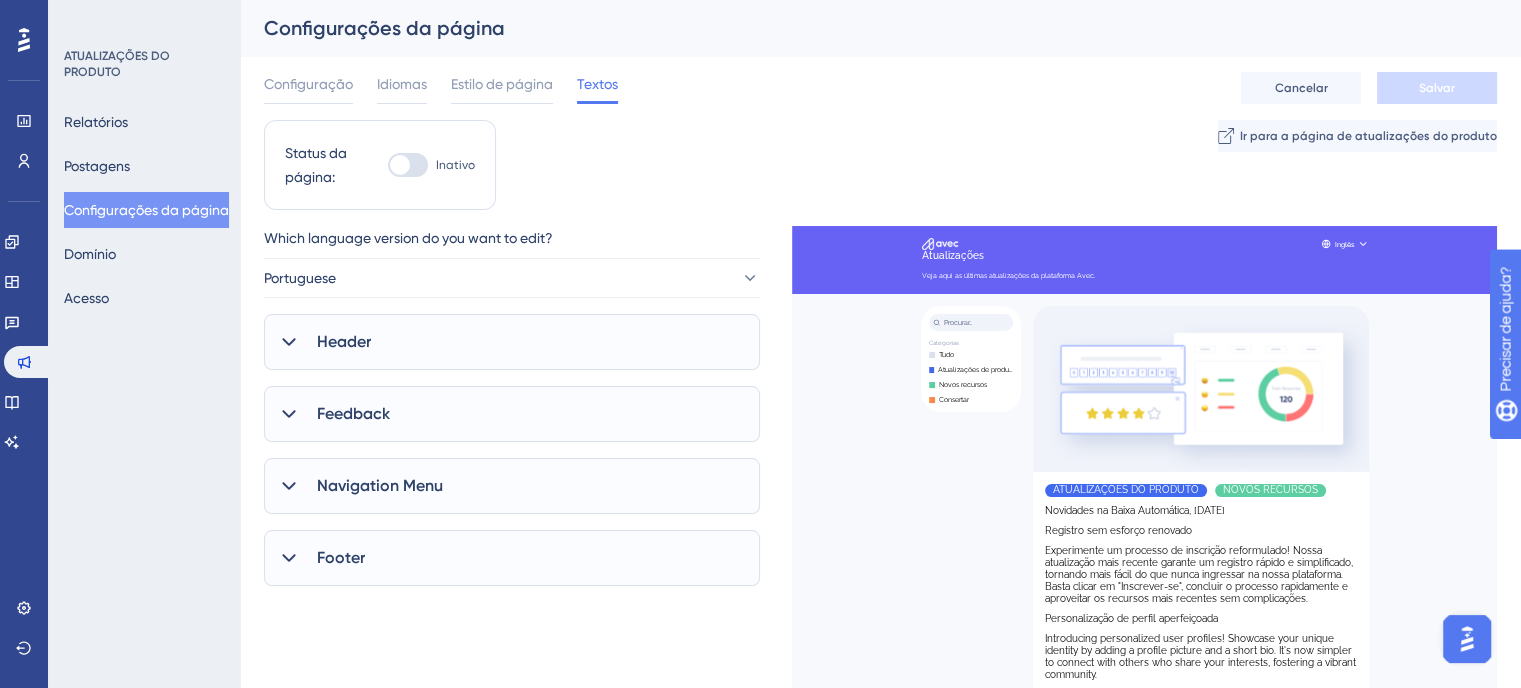 scroll, scrollTop: 0, scrollLeft: 0, axis: both 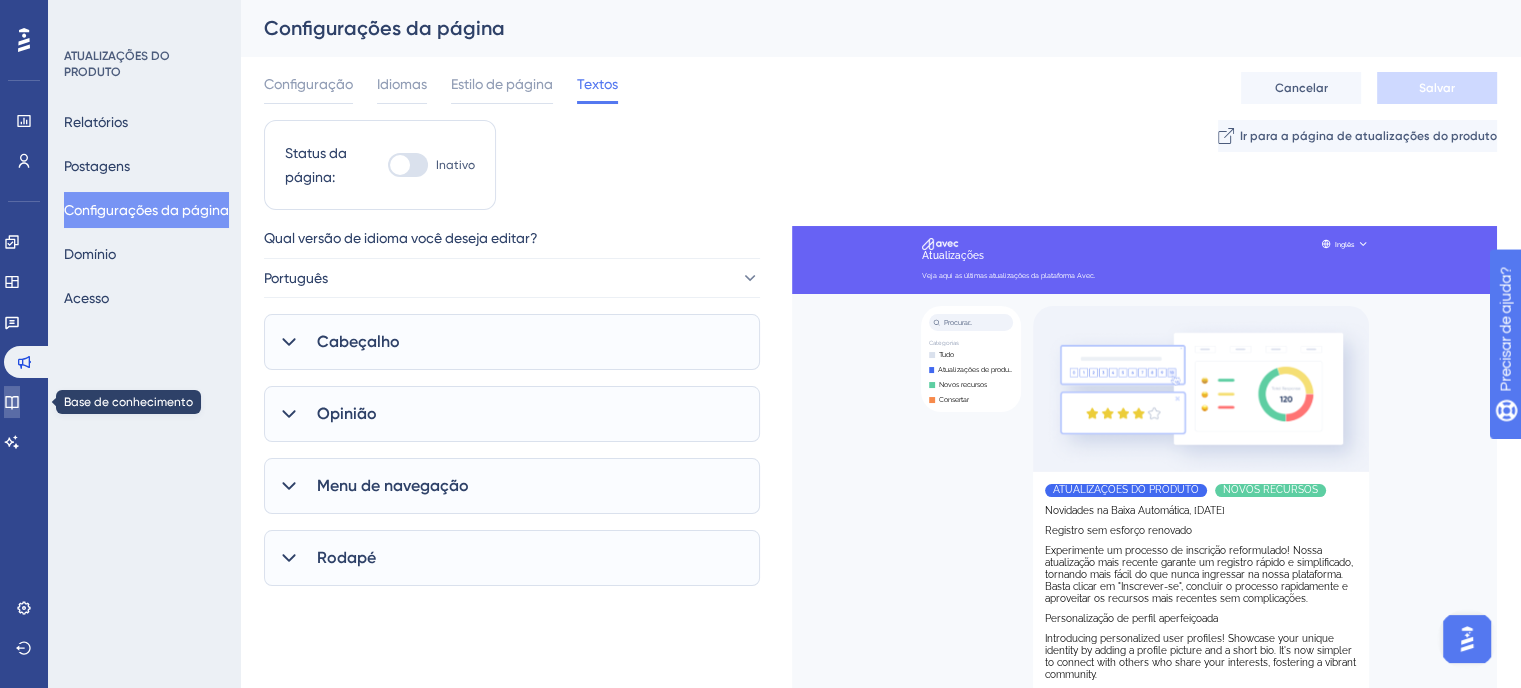 click 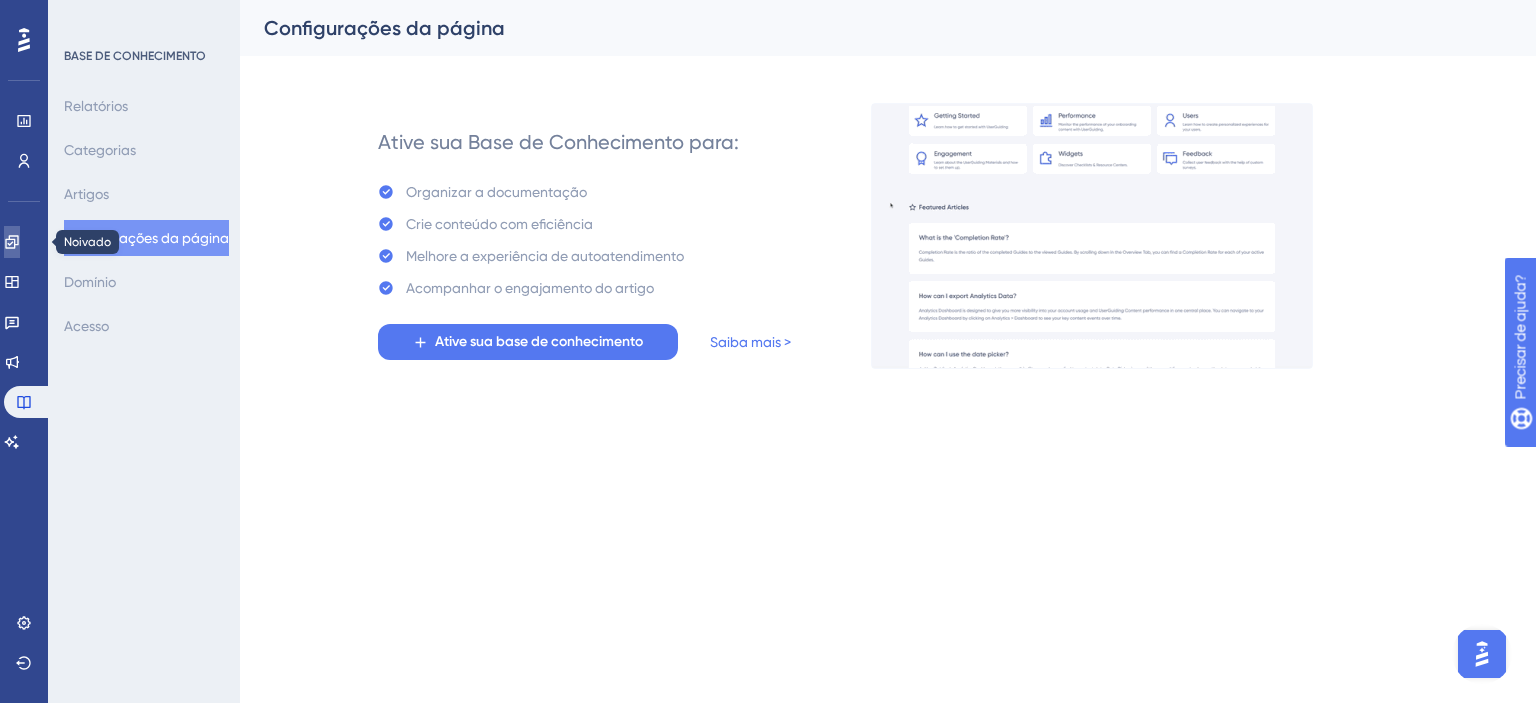 click 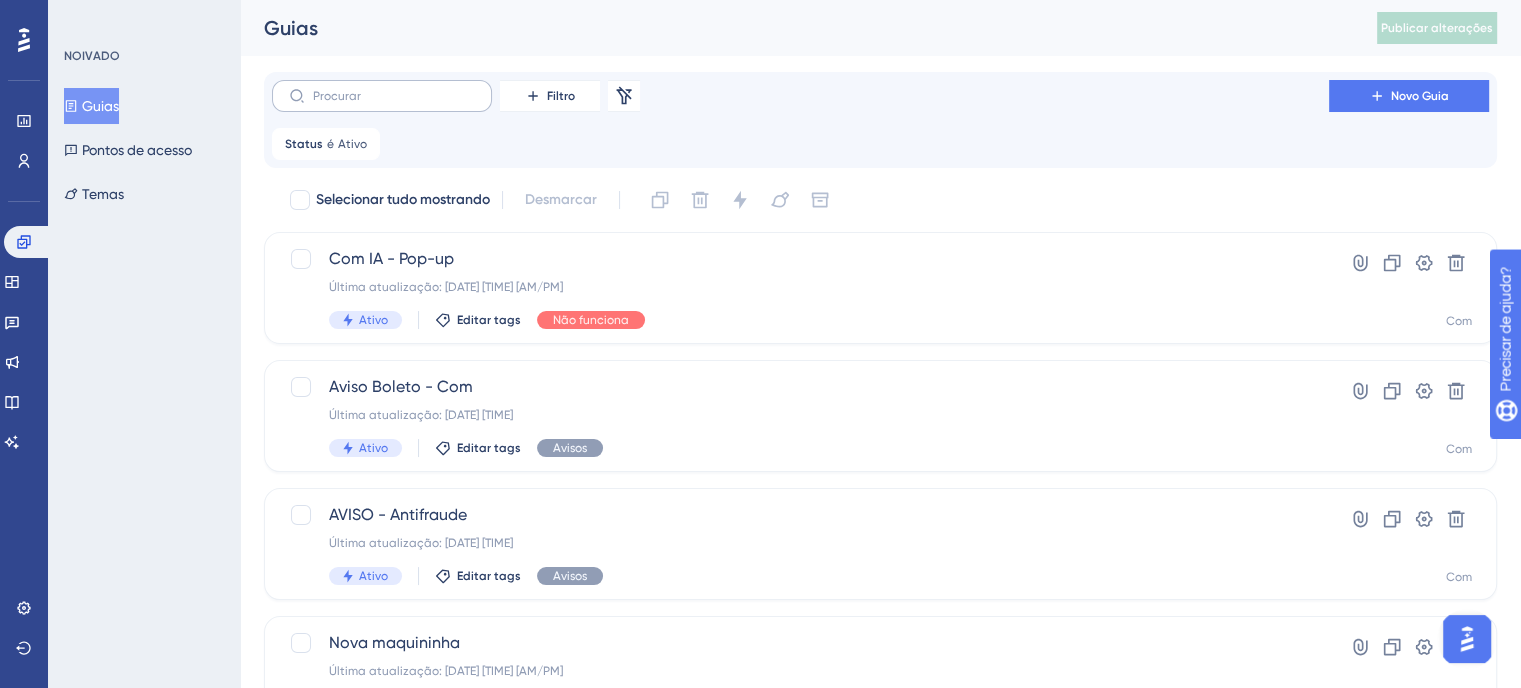 click at bounding box center [382, 96] 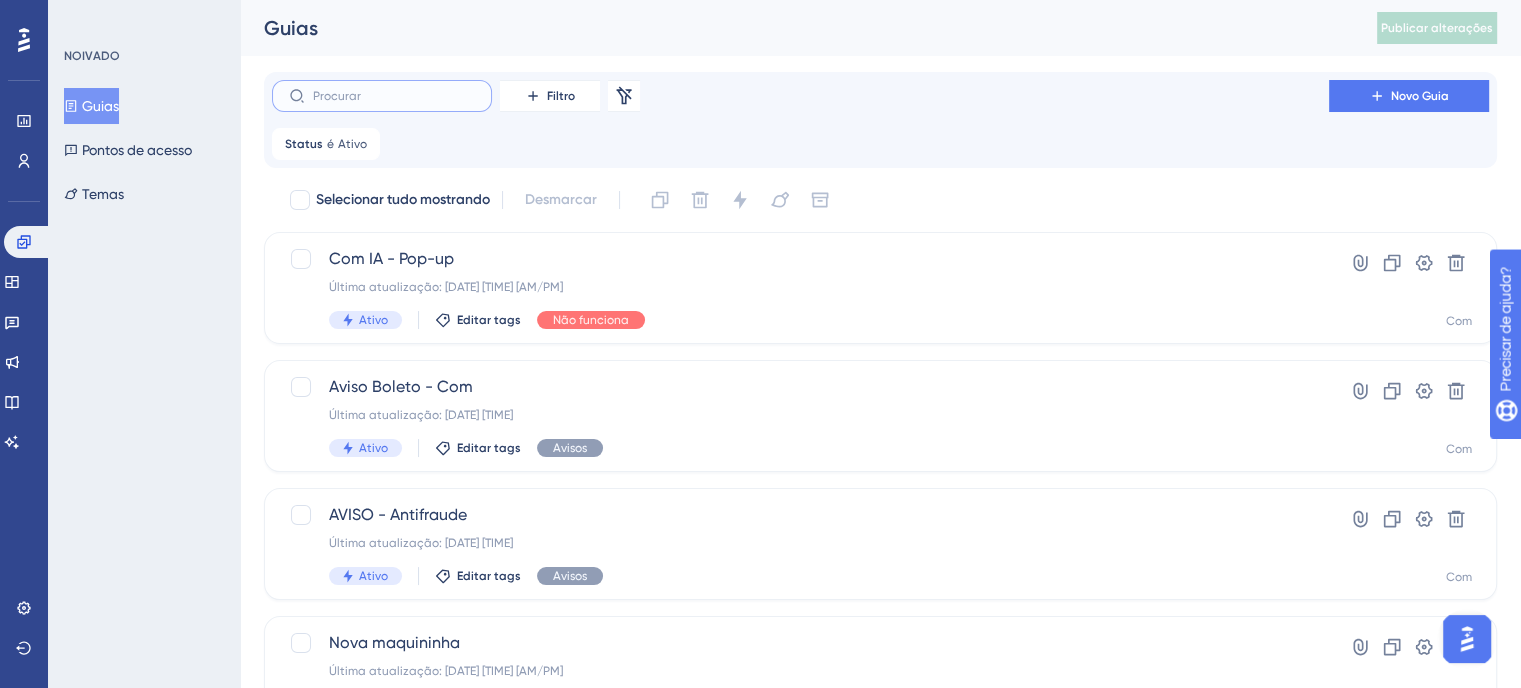 click at bounding box center [394, 96] 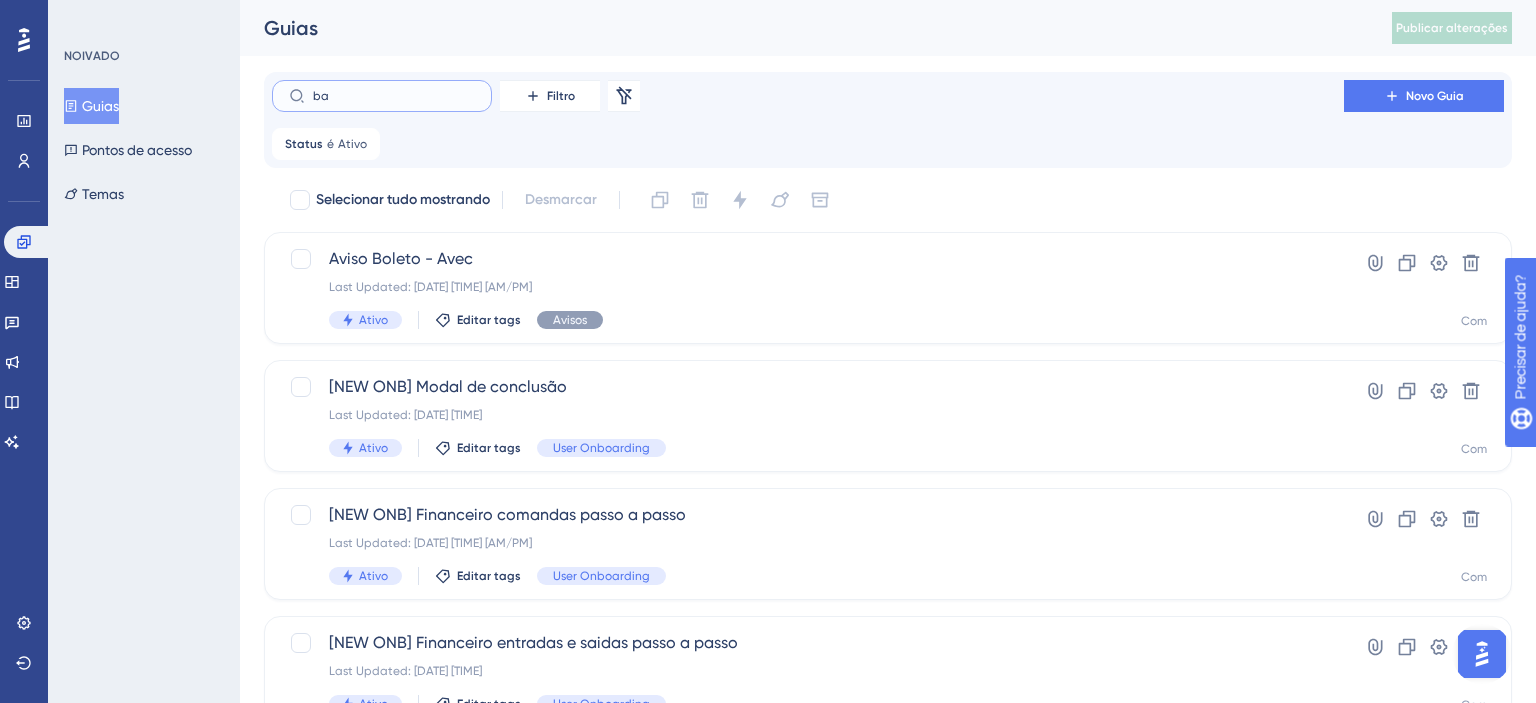 type on "bai" 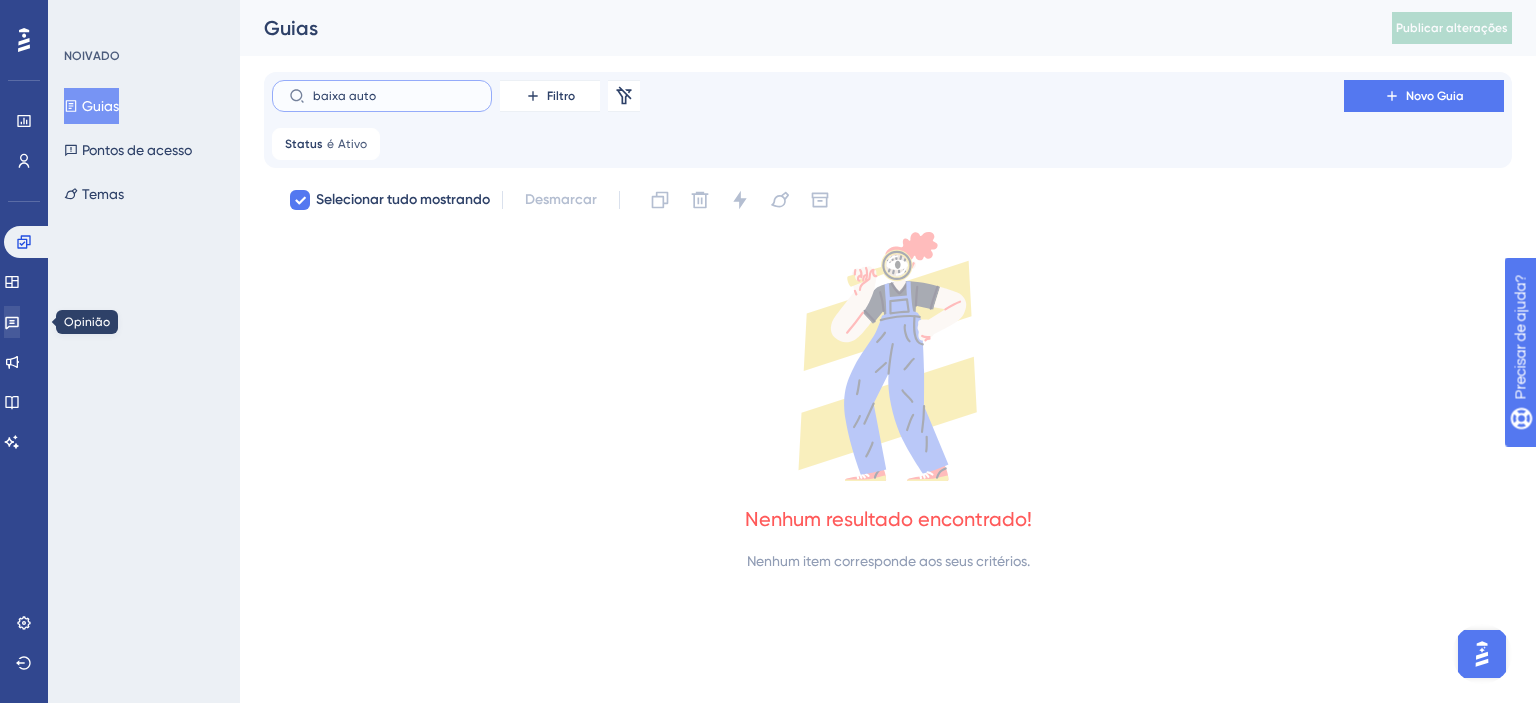 type on "baixa auto" 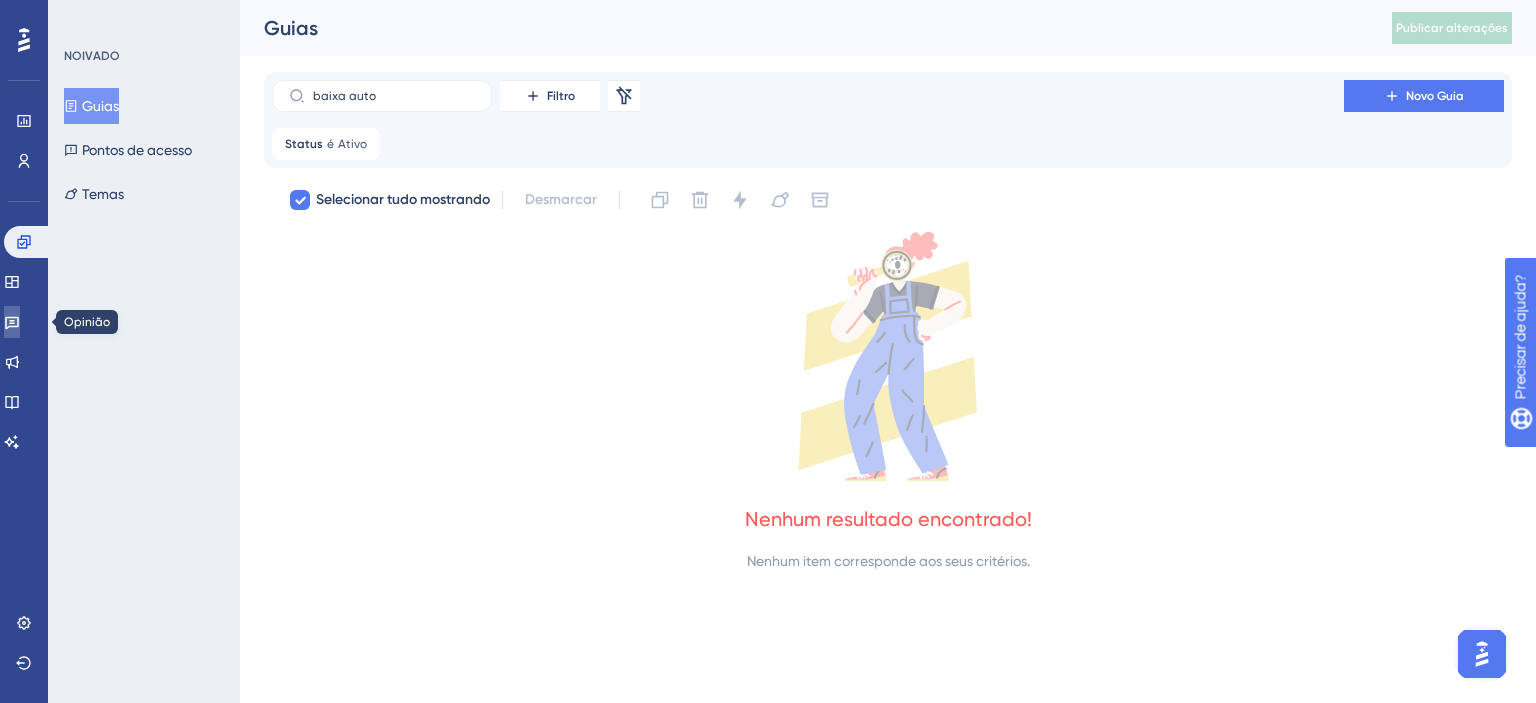 click 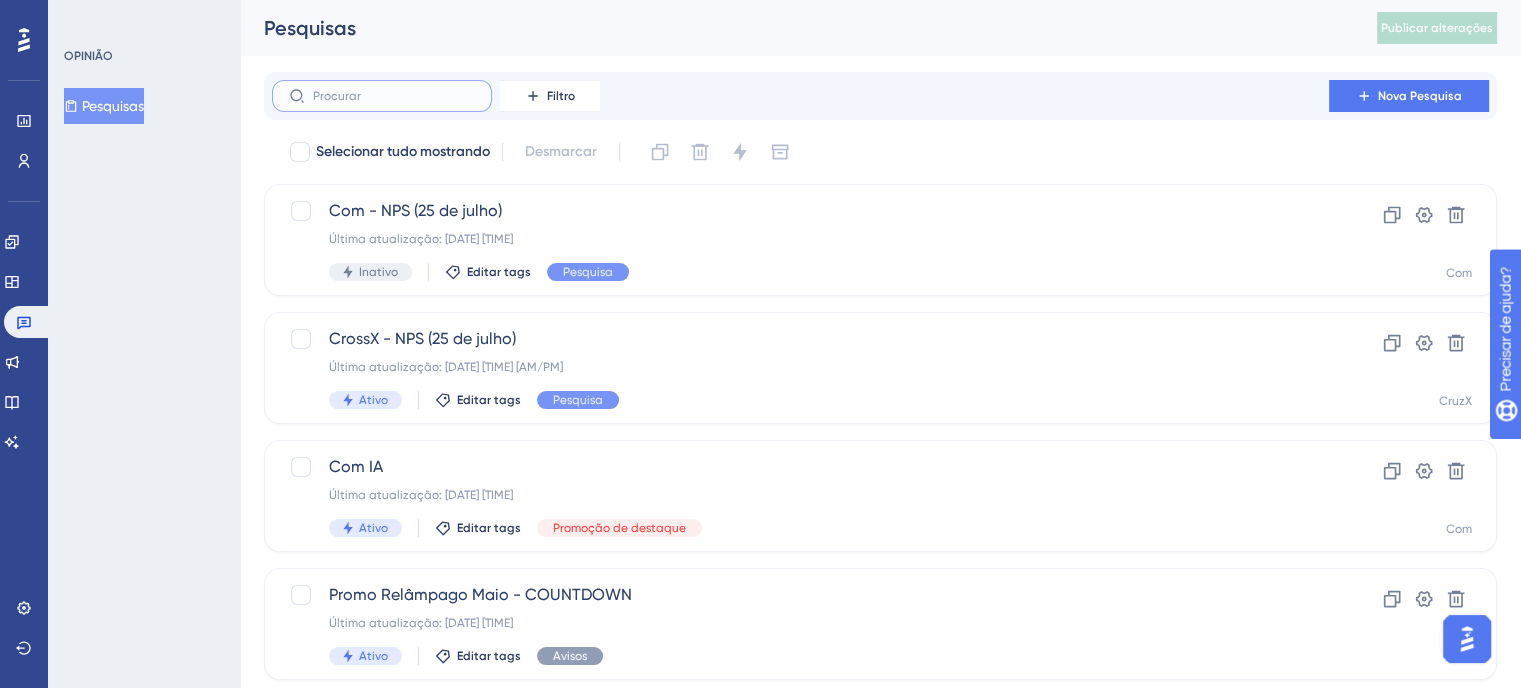 click at bounding box center [394, 96] 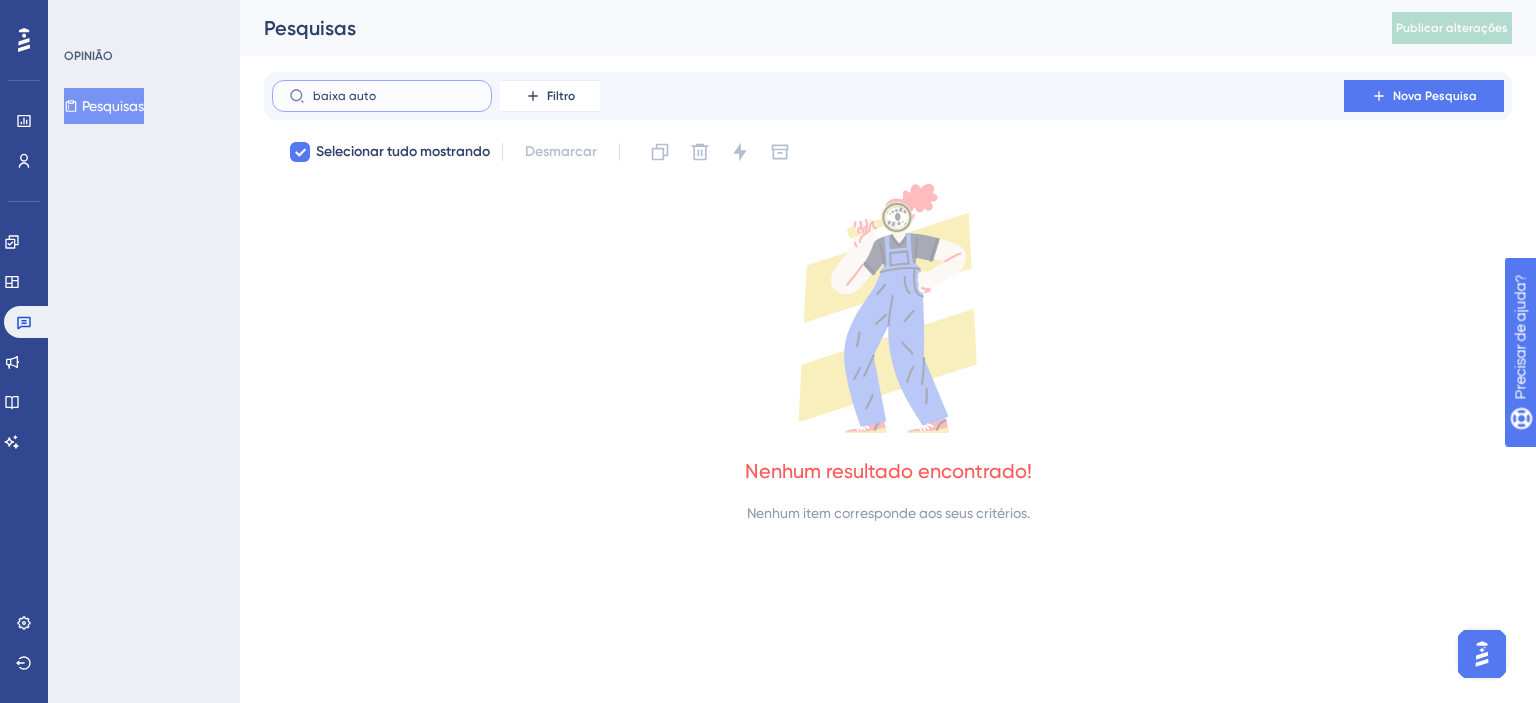 type 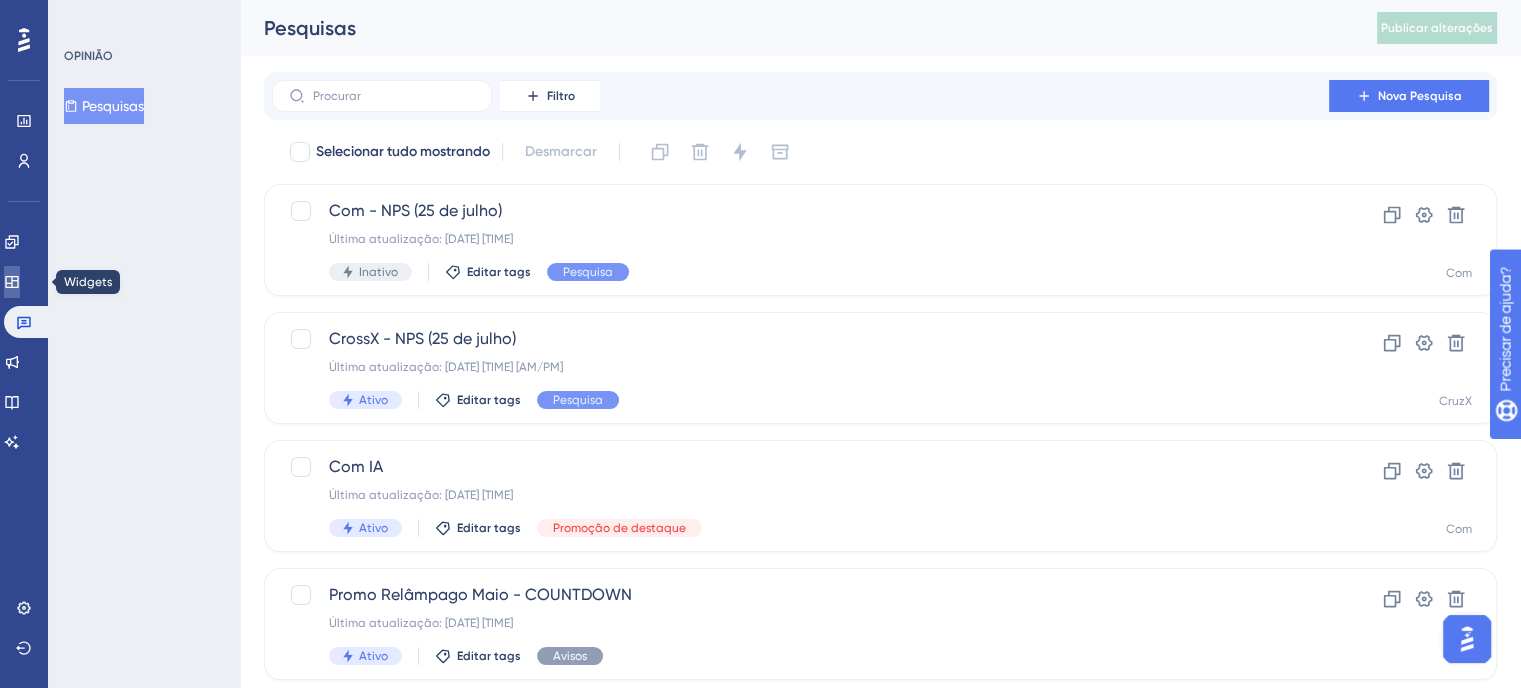 click 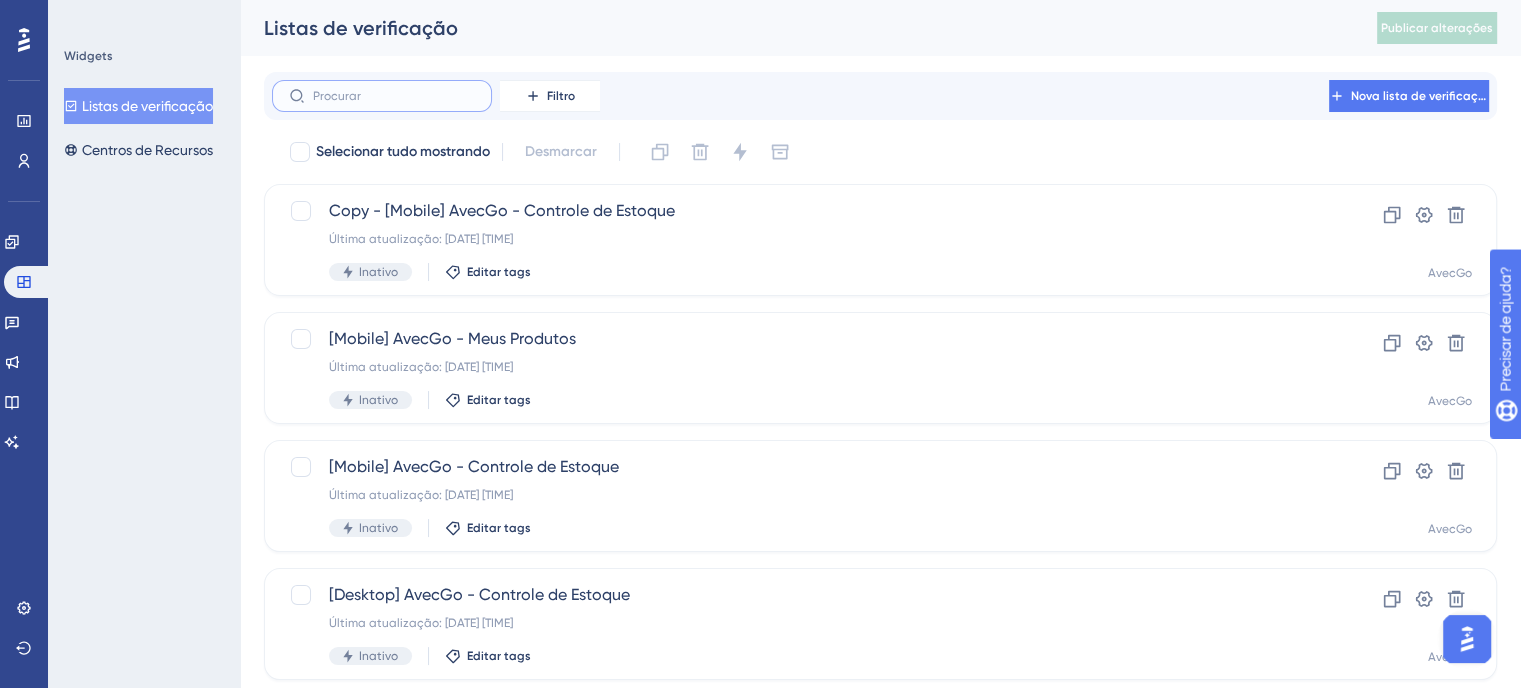 click at bounding box center [394, 96] 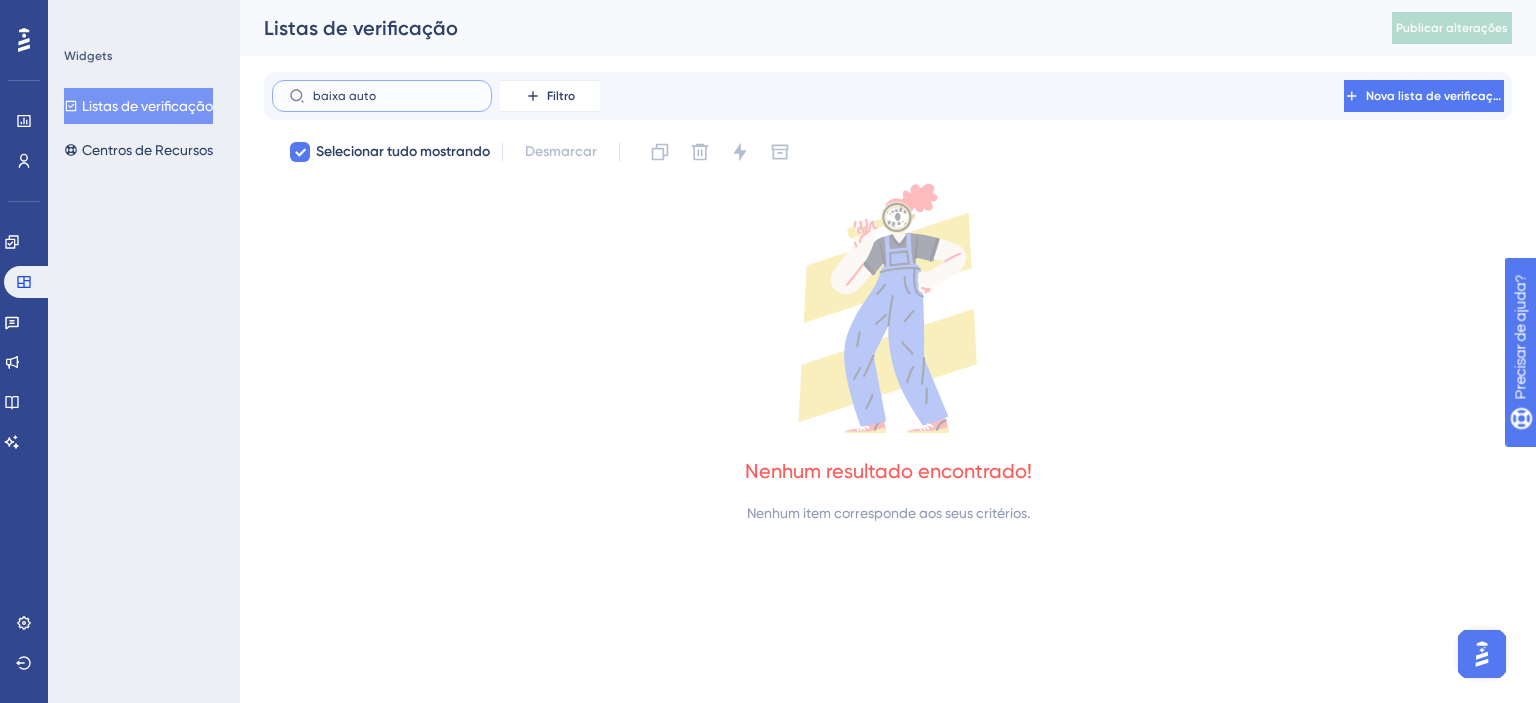 type 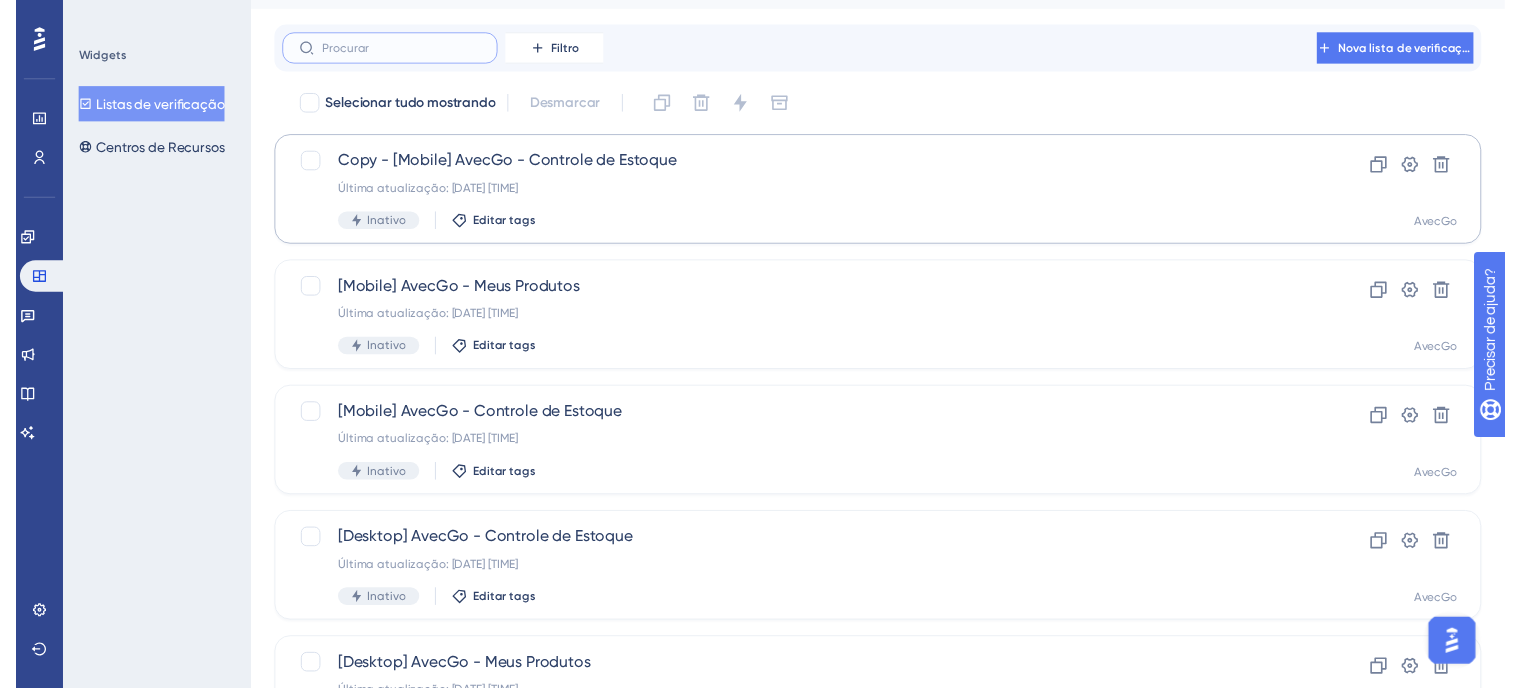 scroll, scrollTop: 0, scrollLeft: 0, axis: both 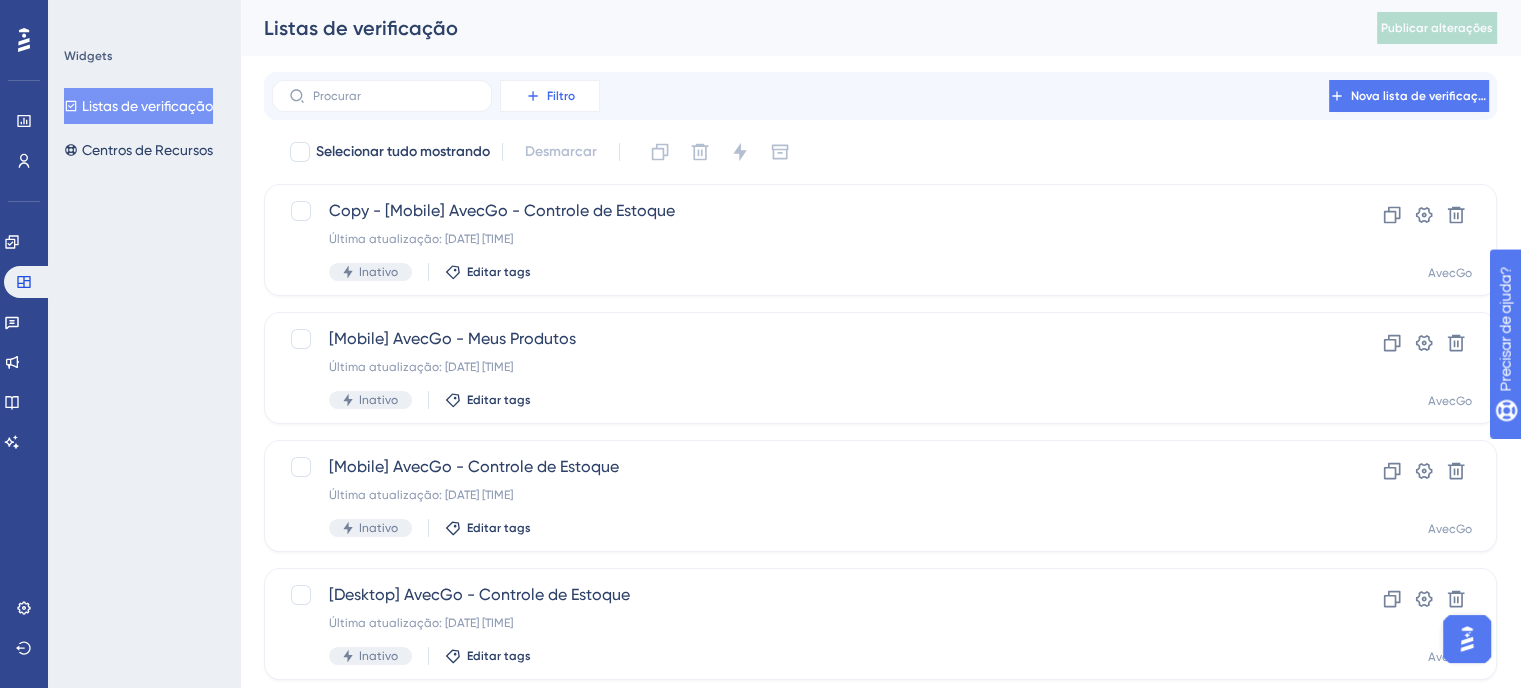 click on "Filtro" at bounding box center [550, 96] 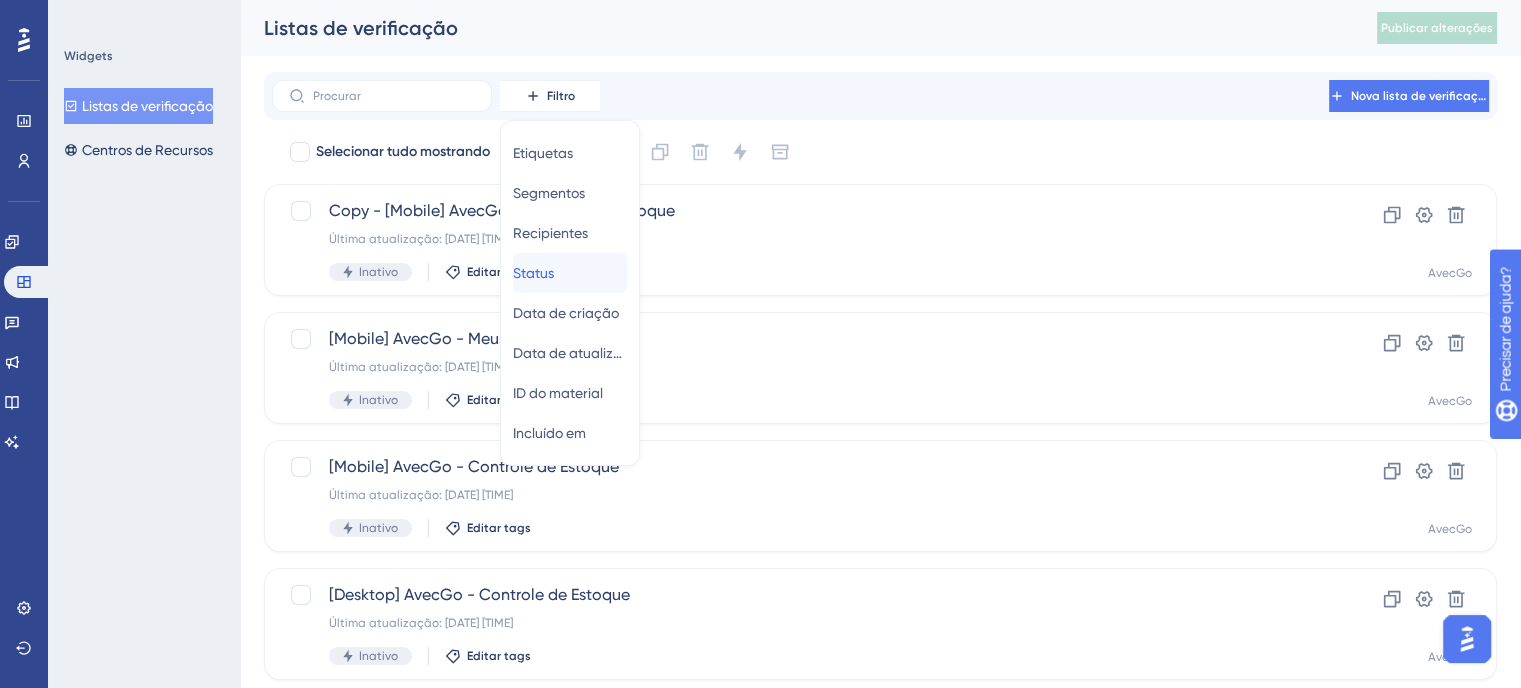 click on "Status Status" at bounding box center (570, 273) 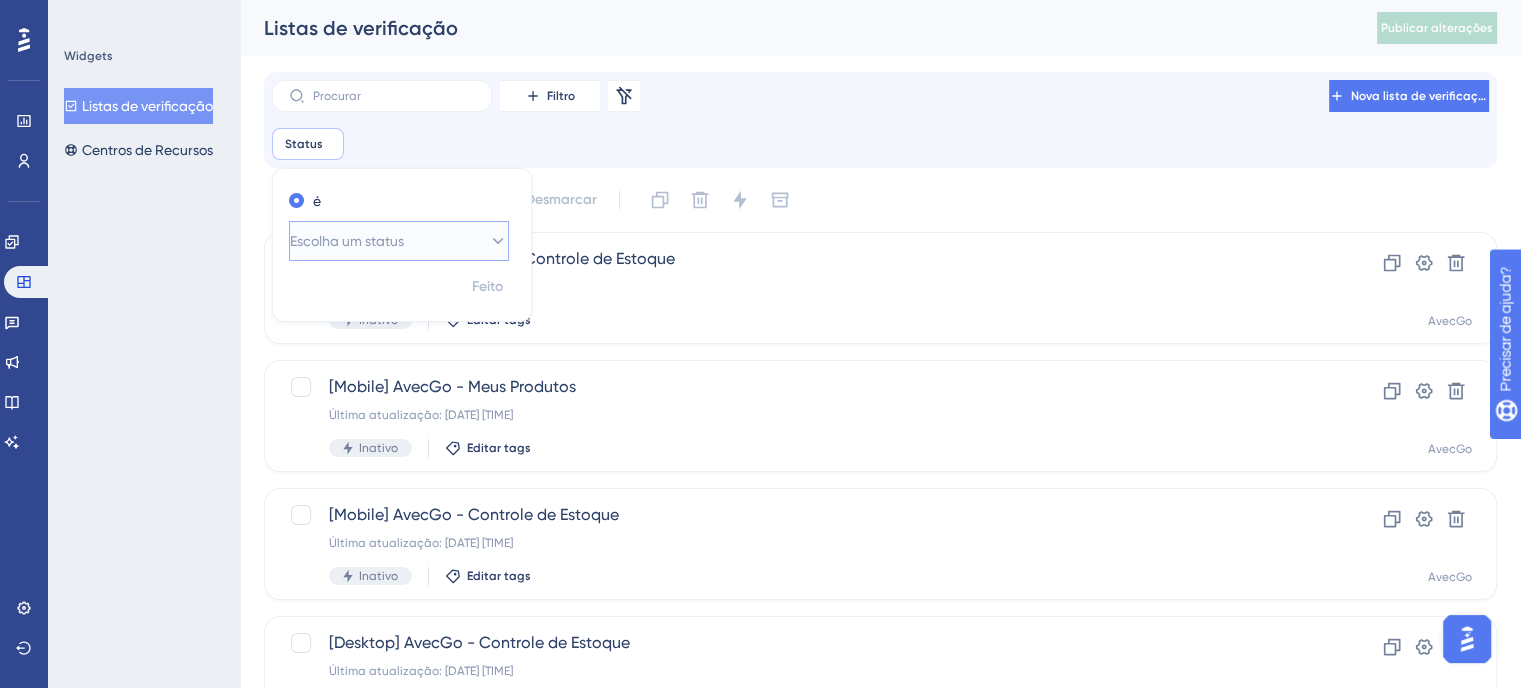 click on "Escolha um status" at bounding box center (347, 241) 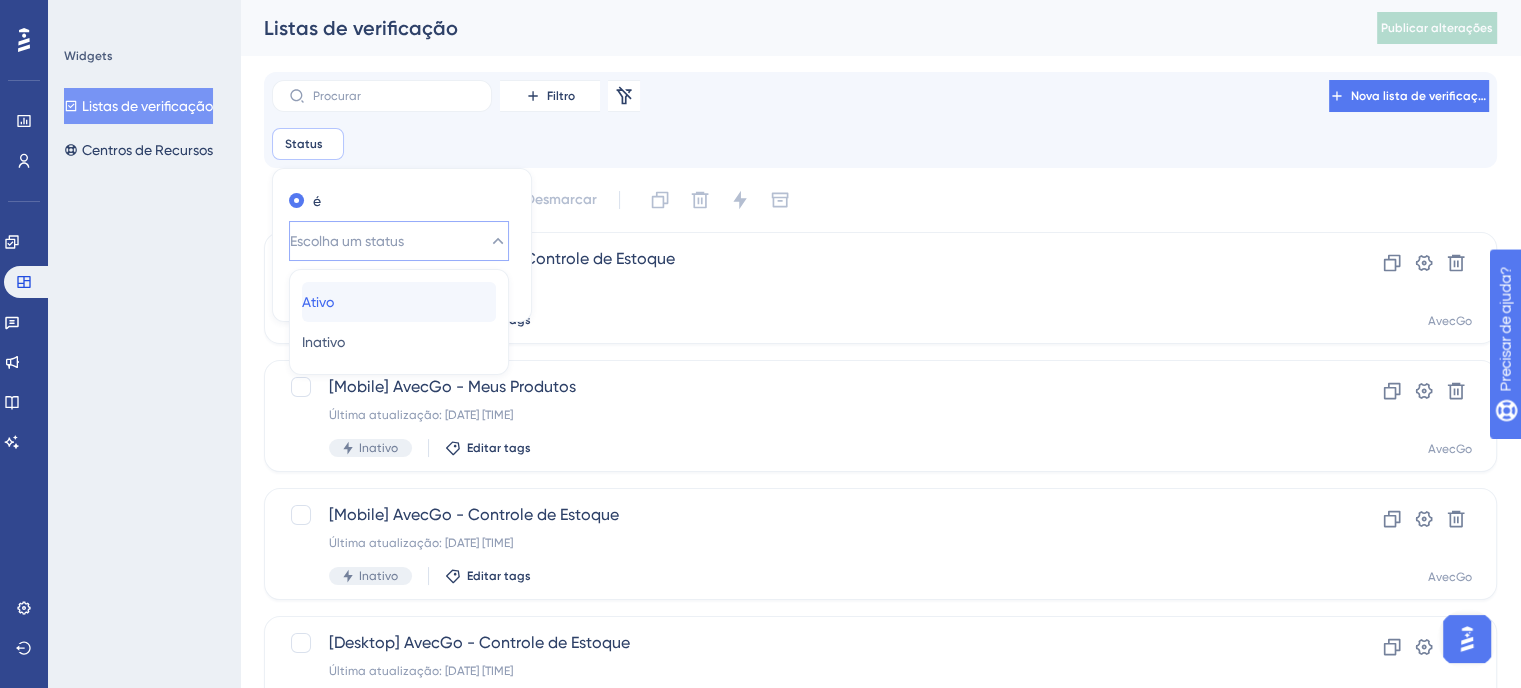 click on "Ativo Ativo" at bounding box center [399, 302] 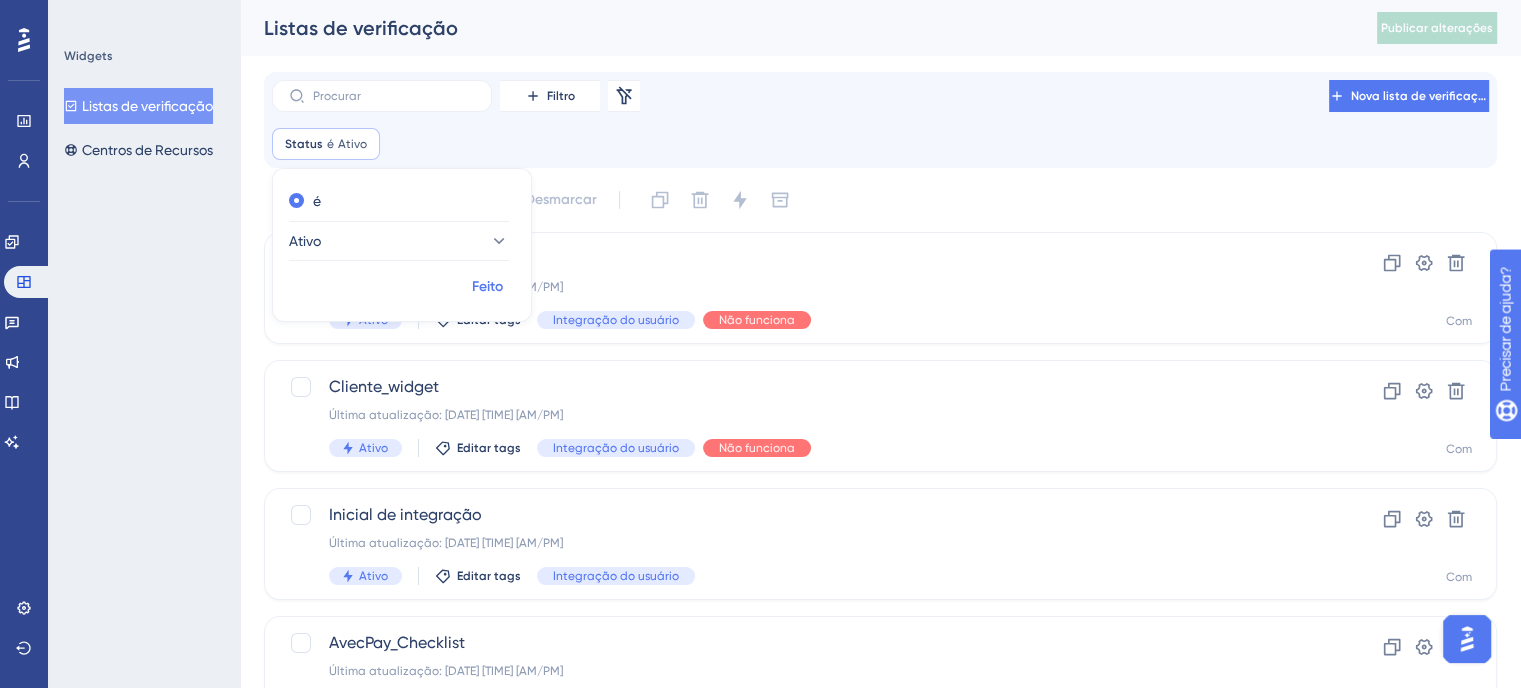 click on "Feito" at bounding box center [487, 286] 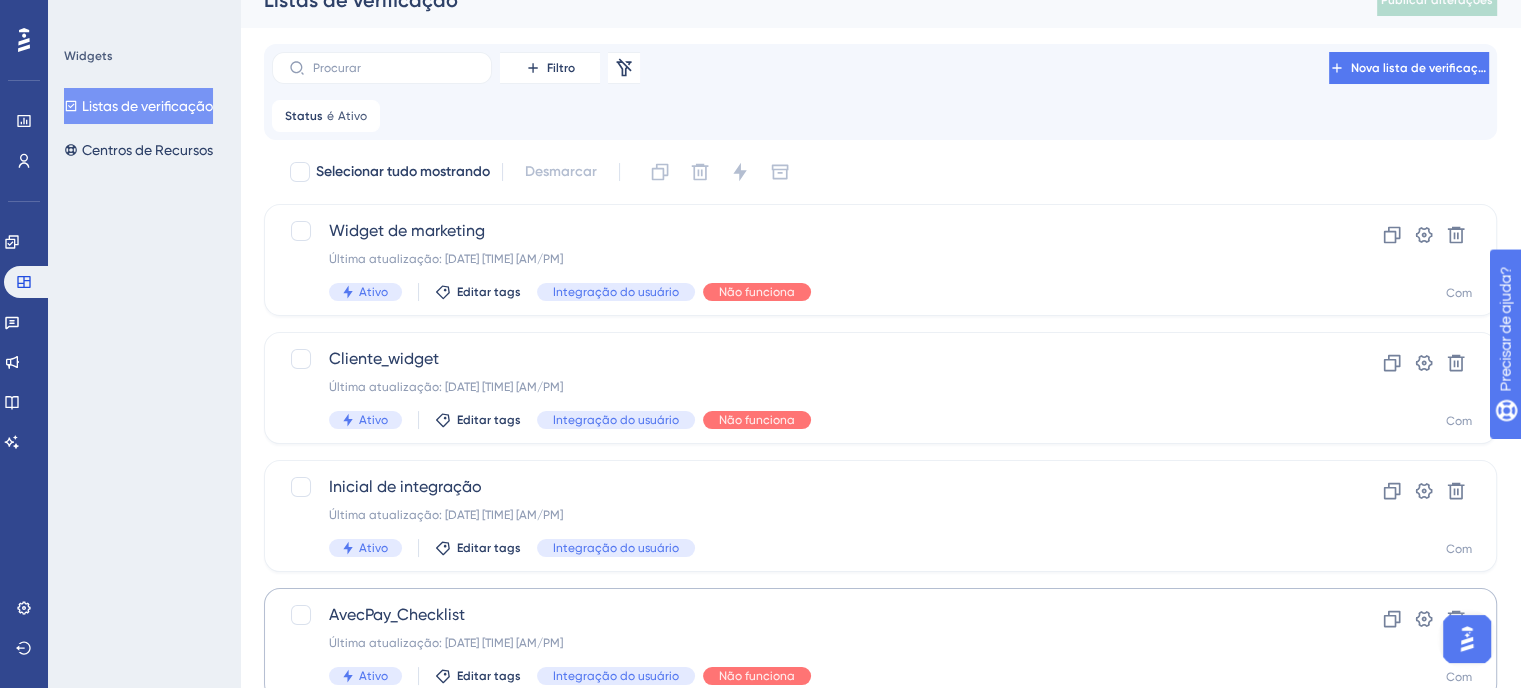 scroll, scrollTop: 0, scrollLeft: 0, axis: both 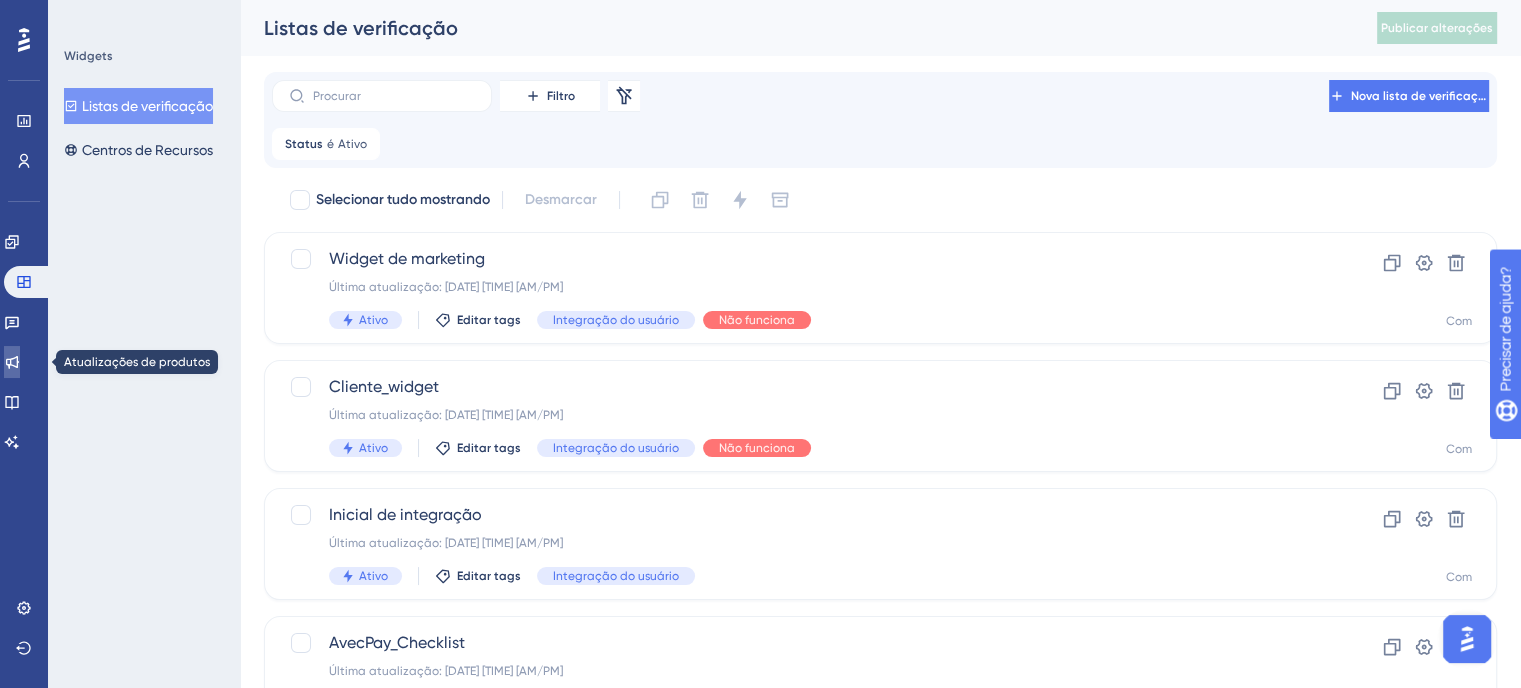click at bounding box center (12, 362) 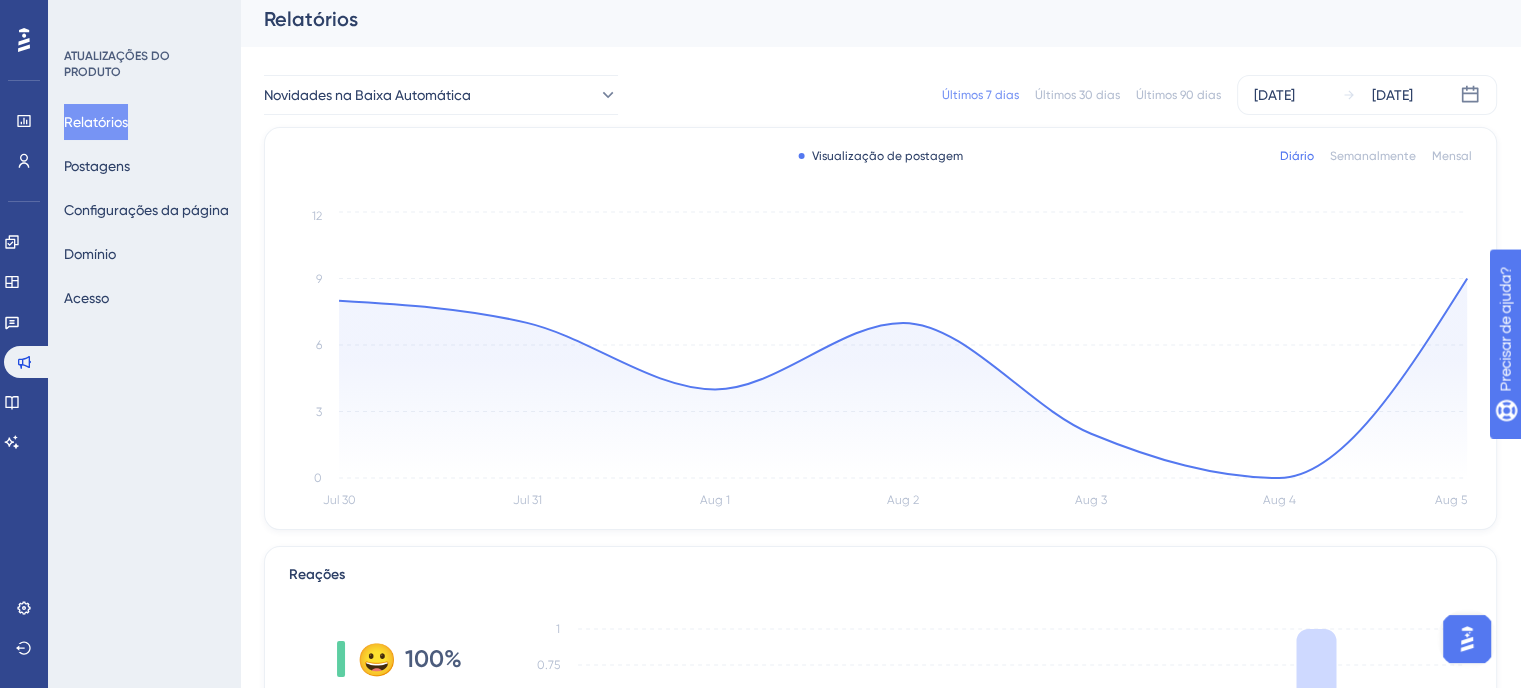 scroll, scrollTop: 0, scrollLeft: 0, axis: both 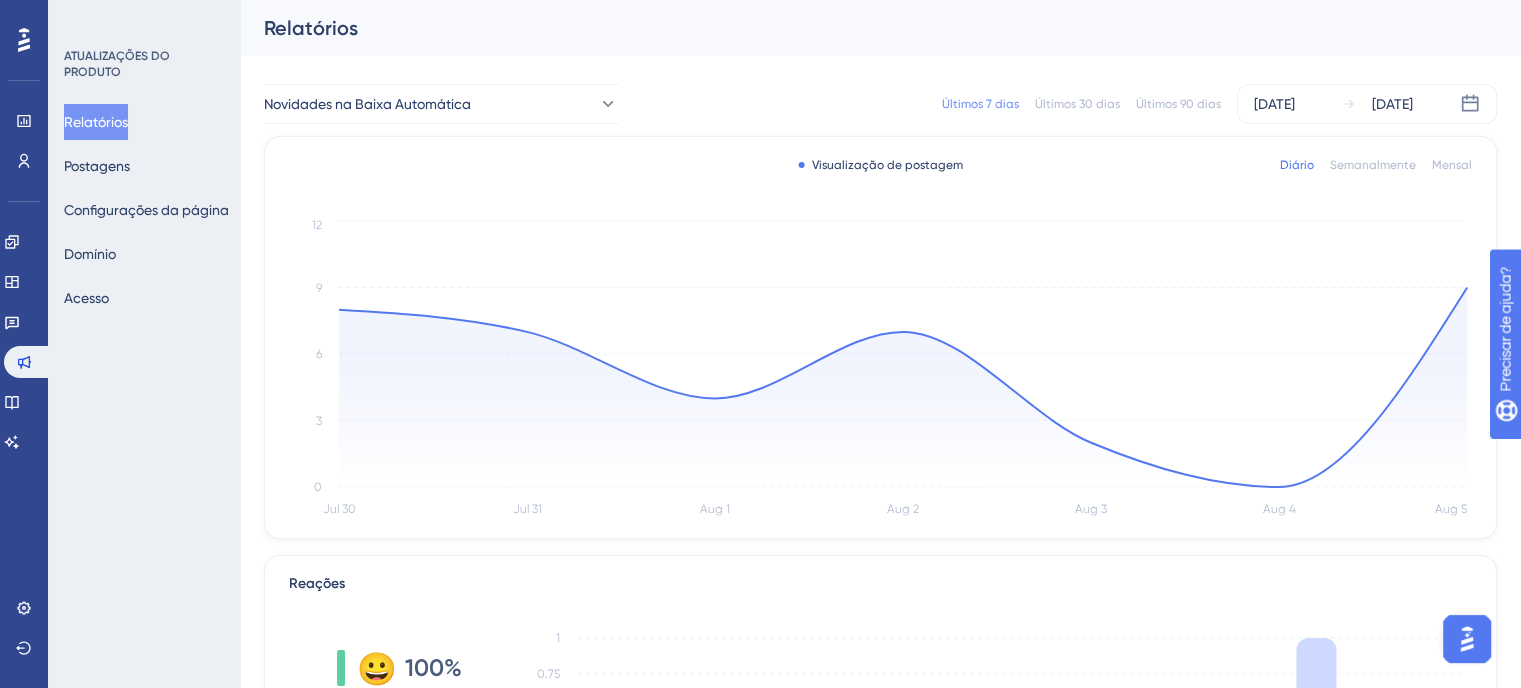 click at bounding box center (1467, 639) 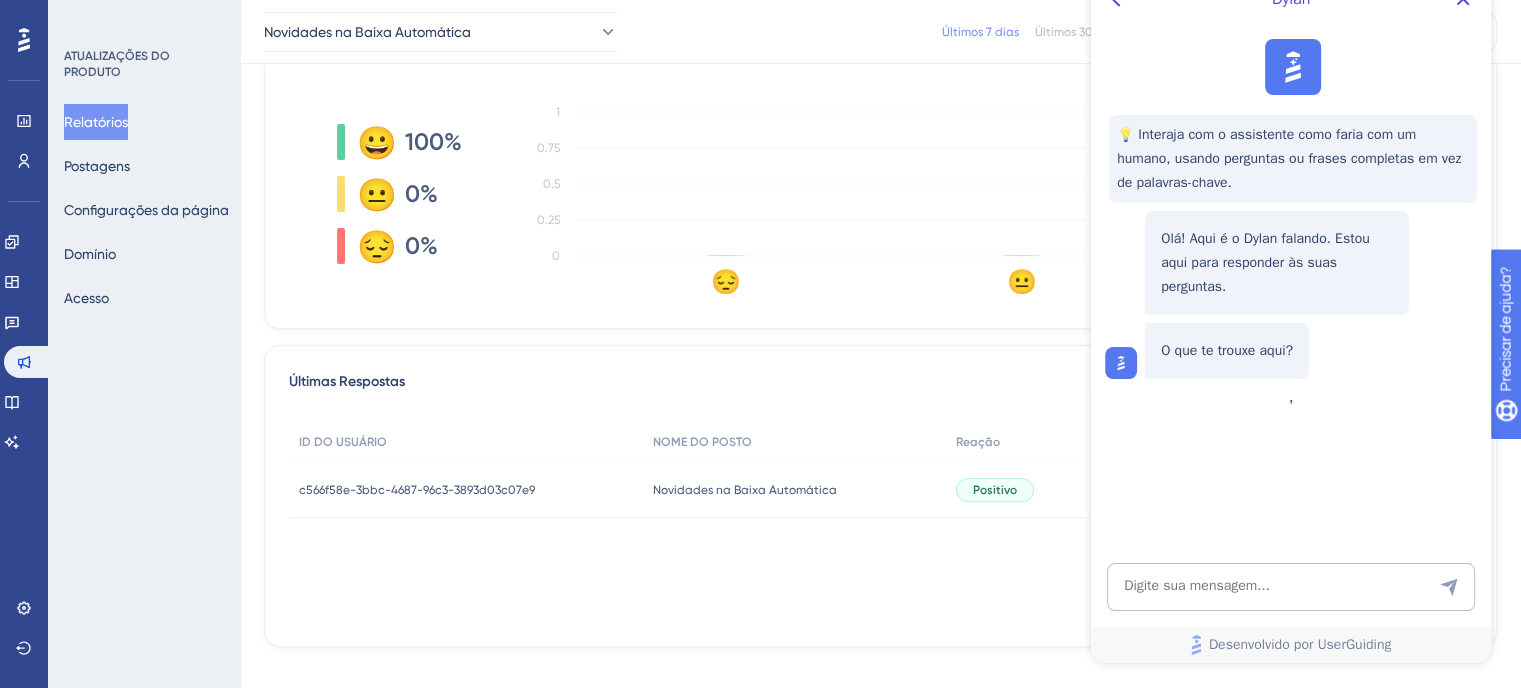 scroll, scrollTop: 540, scrollLeft: 0, axis: vertical 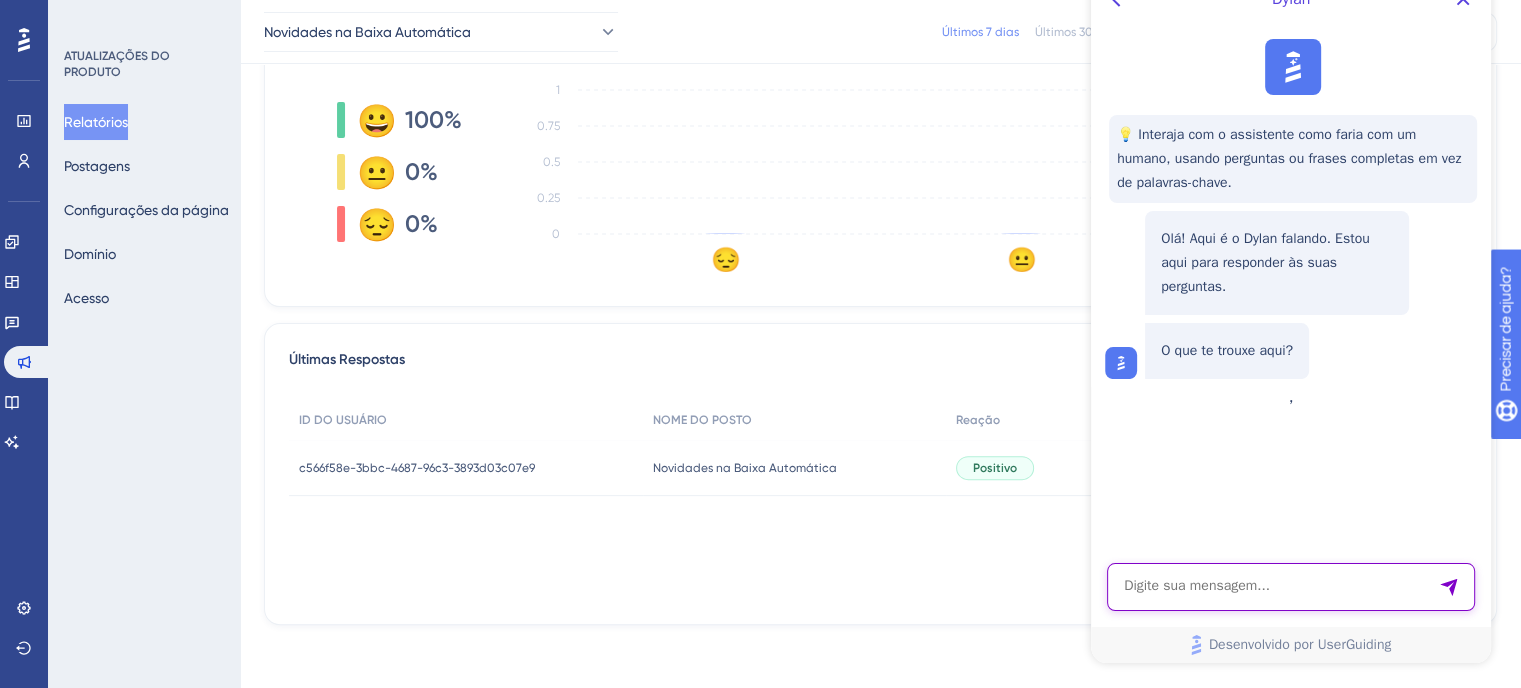 click at bounding box center [1291, 587] 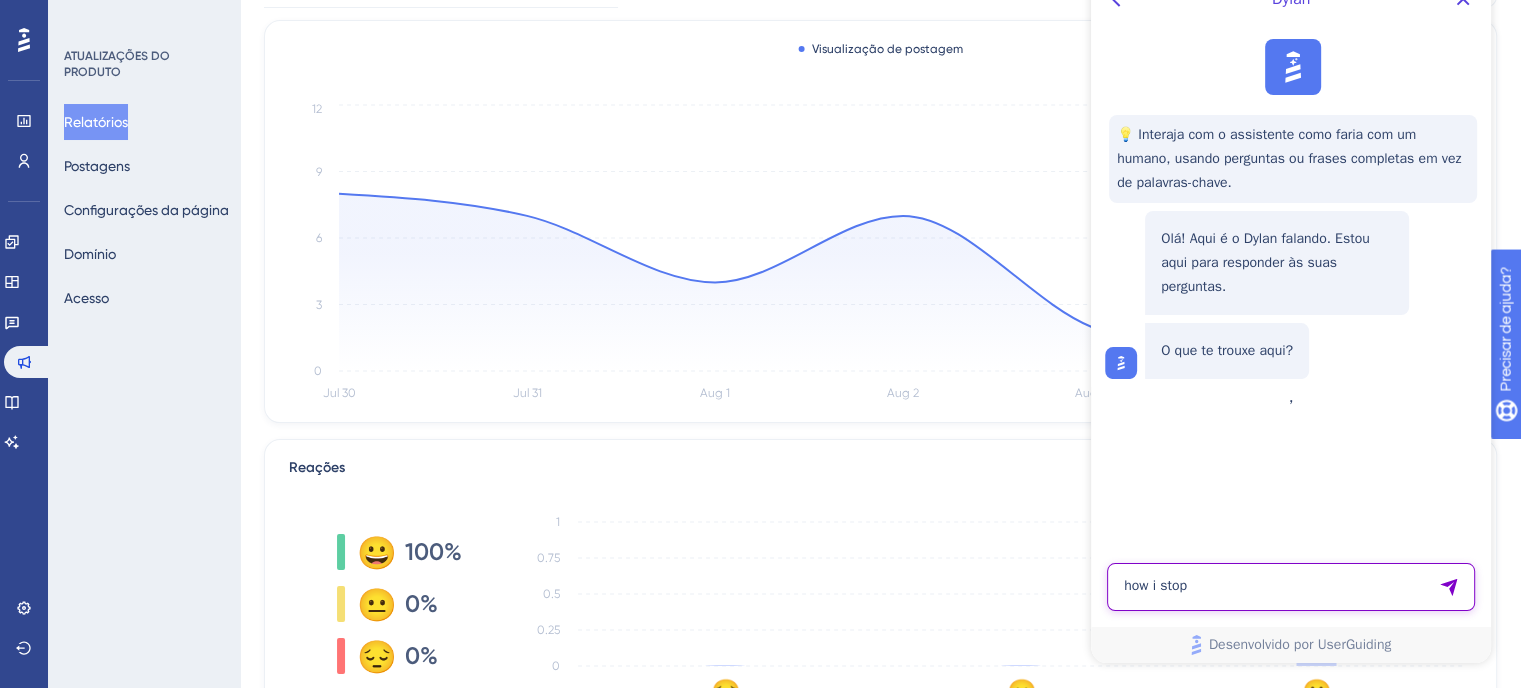 scroll, scrollTop: 0, scrollLeft: 0, axis: both 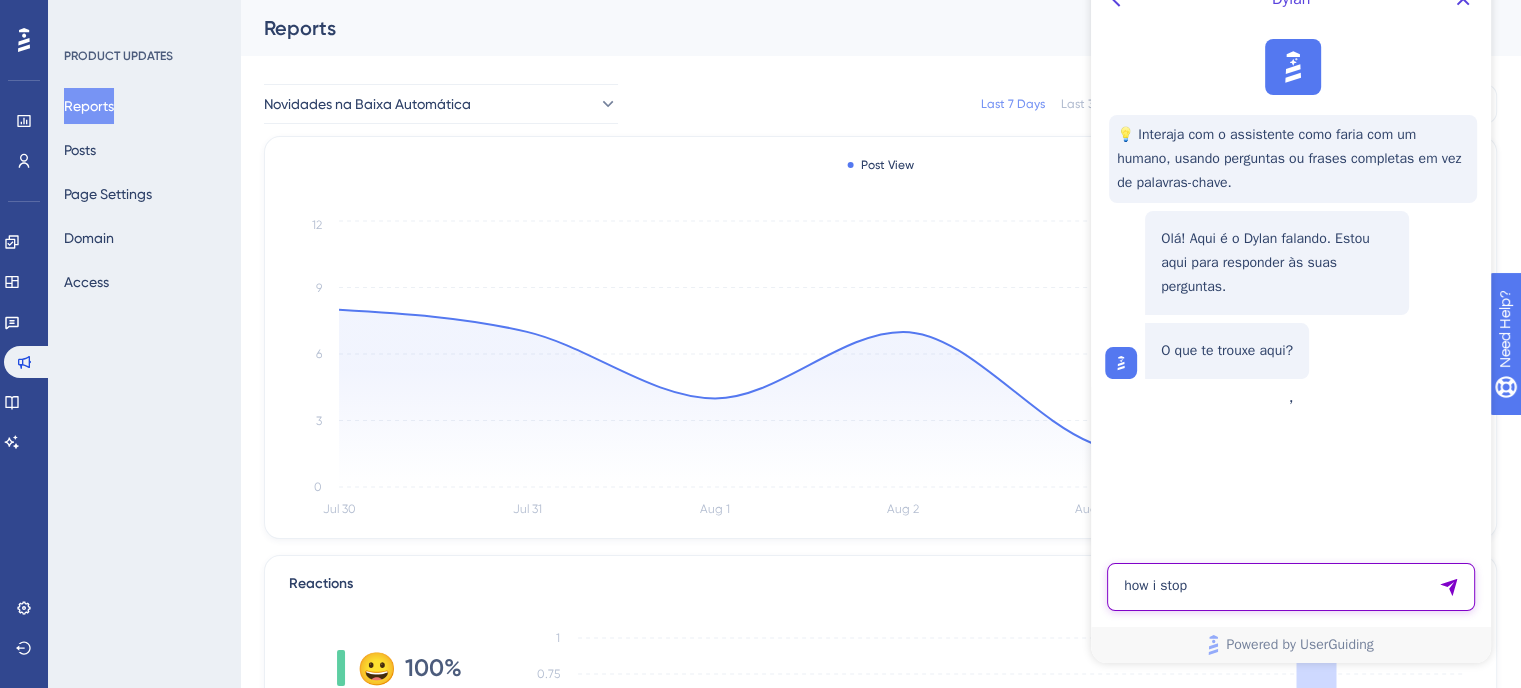 click on "how i stop" at bounding box center [1291, 587] 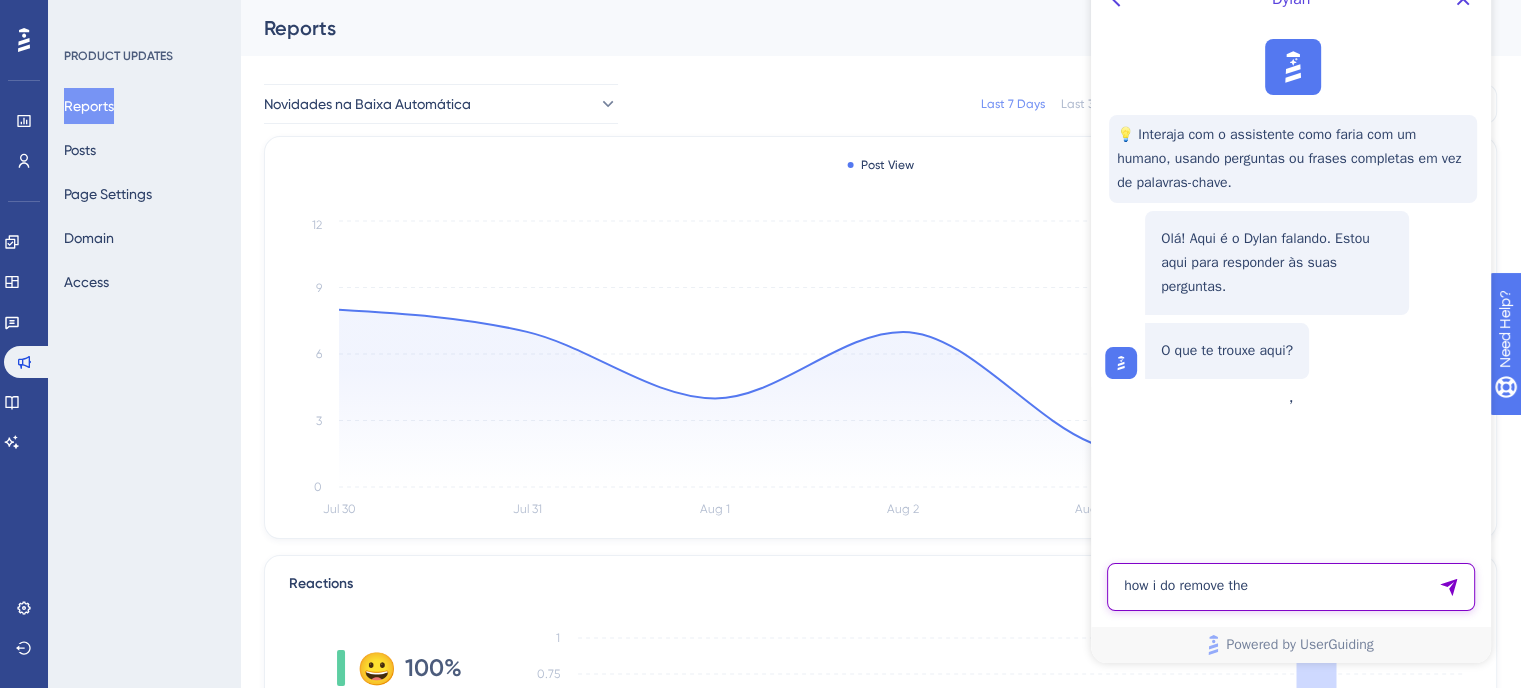 drag, startPoint x: 1177, startPoint y: 591, endPoint x: 1165, endPoint y: 587, distance: 12.649111 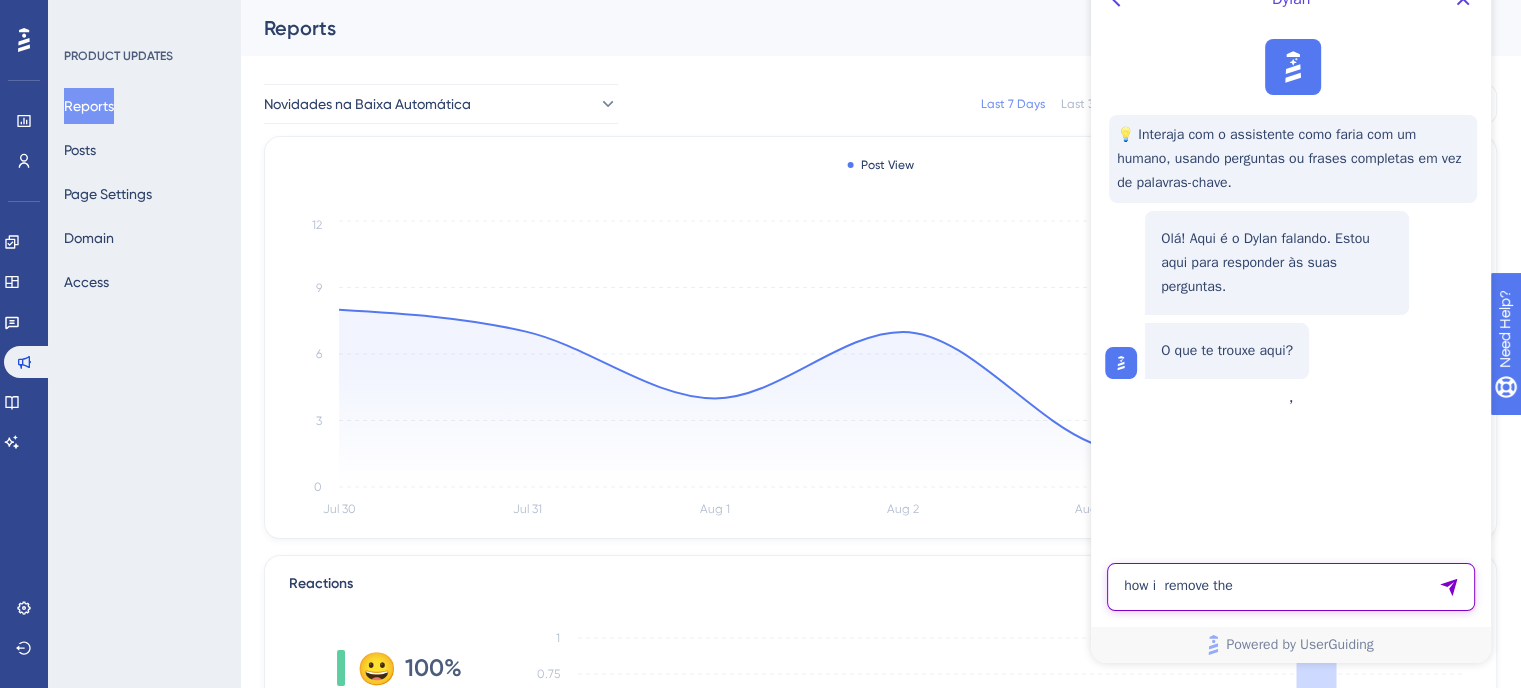click on "how i  remove the" at bounding box center [1291, 587] 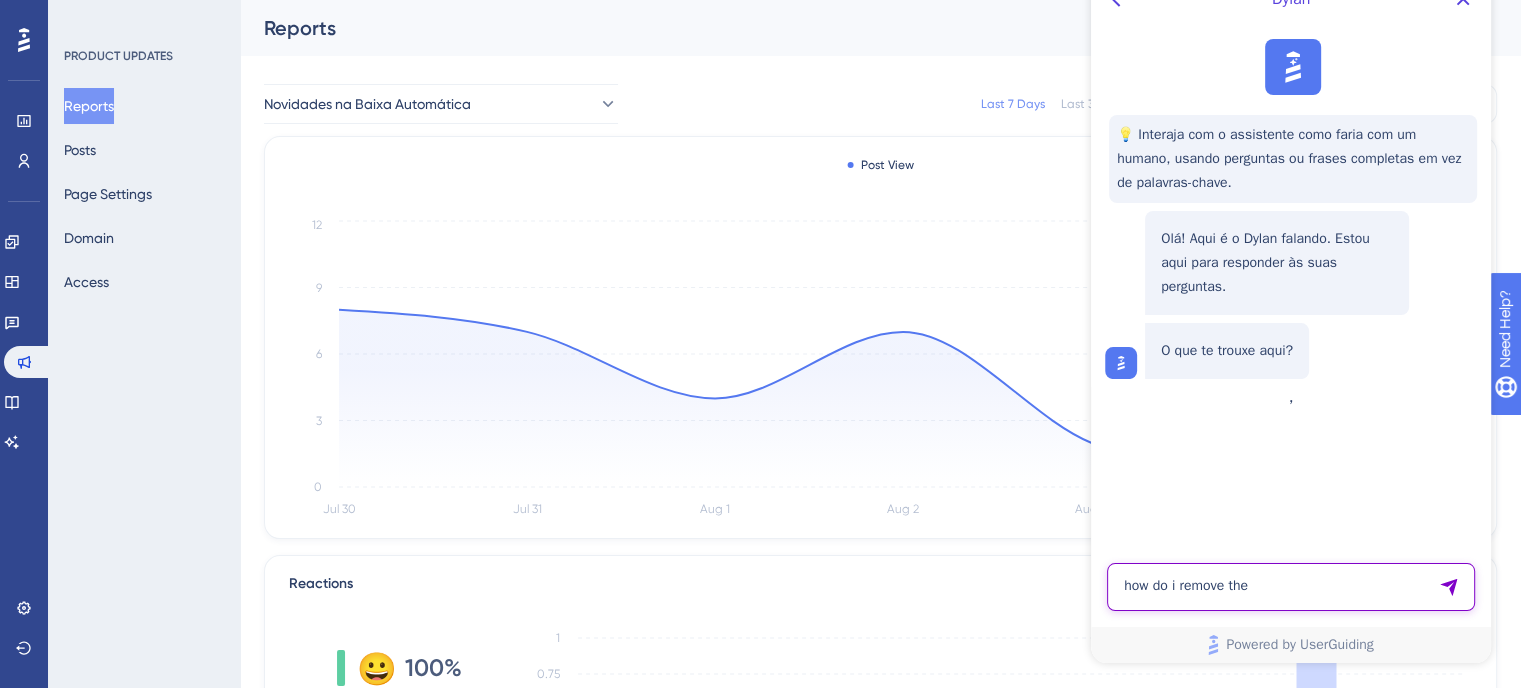 click on "how do i remove the" at bounding box center [1291, 587] 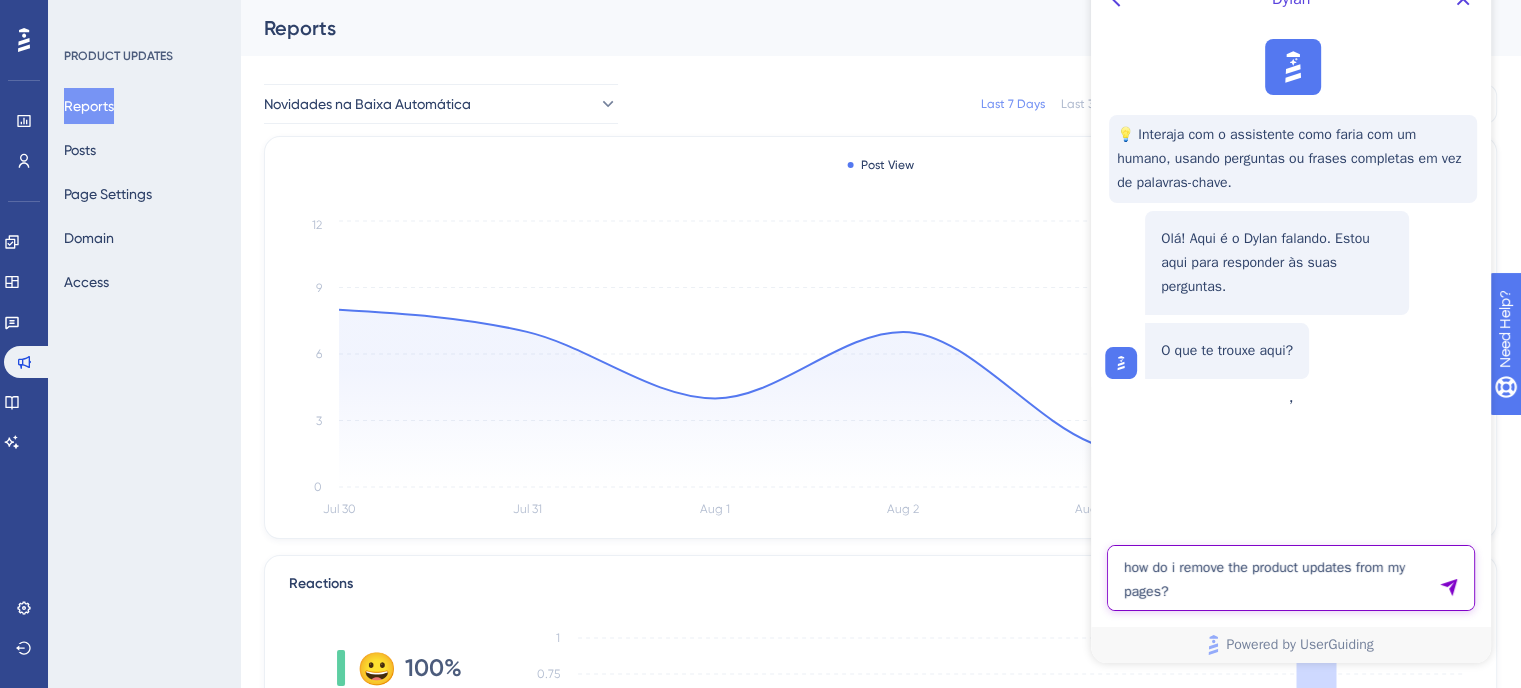 type on "how do i remove the product updates from my pages?" 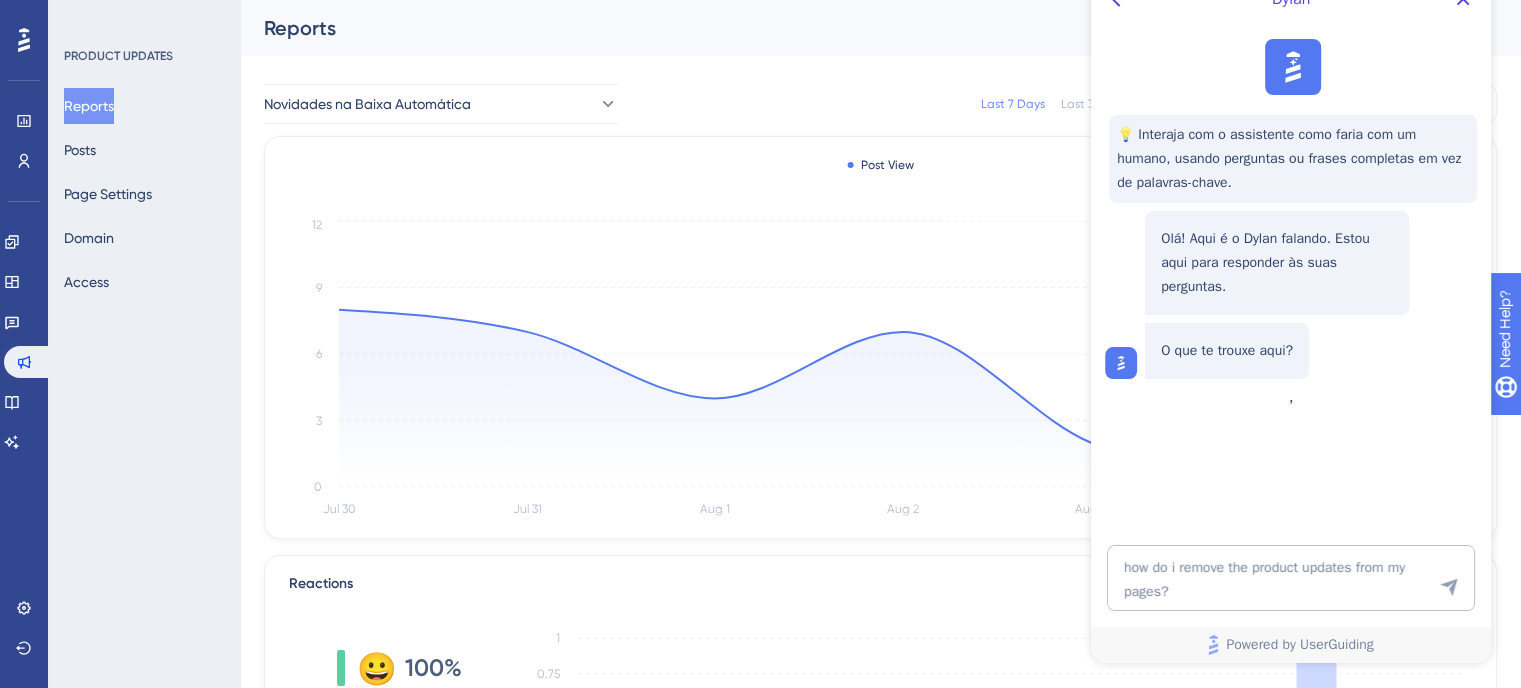 click 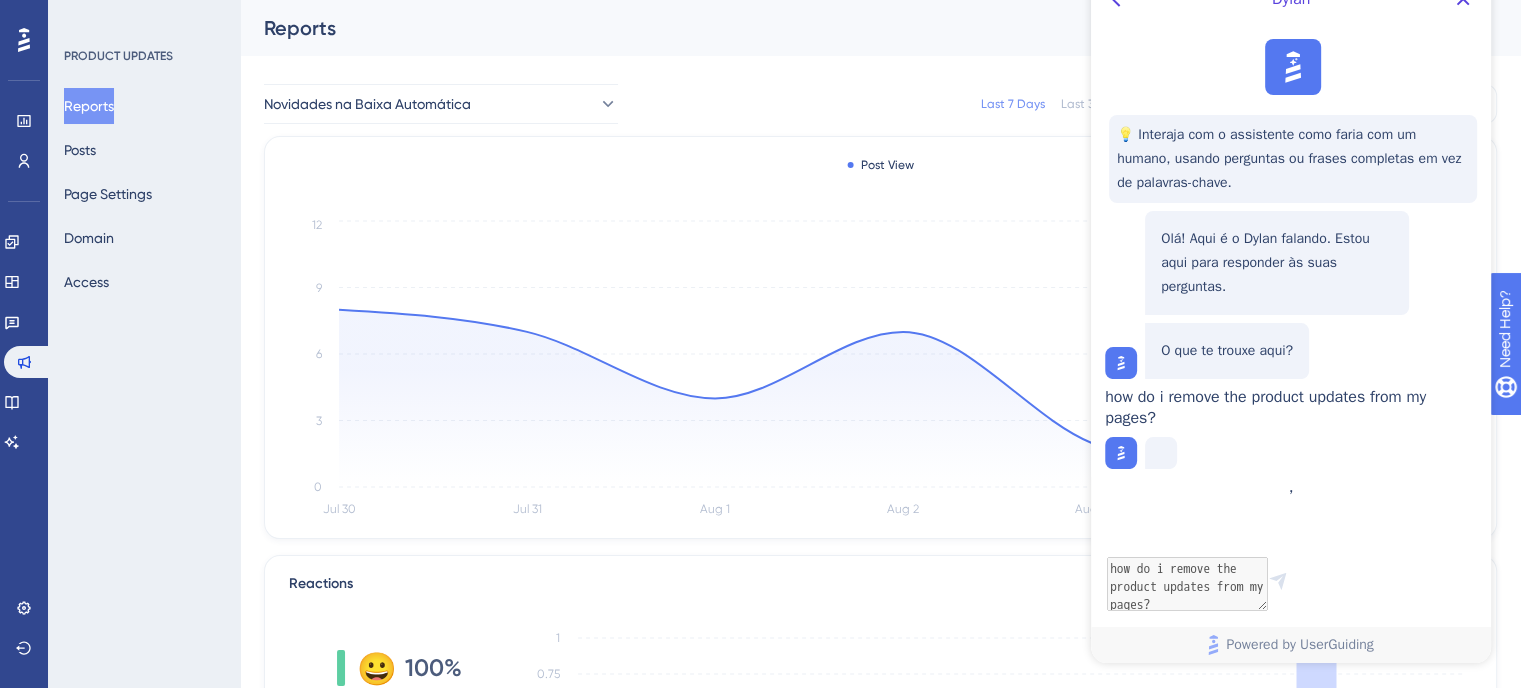 click on "💡 Interaja com o assistente como faria com um humano, usando perguntas ou frases completas em vez de palavras-chave. Olá! Aqui é o [NAME] falando. Estou aqui para responder às suas perguntas. O que te trouxe aqui? how do i remove the product updates from my pages?" at bounding box center [1289, 254] 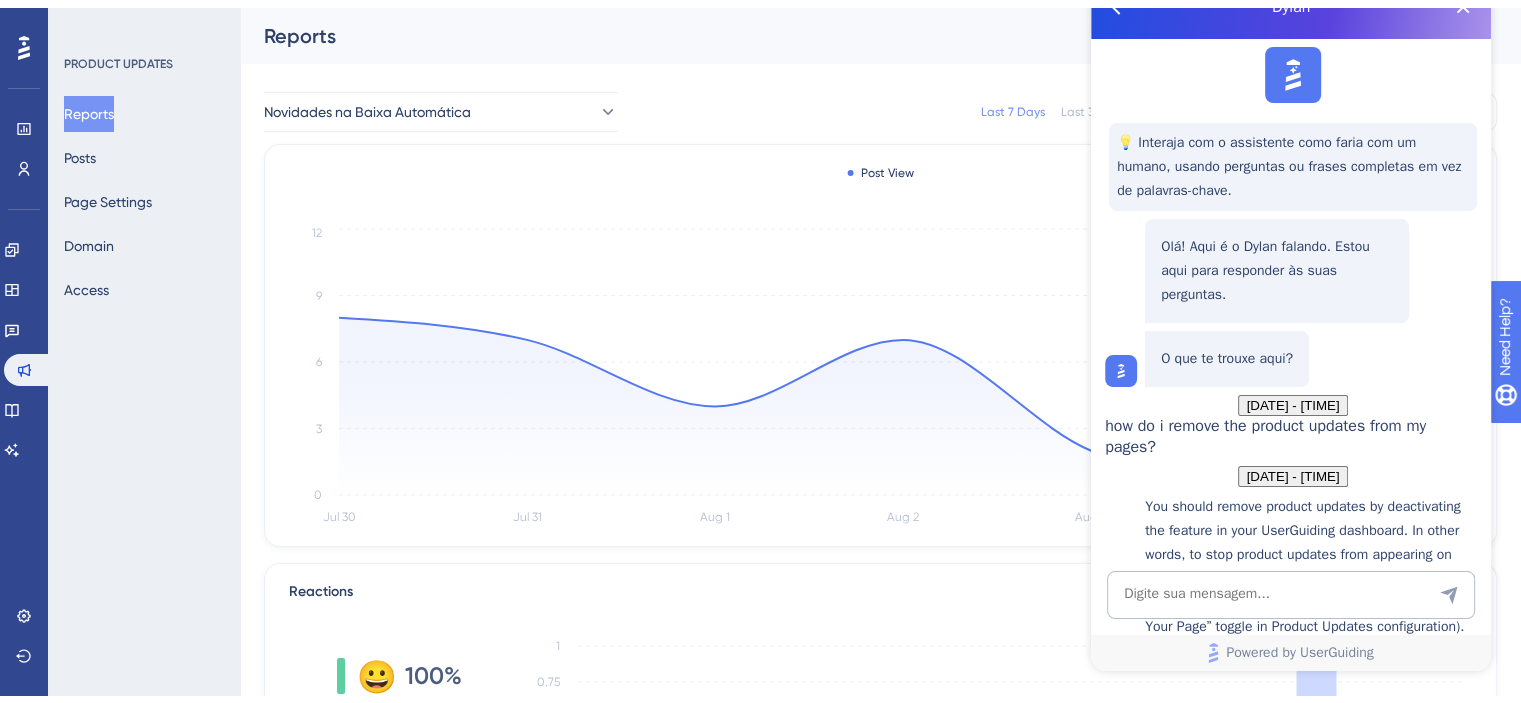scroll, scrollTop: 410, scrollLeft: 0, axis: vertical 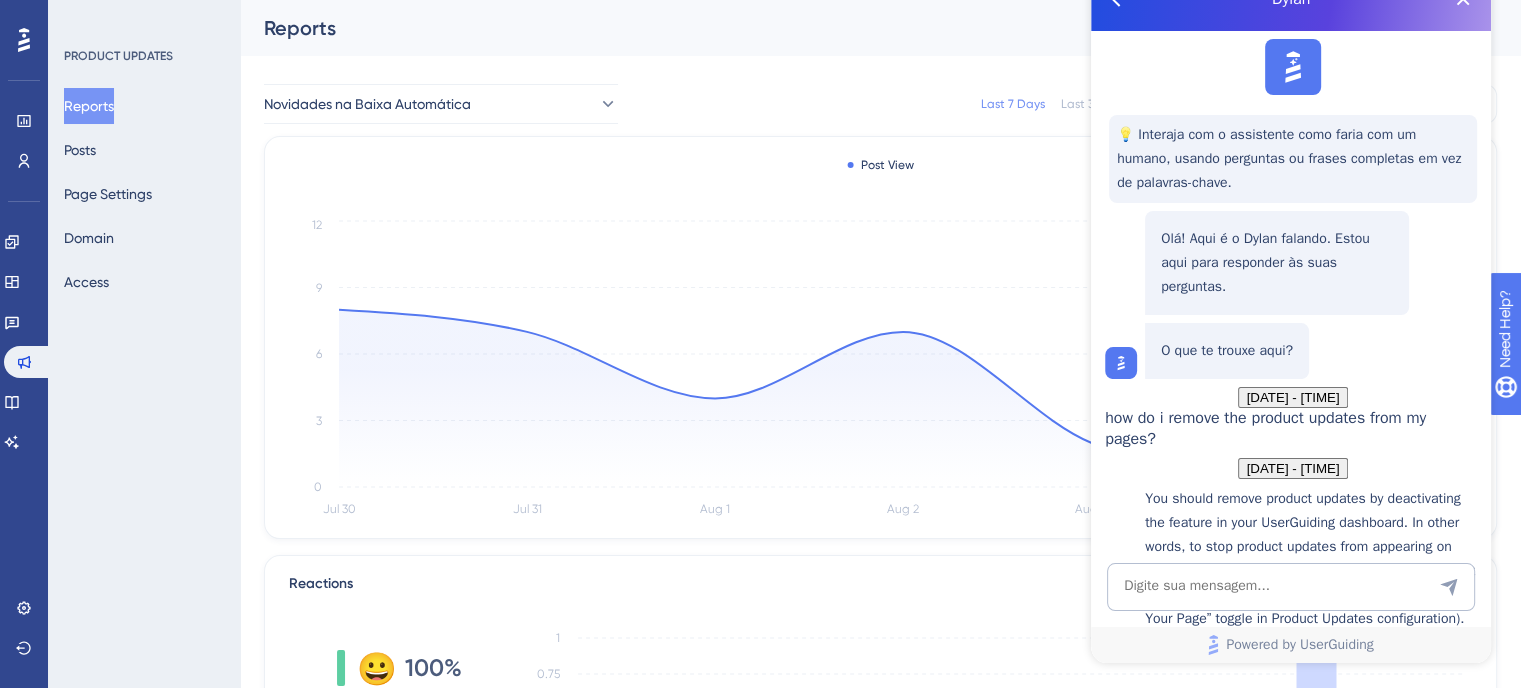 click on "You should remove product updates by deactivating the feature in your UserGuiding dashboard. In other words, to stop product updates from appearing on your pages you need to disable or remove the Product Updates container (via page targeting or the “Activate Your Page” toggle in Product Updates configuration). This ensures the update page will no longer be injected on your site ." at bounding box center (1313, 583) 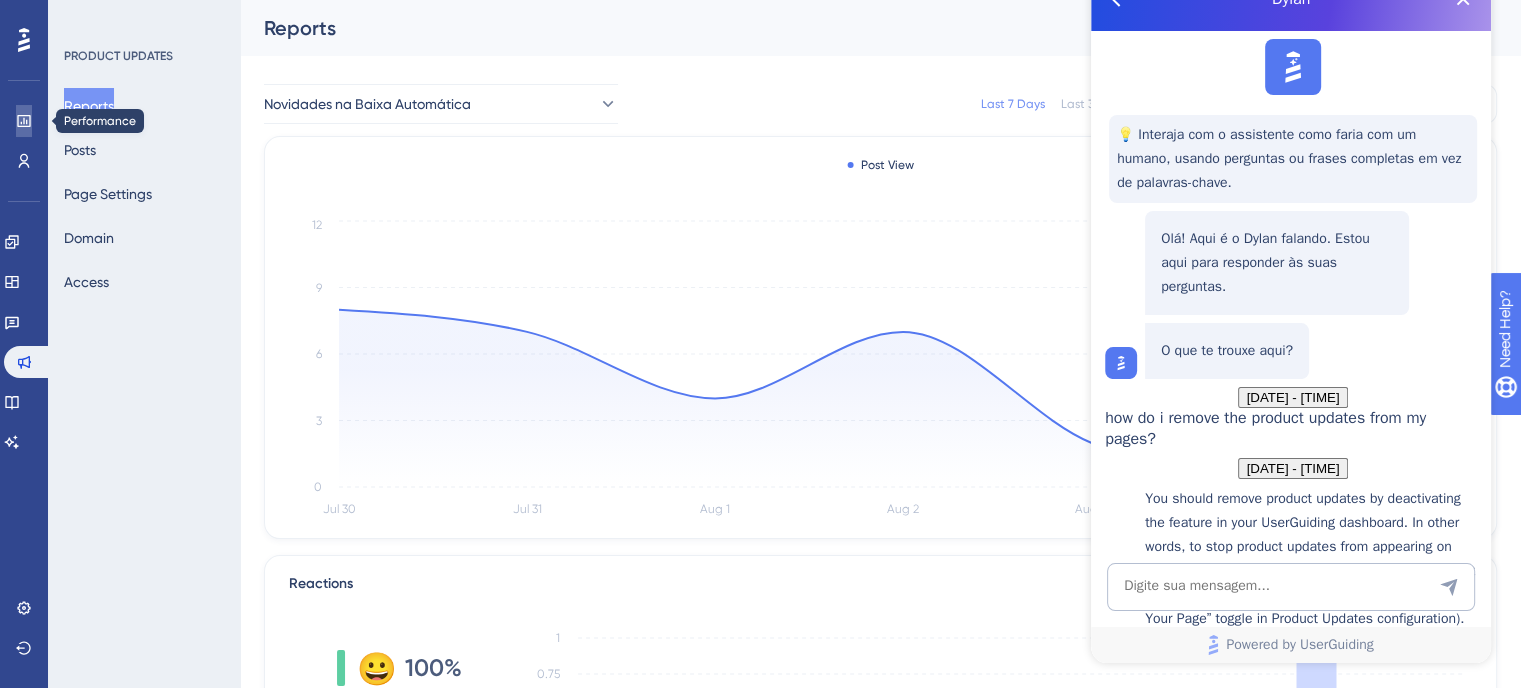 click at bounding box center [24, 121] 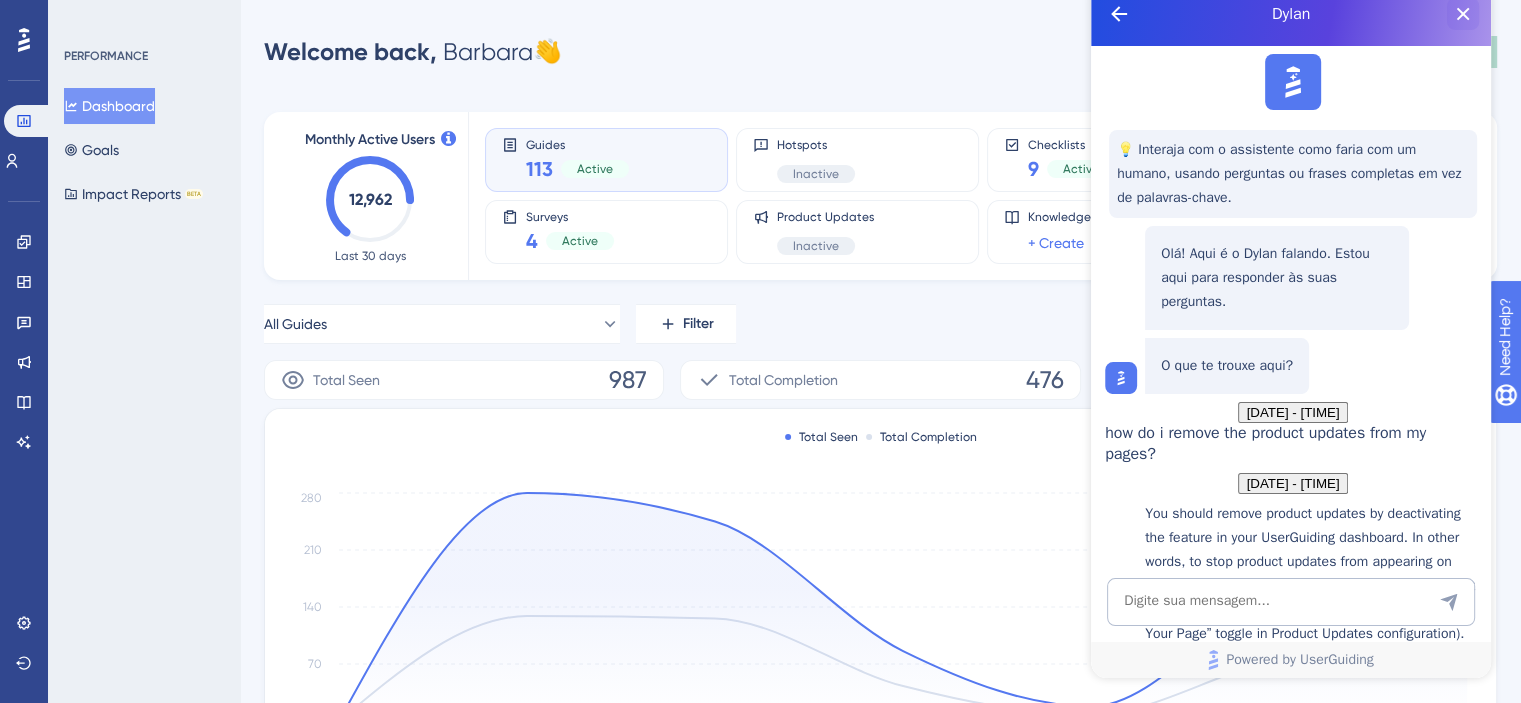 click 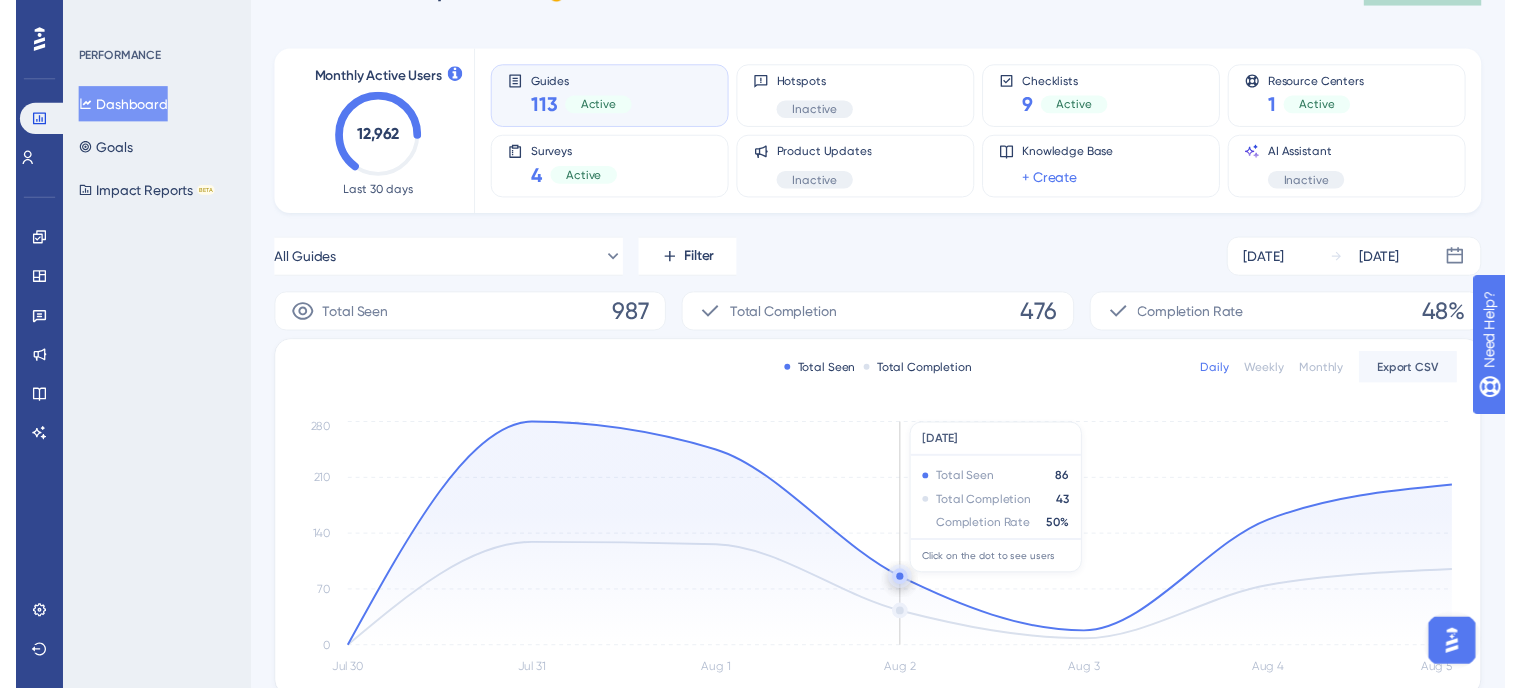 scroll, scrollTop: 0, scrollLeft: 0, axis: both 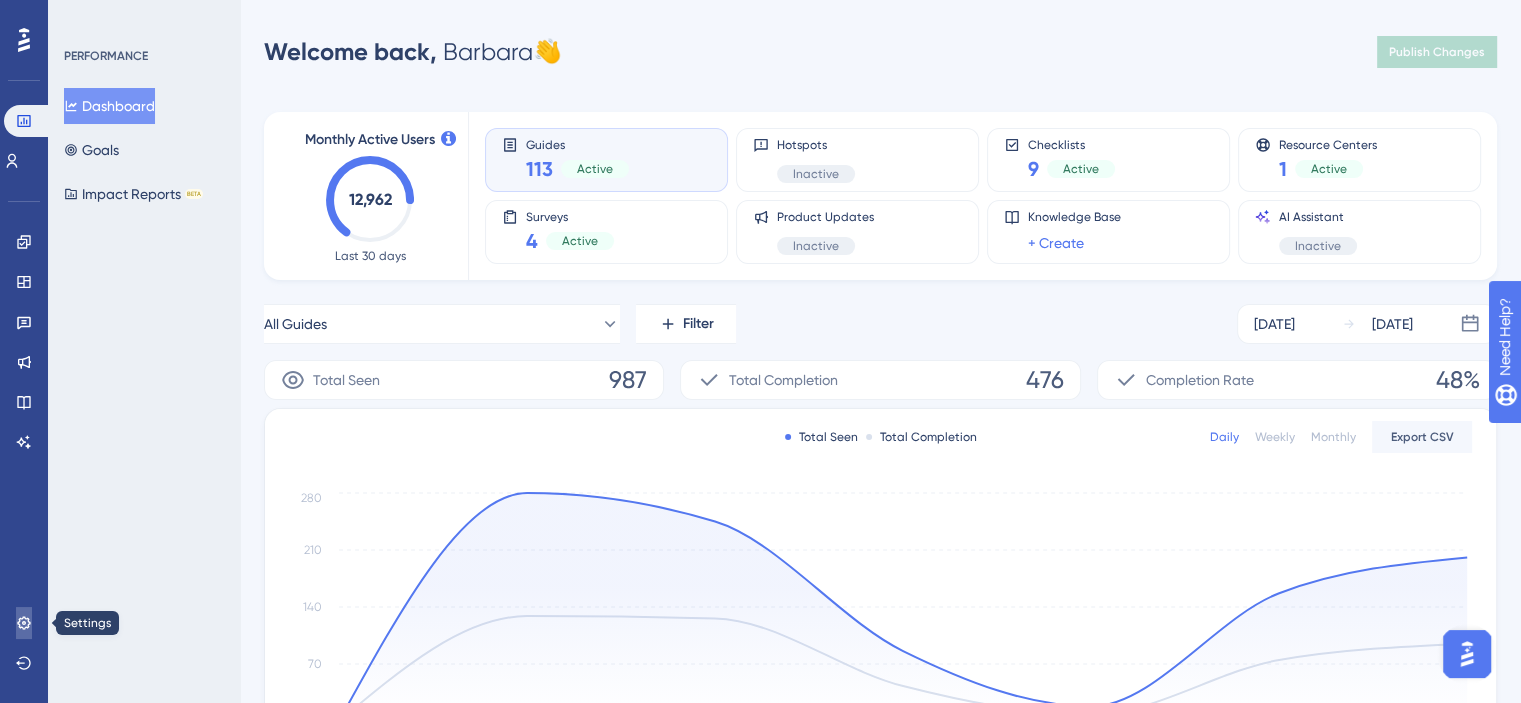 click 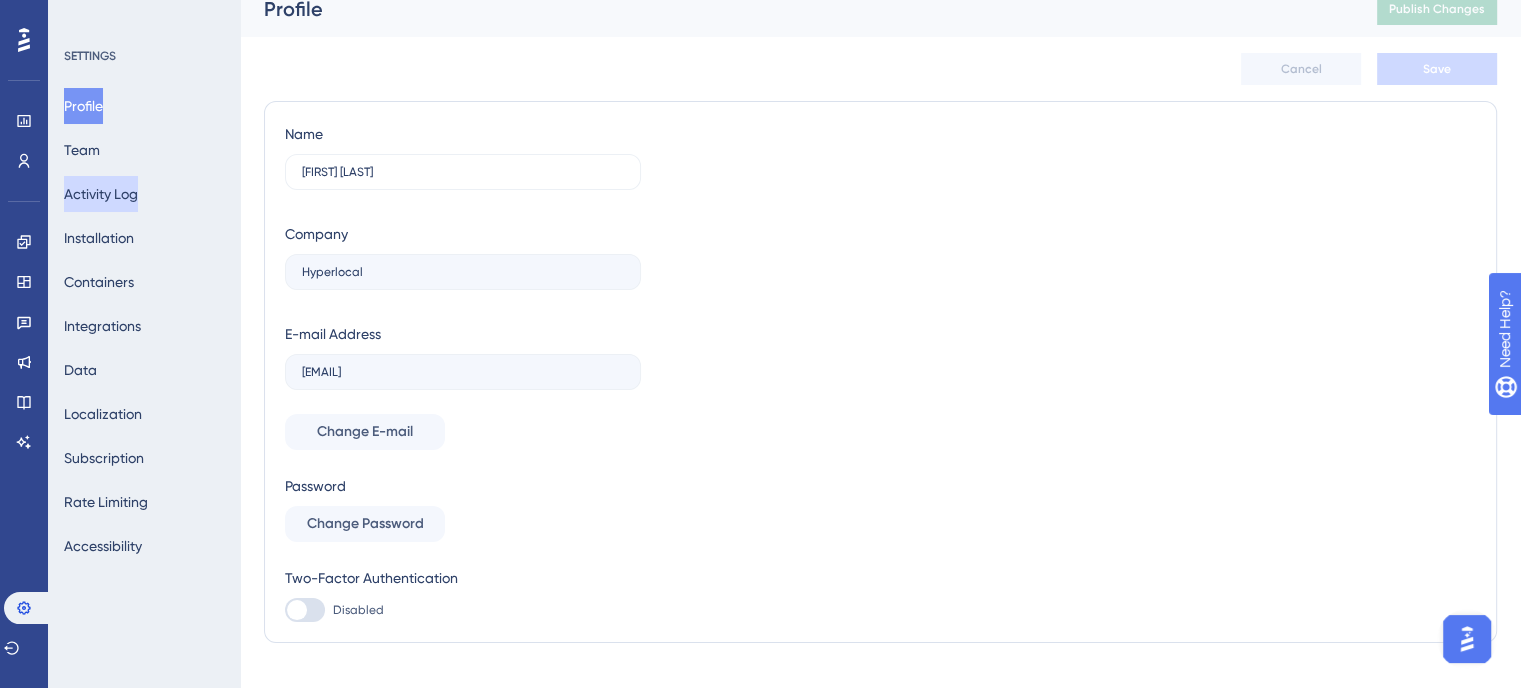 scroll, scrollTop: 0, scrollLeft: 0, axis: both 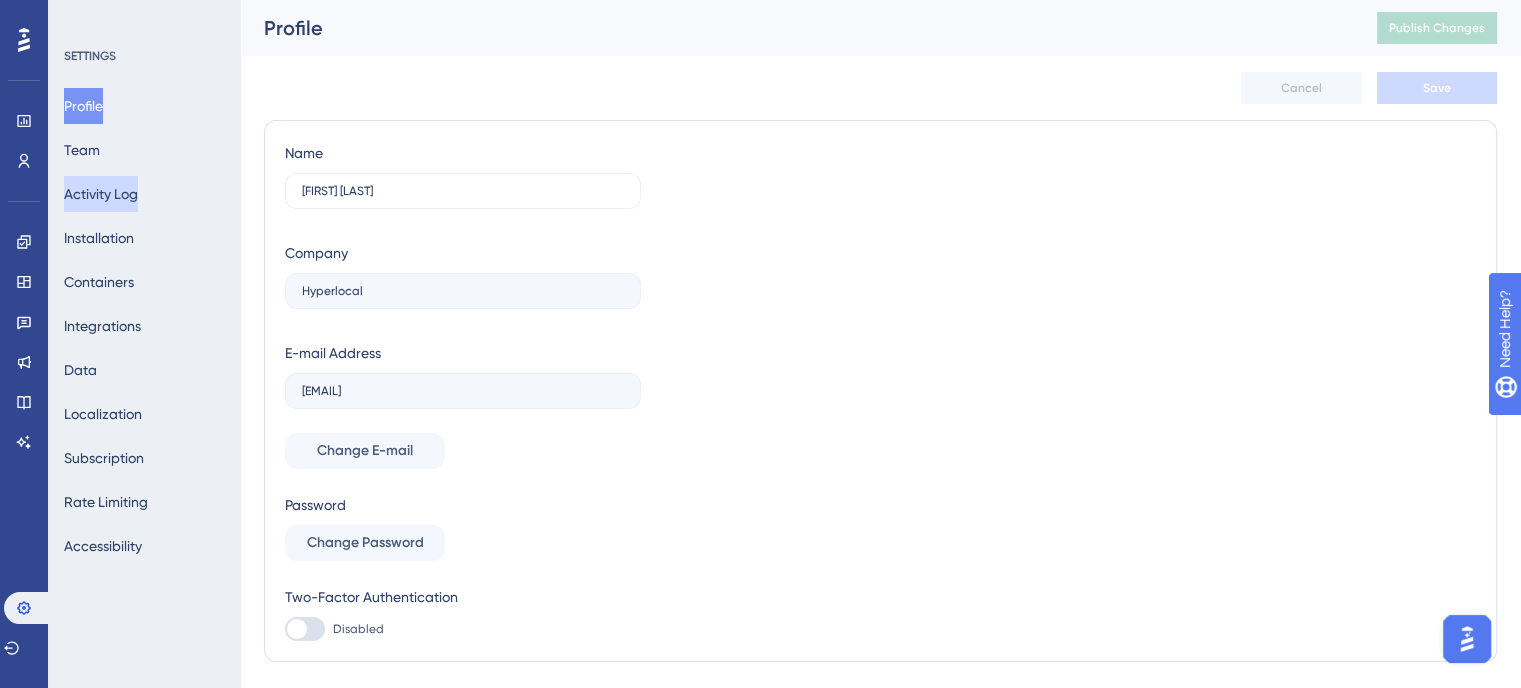click on "Activity Log" at bounding box center [101, 194] 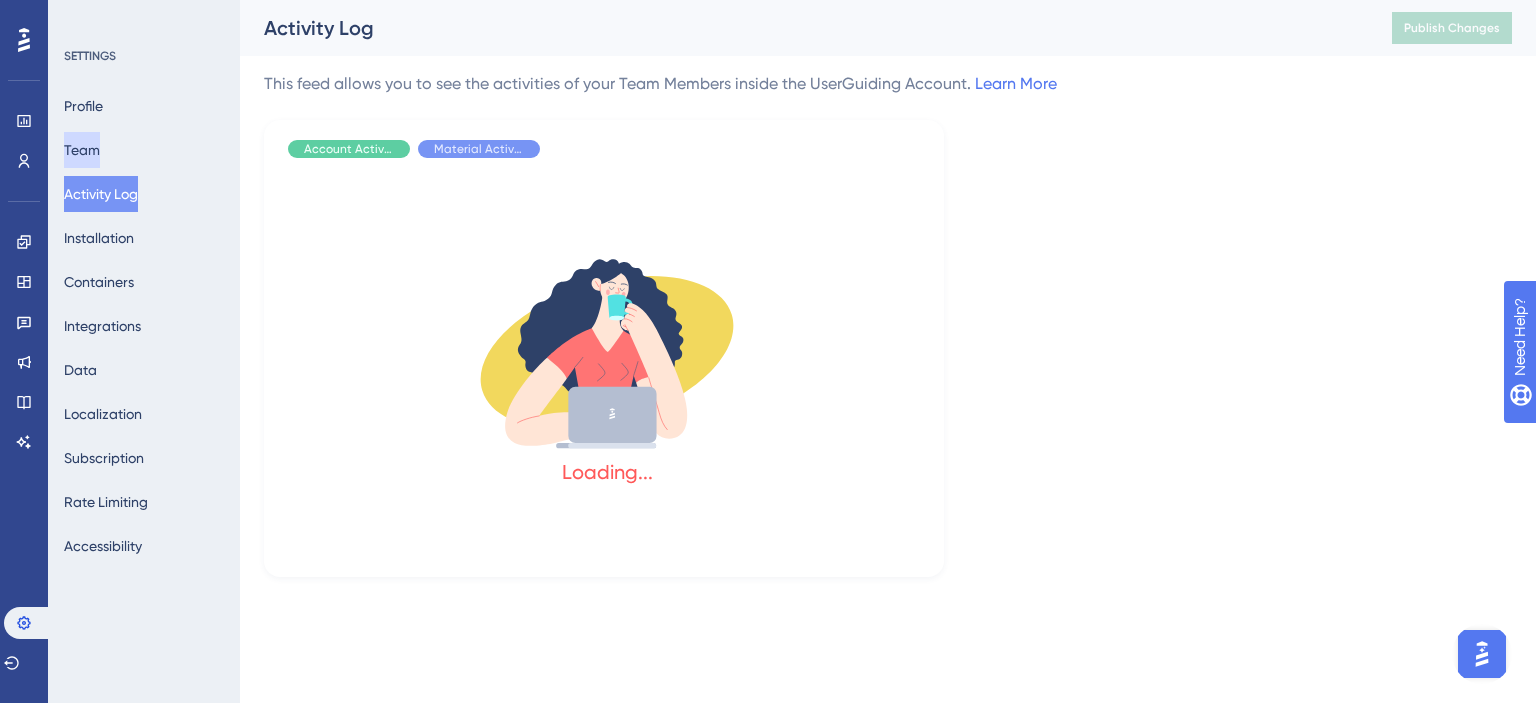 click on "Team" at bounding box center [82, 150] 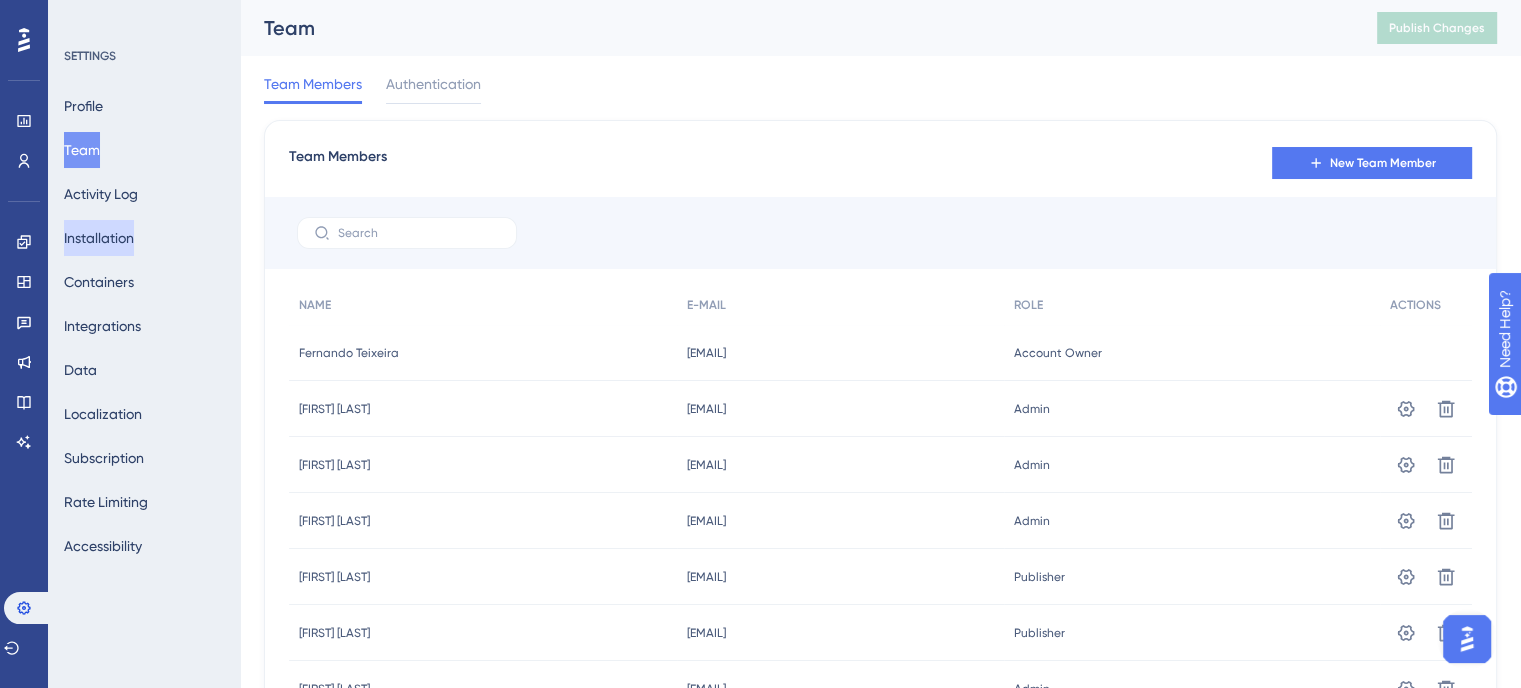 click on "Installation" at bounding box center [99, 238] 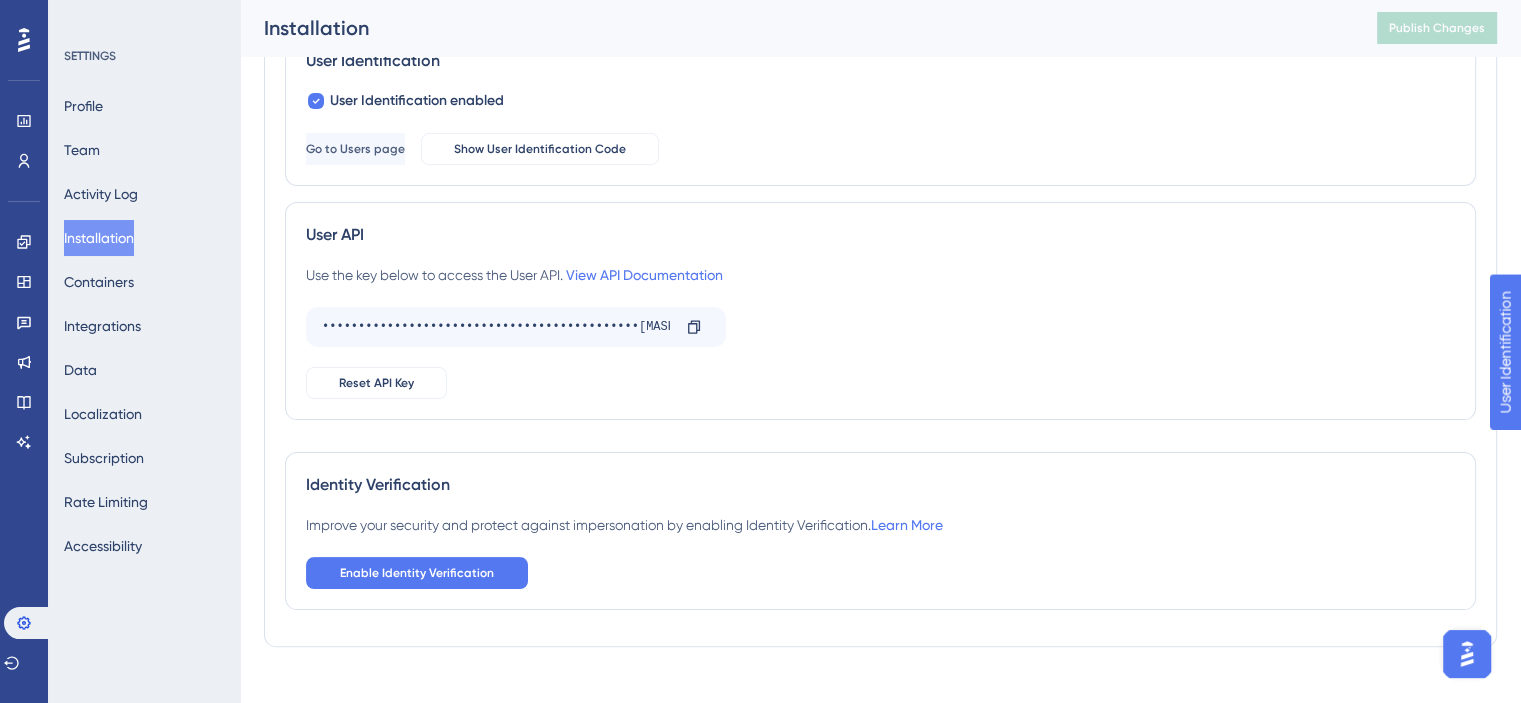 scroll, scrollTop: 348, scrollLeft: 0, axis: vertical 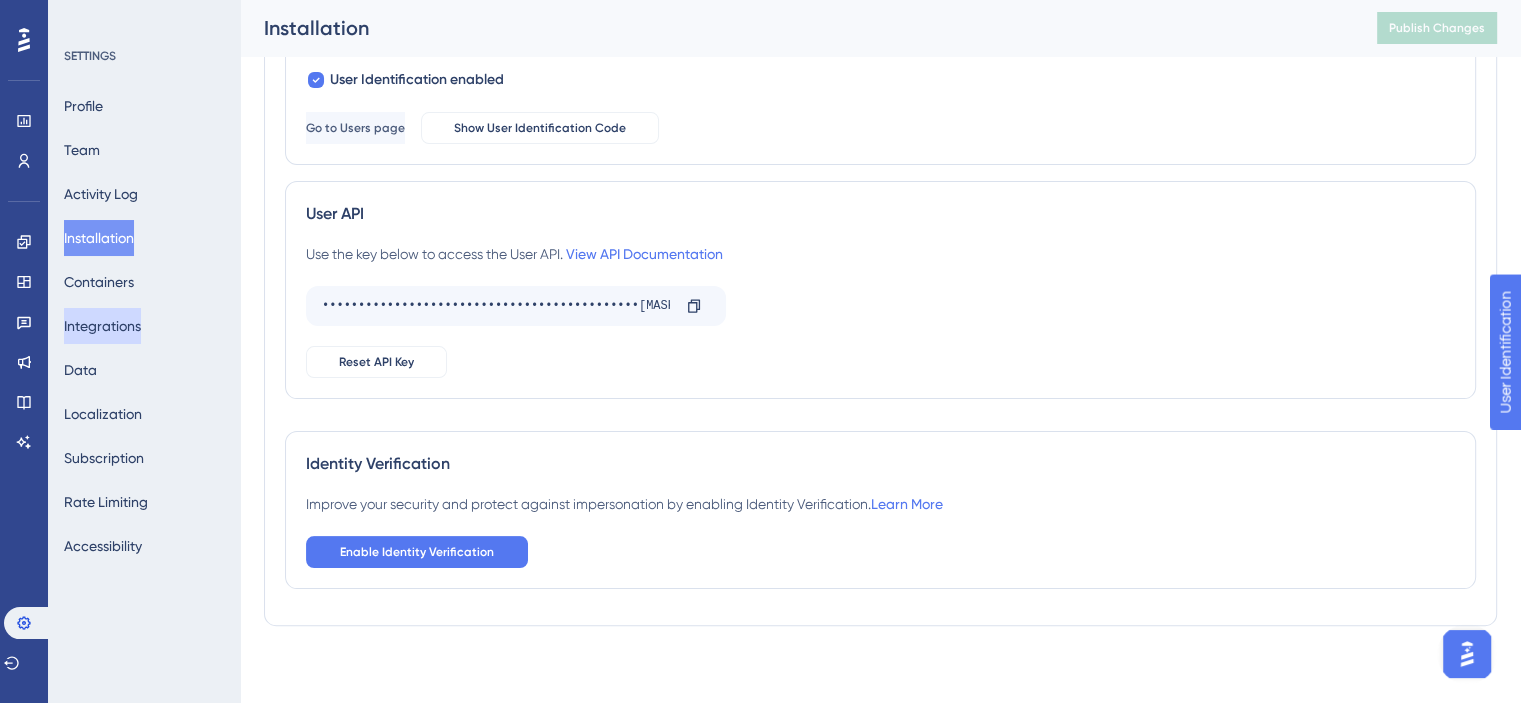 click on "Integrations" at bounding box center [102, 326] 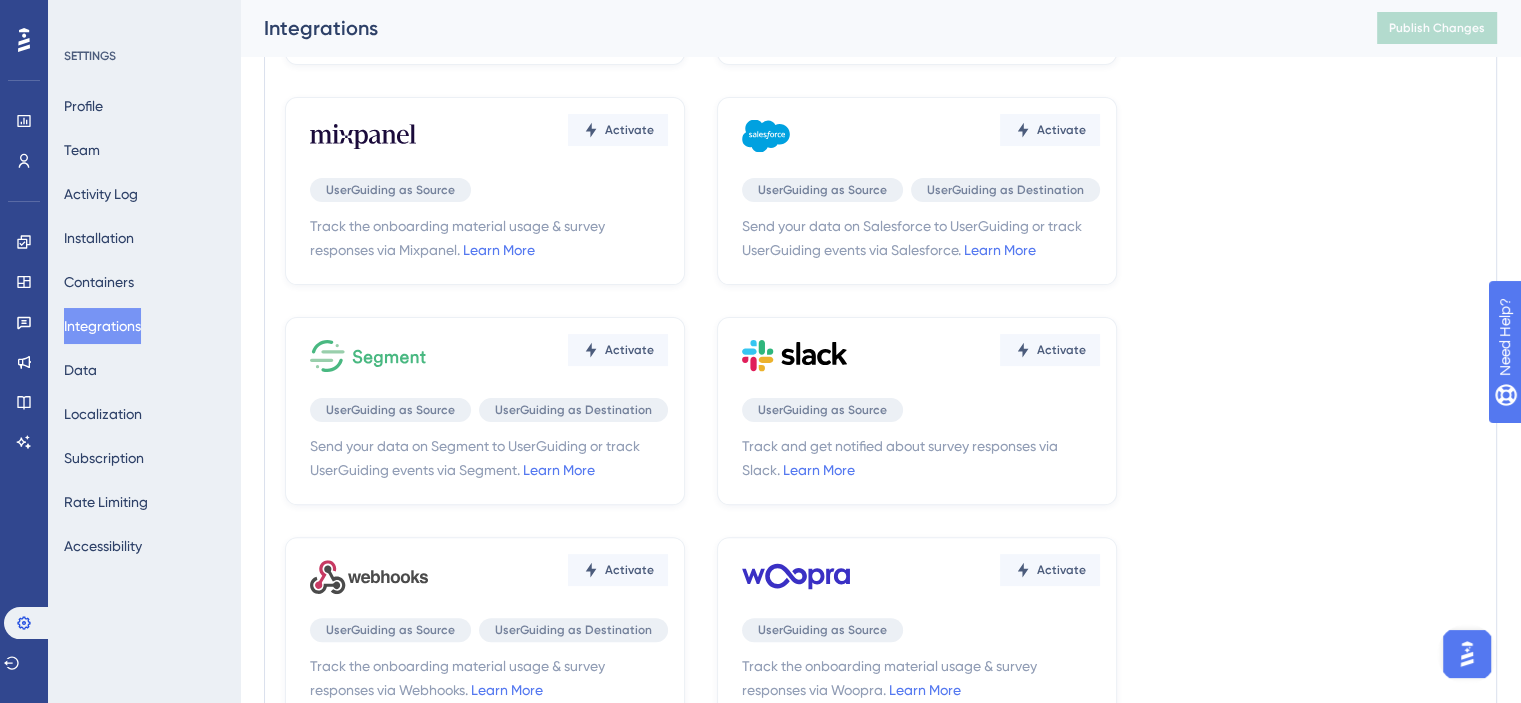 scroll, scrollTop: 462, scrollLeft: 0, axis: vertical 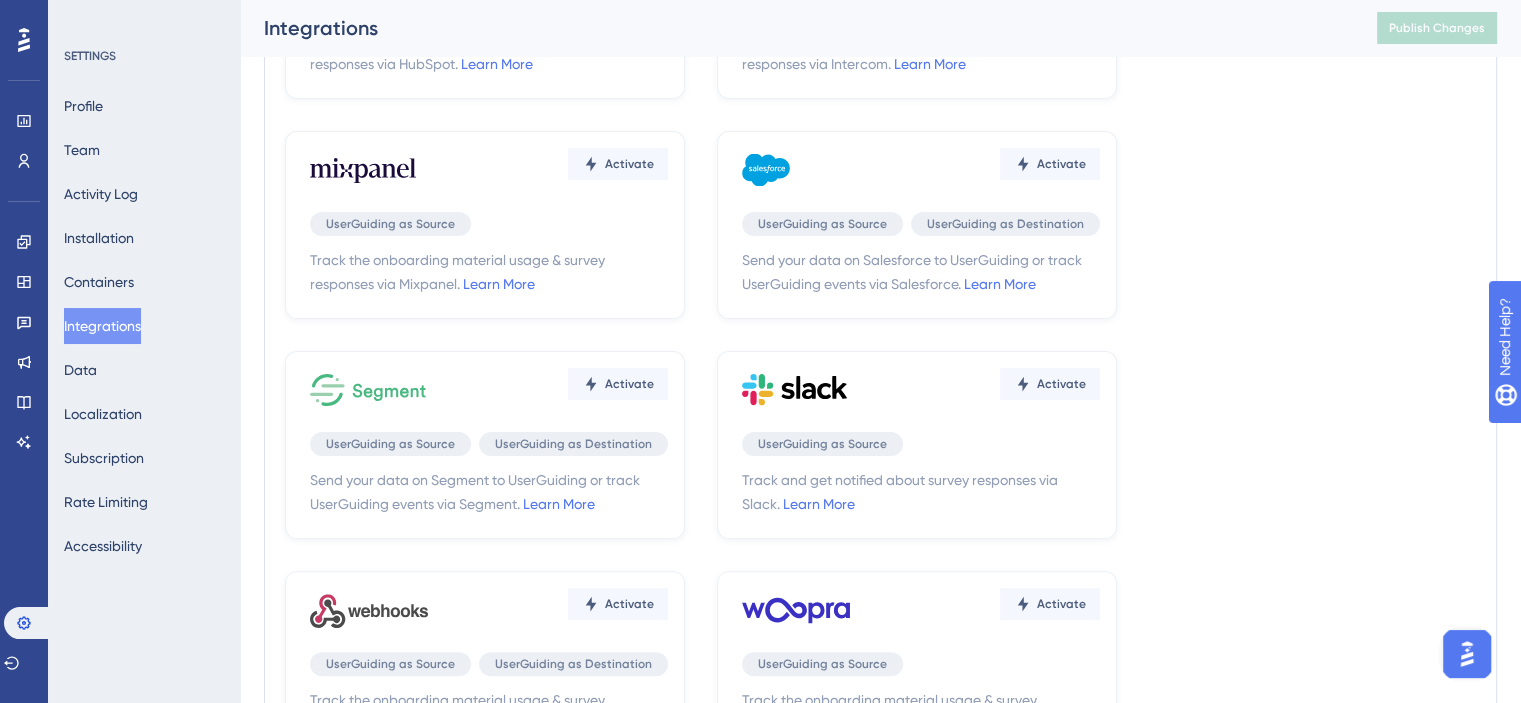 click at bounding box center [1467, 654] 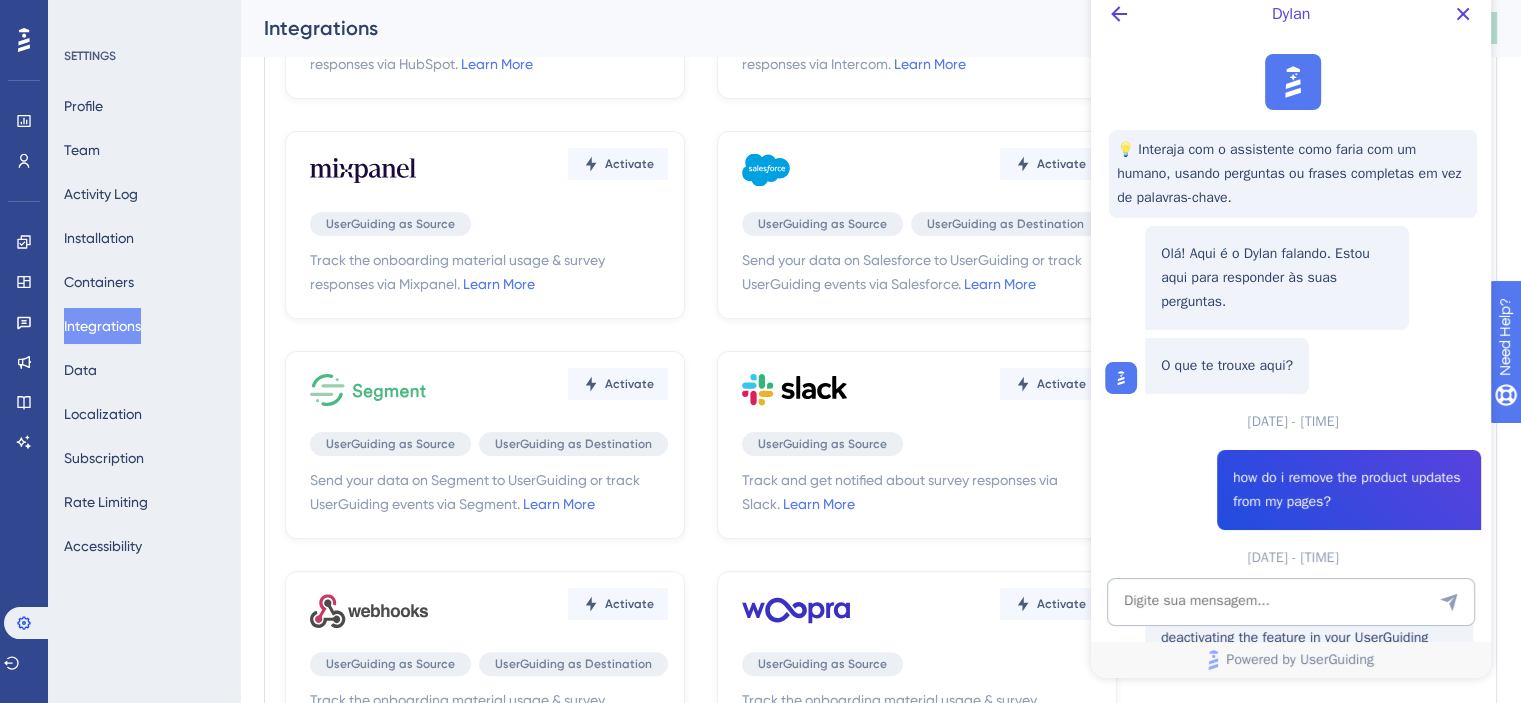 scroll, scrollTop: 0, scrollLeft: 0, axis: both 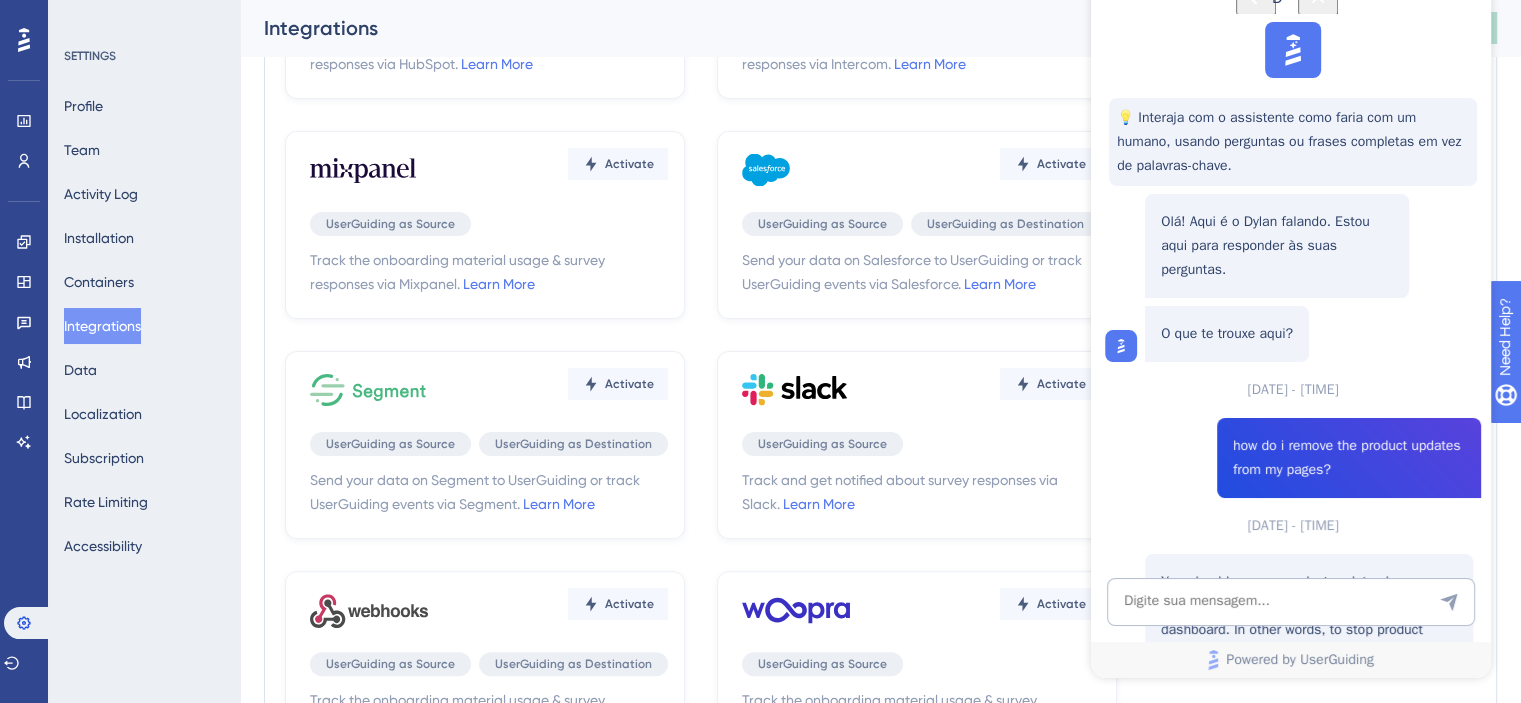 click on "Creating and Configuring the Product Updates Page" at bounding box center [1309, 852] 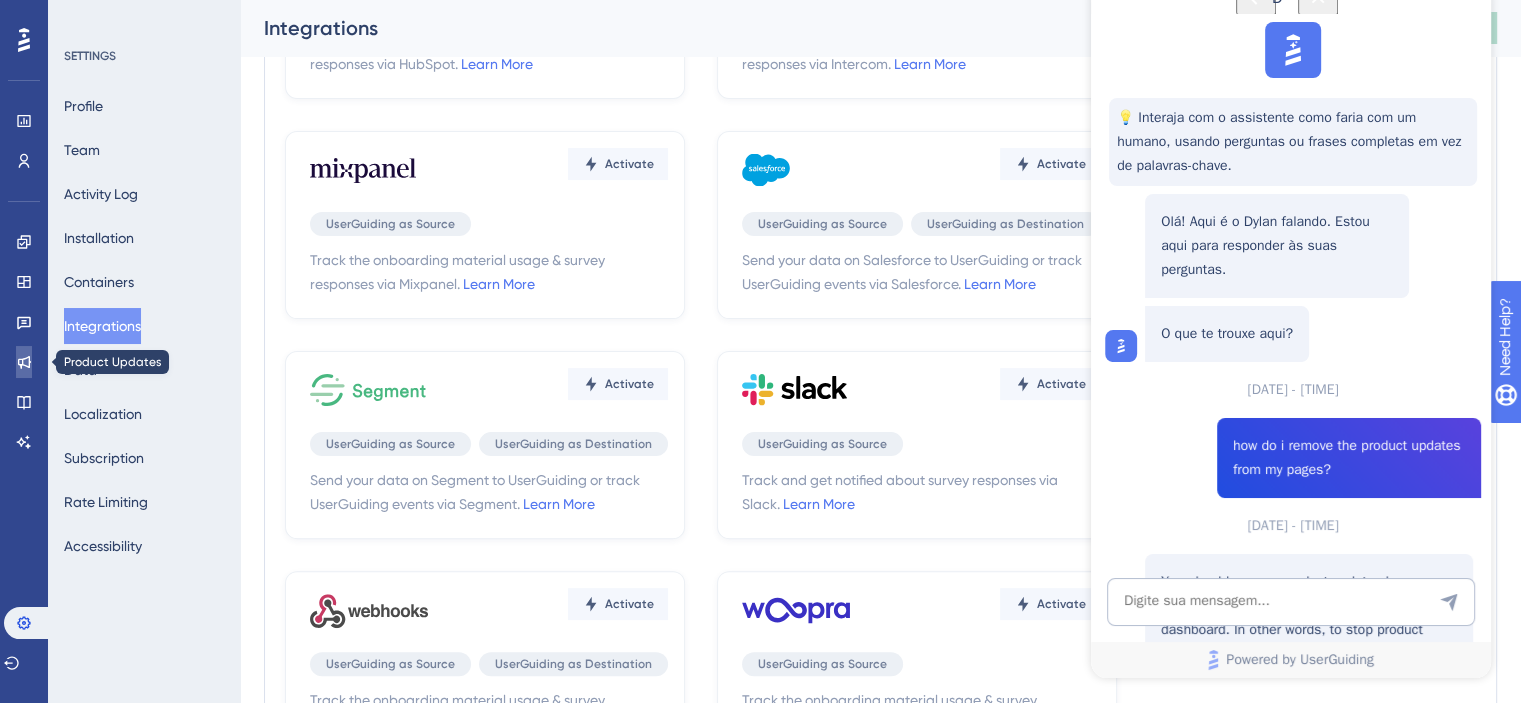 click 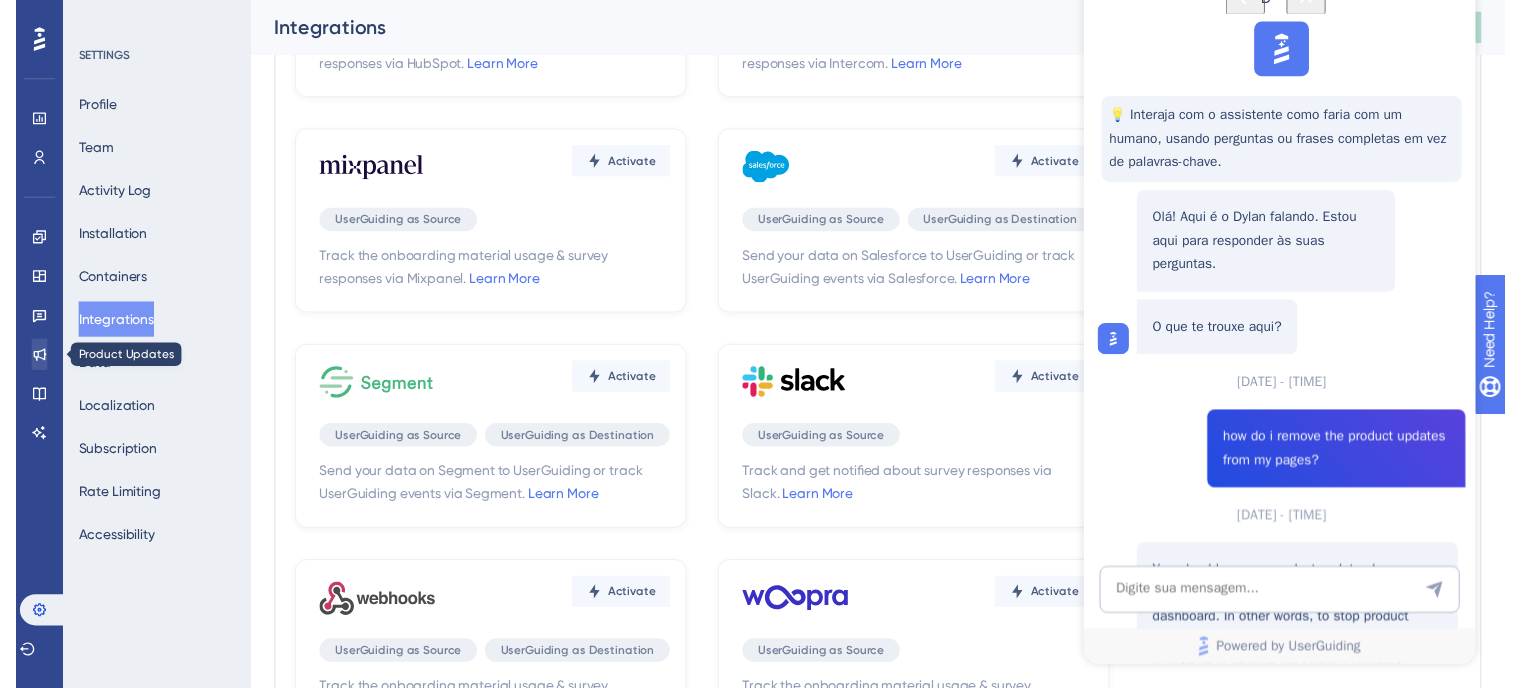 scroll, scrollTop: 0, scrollLeft: 0, axis: both 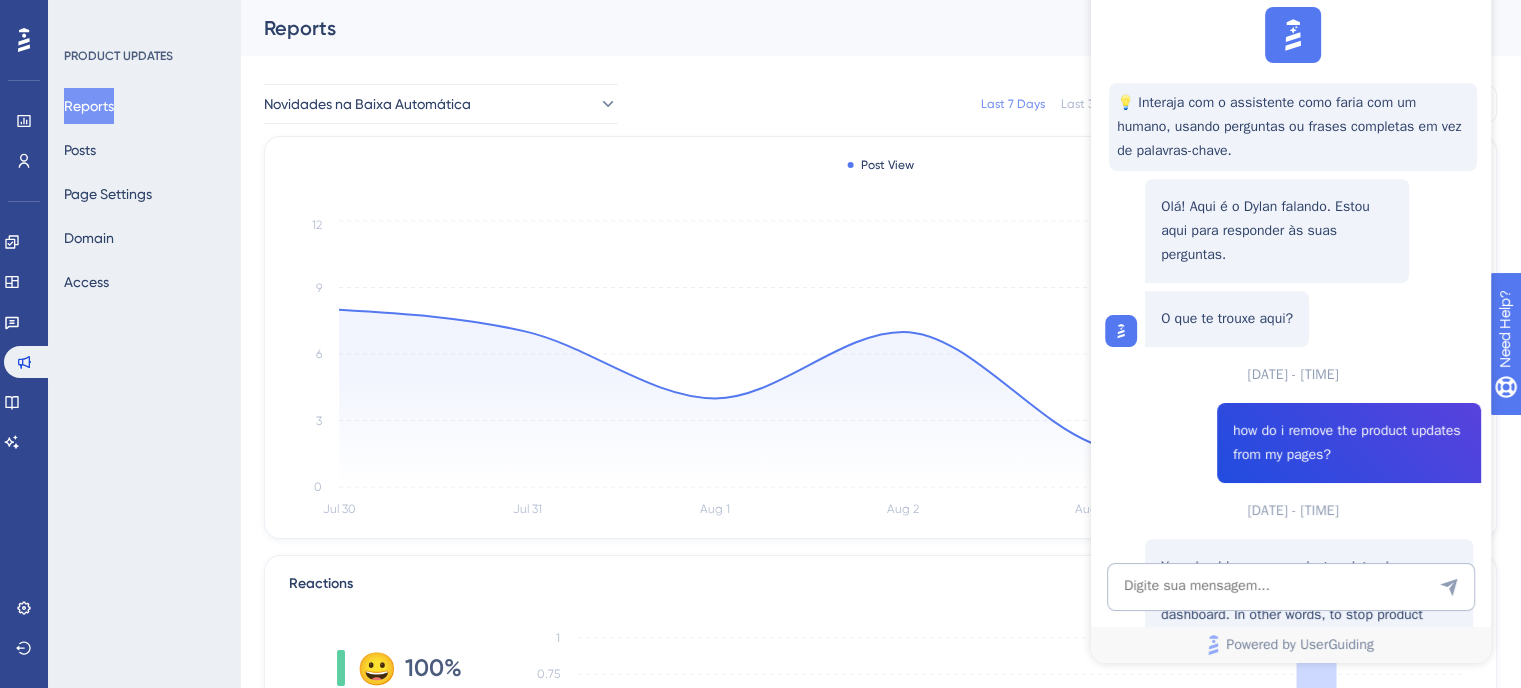 click 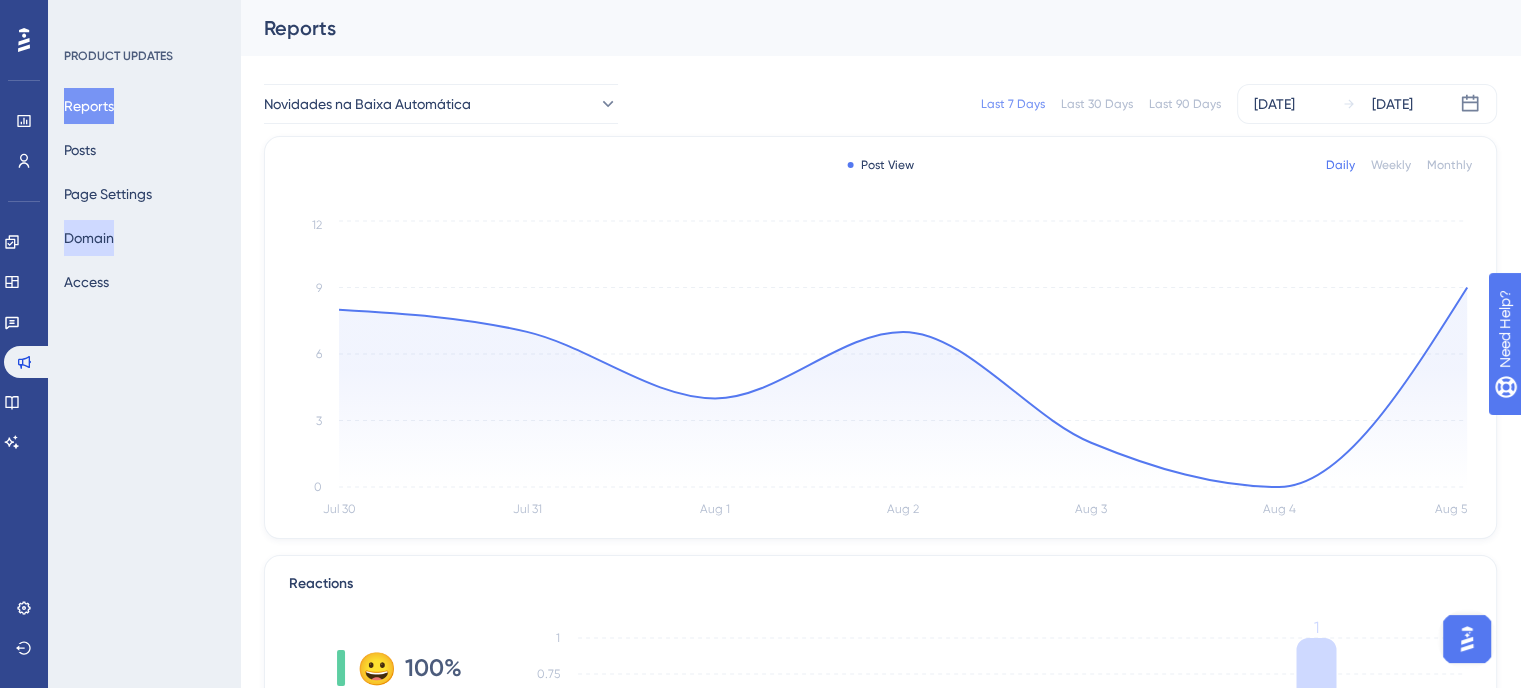 scroll, scrollTop: 0, scrollLeft: 0, axis: both 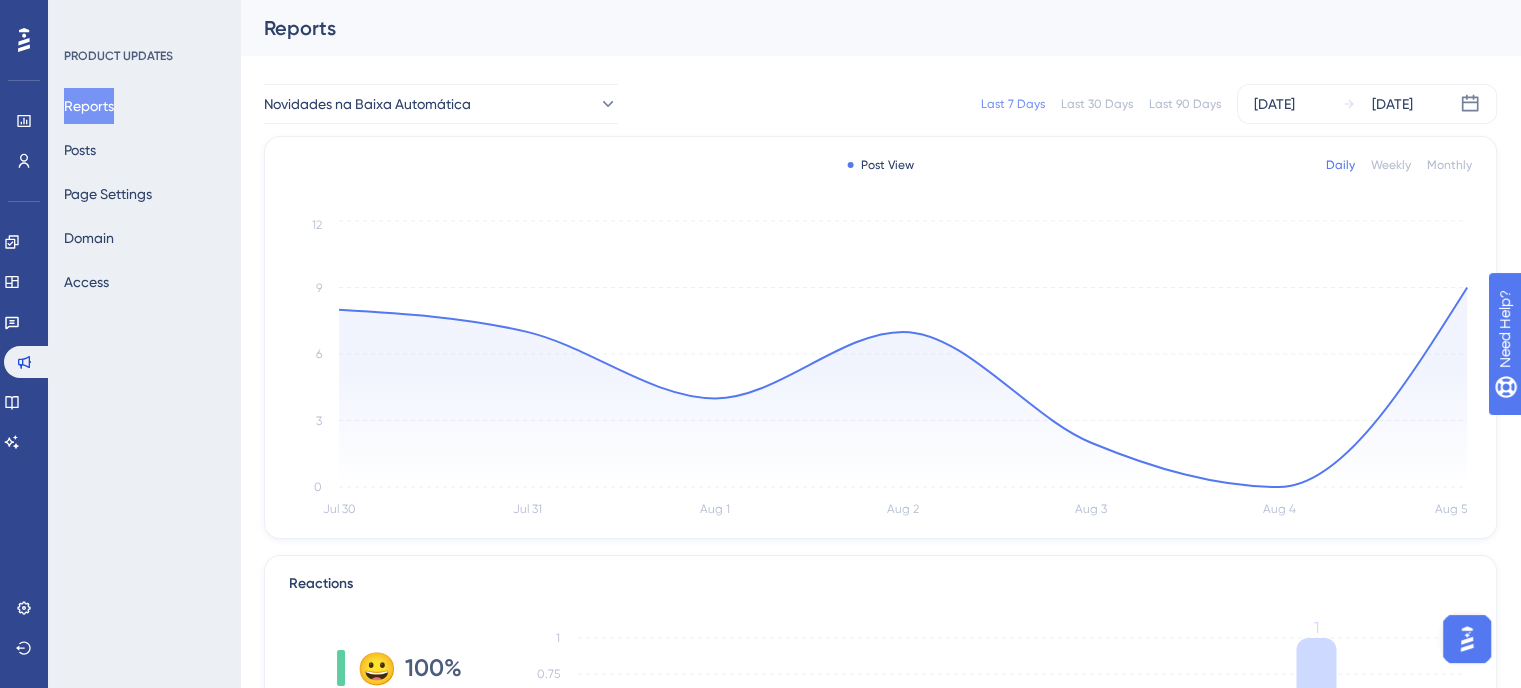 click on "Reports Posts Page Settings Domain Access" at bounding box center (145, 194) 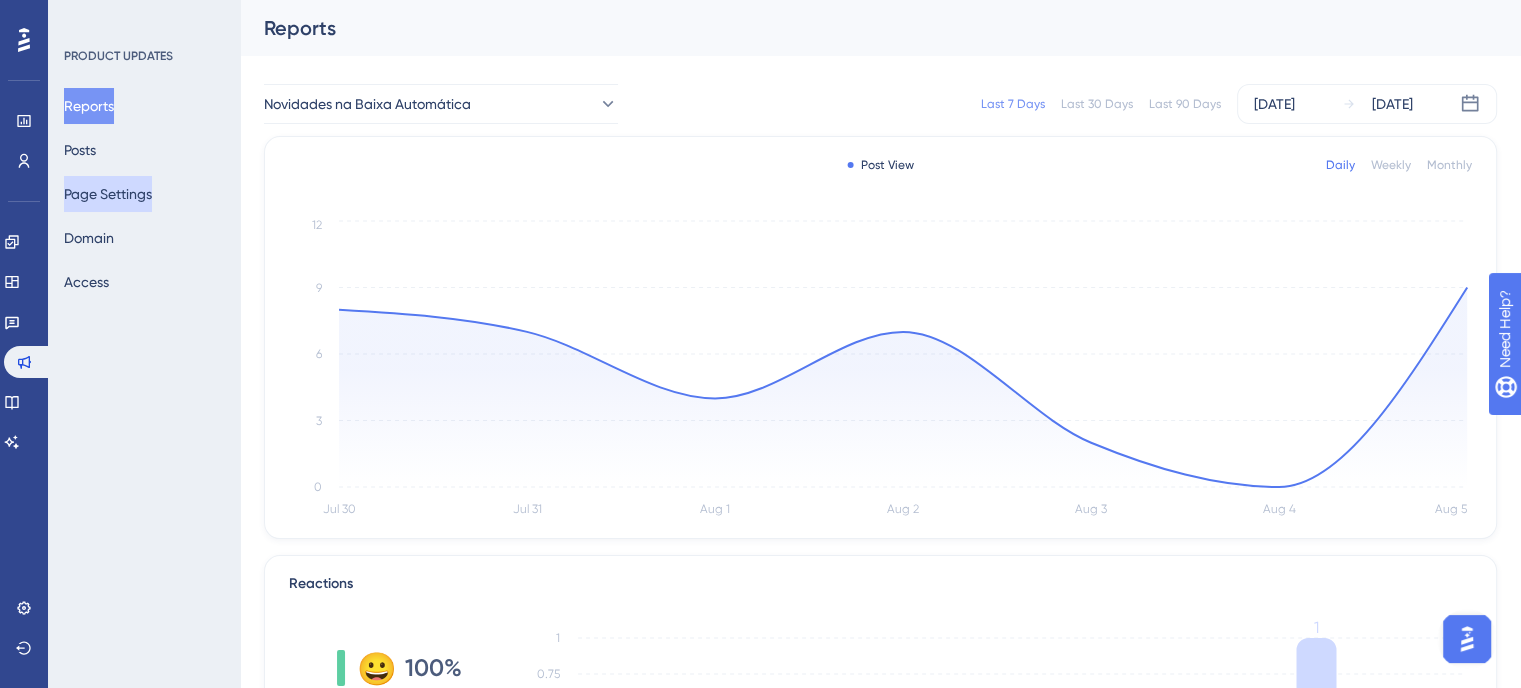 click on "Page Settings" at bounding box center (108, 194) 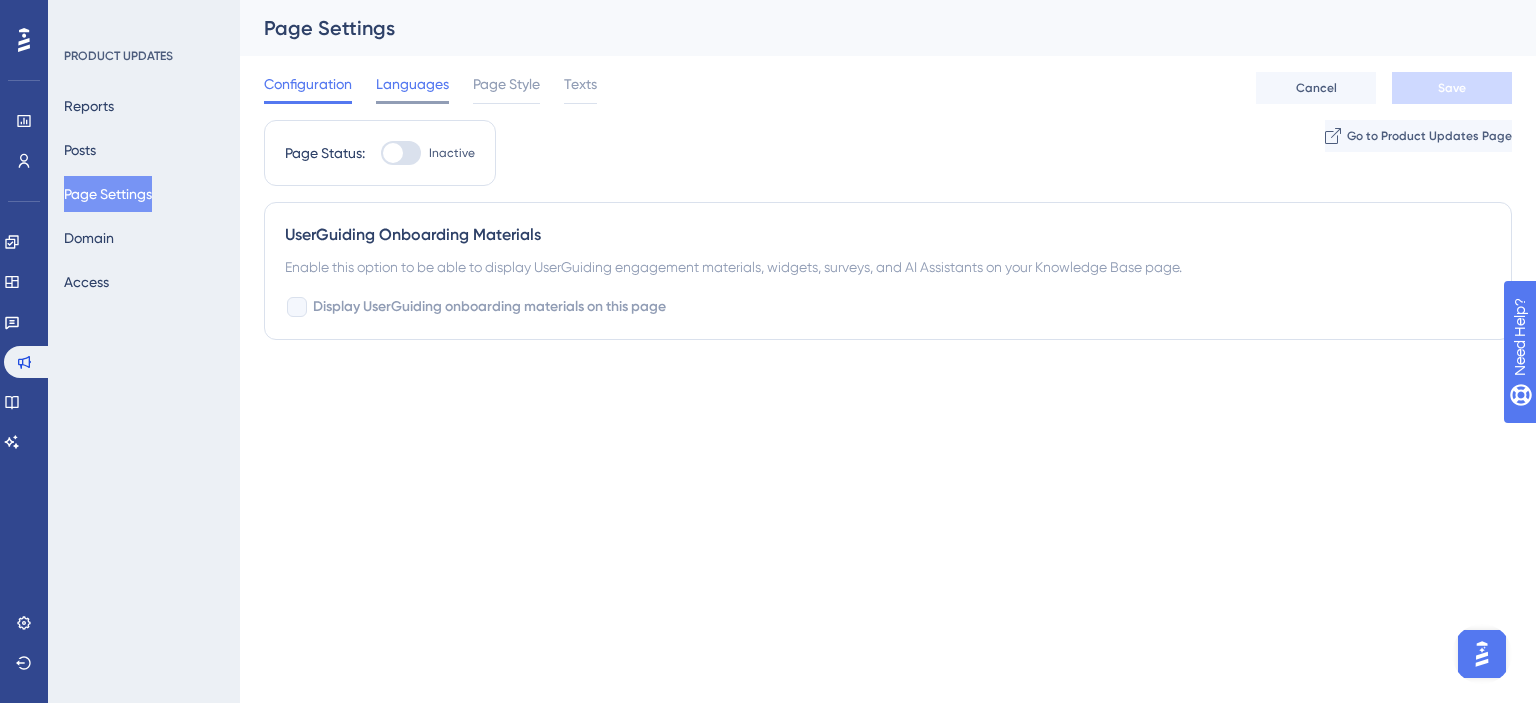 click on "Languages" at bounding box center (412, 84) 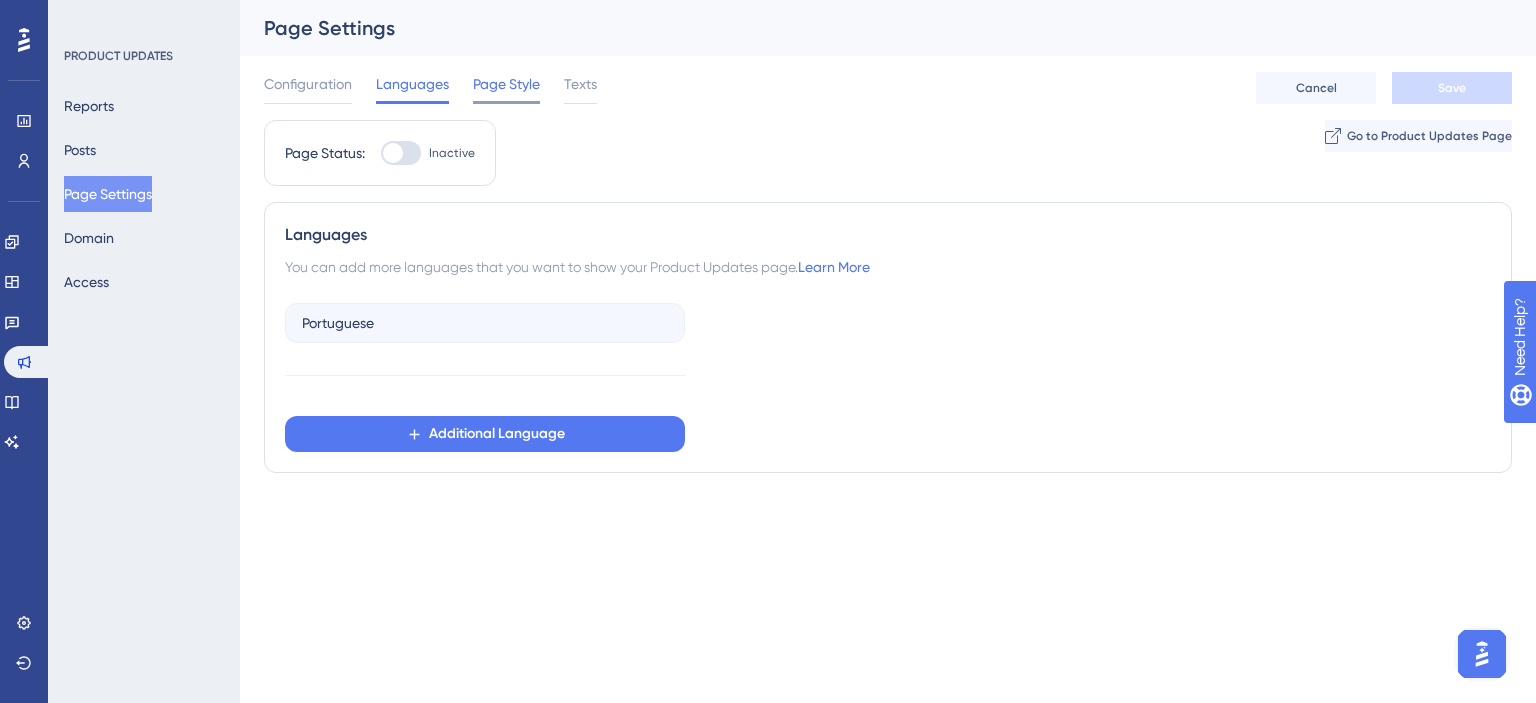 click on "Page Style" at bounding box center [506, 84] 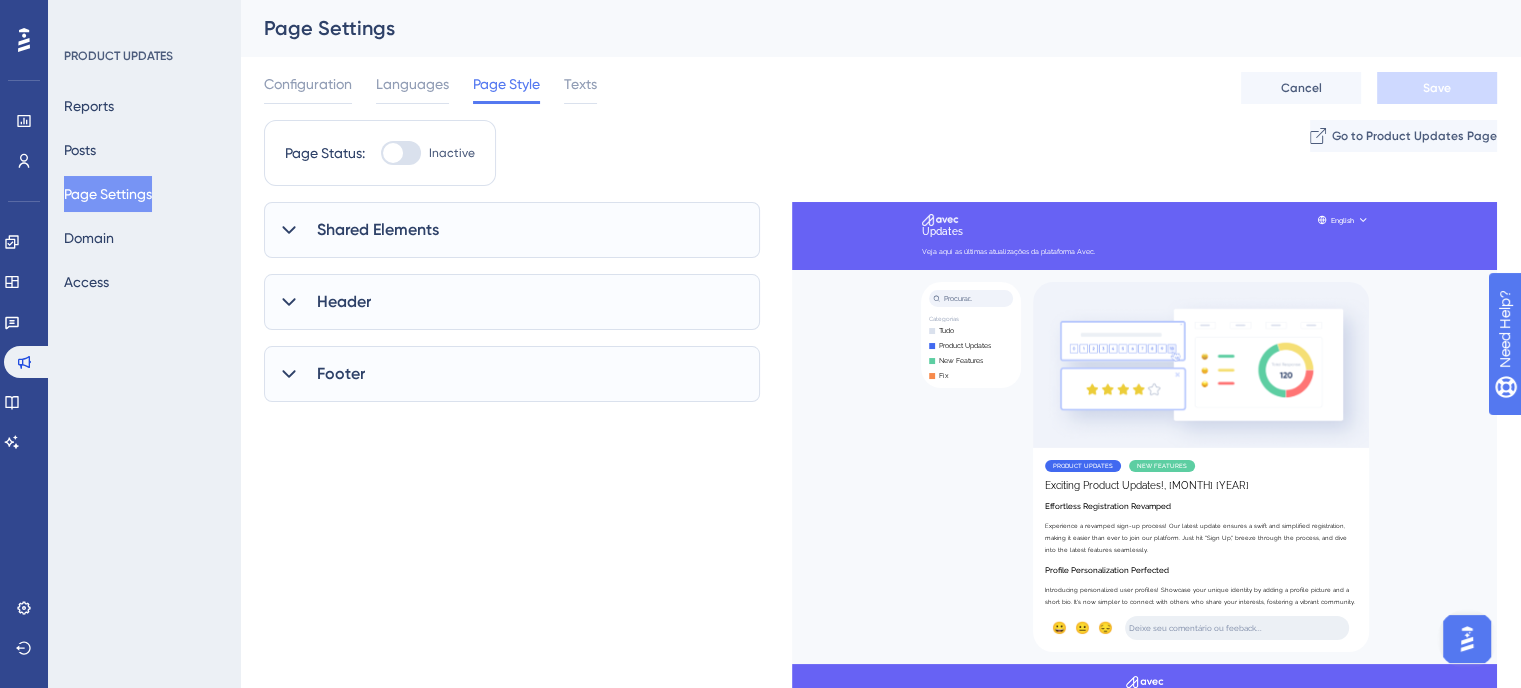 scroll, scrollTop: 0, scrollLeft: 0, axis: both 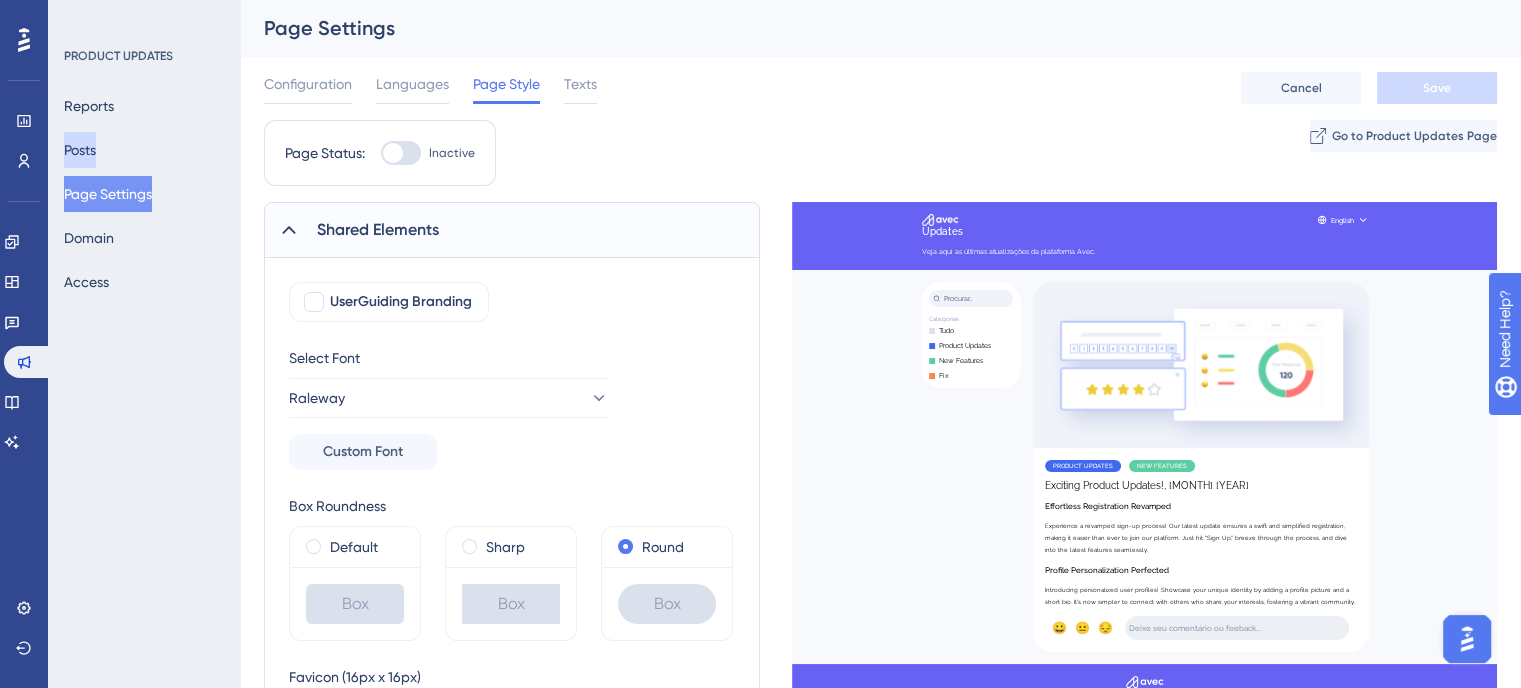 click on "Posts" at bounding box center (80, 150) 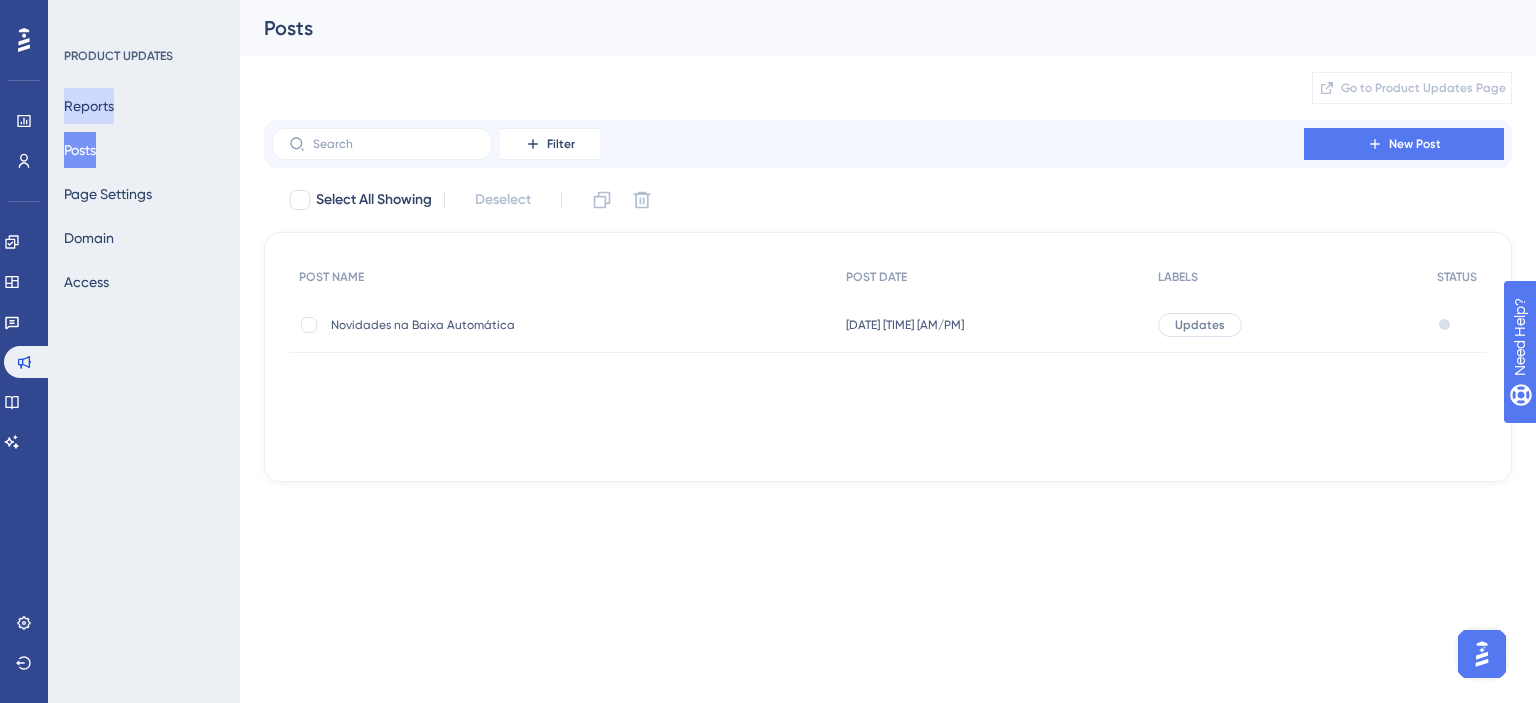 click on "Reports" at bounding box center [89, 106] 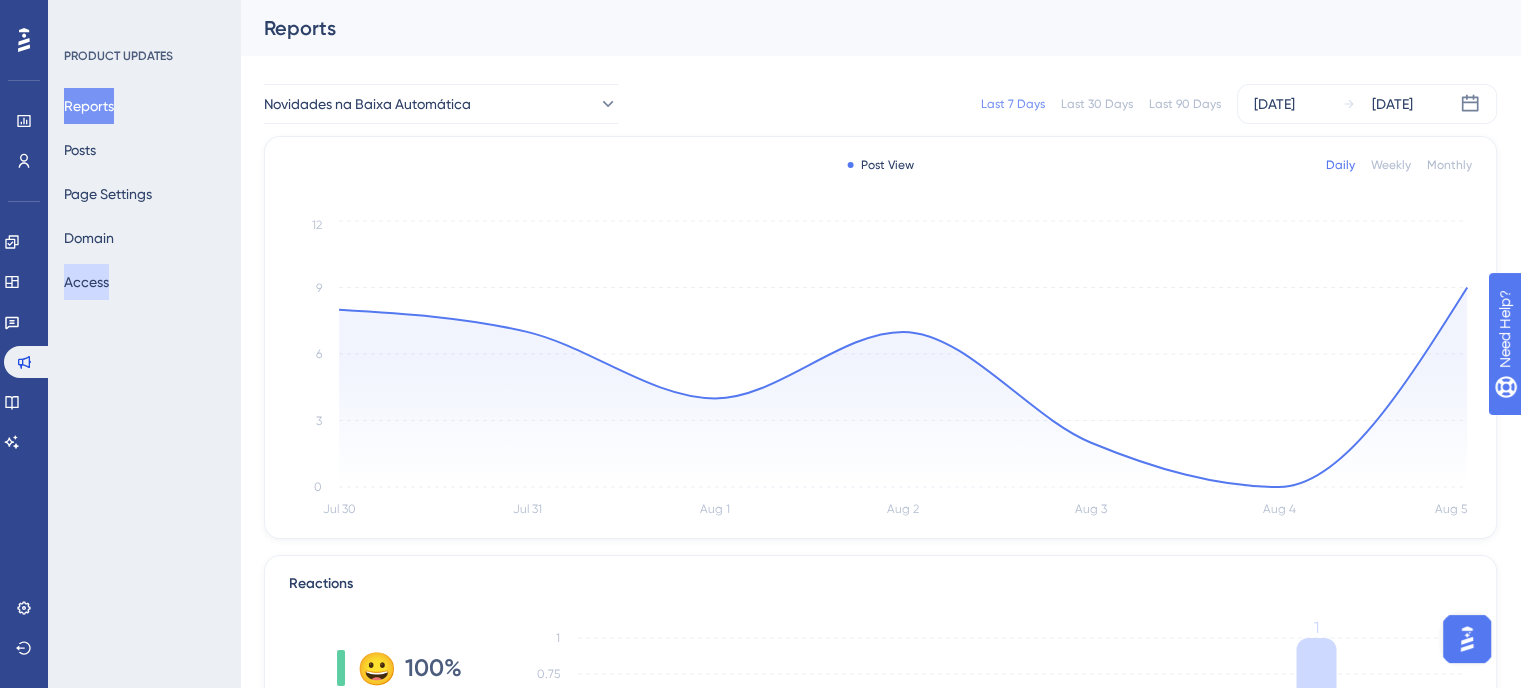 click on "Access" at bounding box center [86, 282] 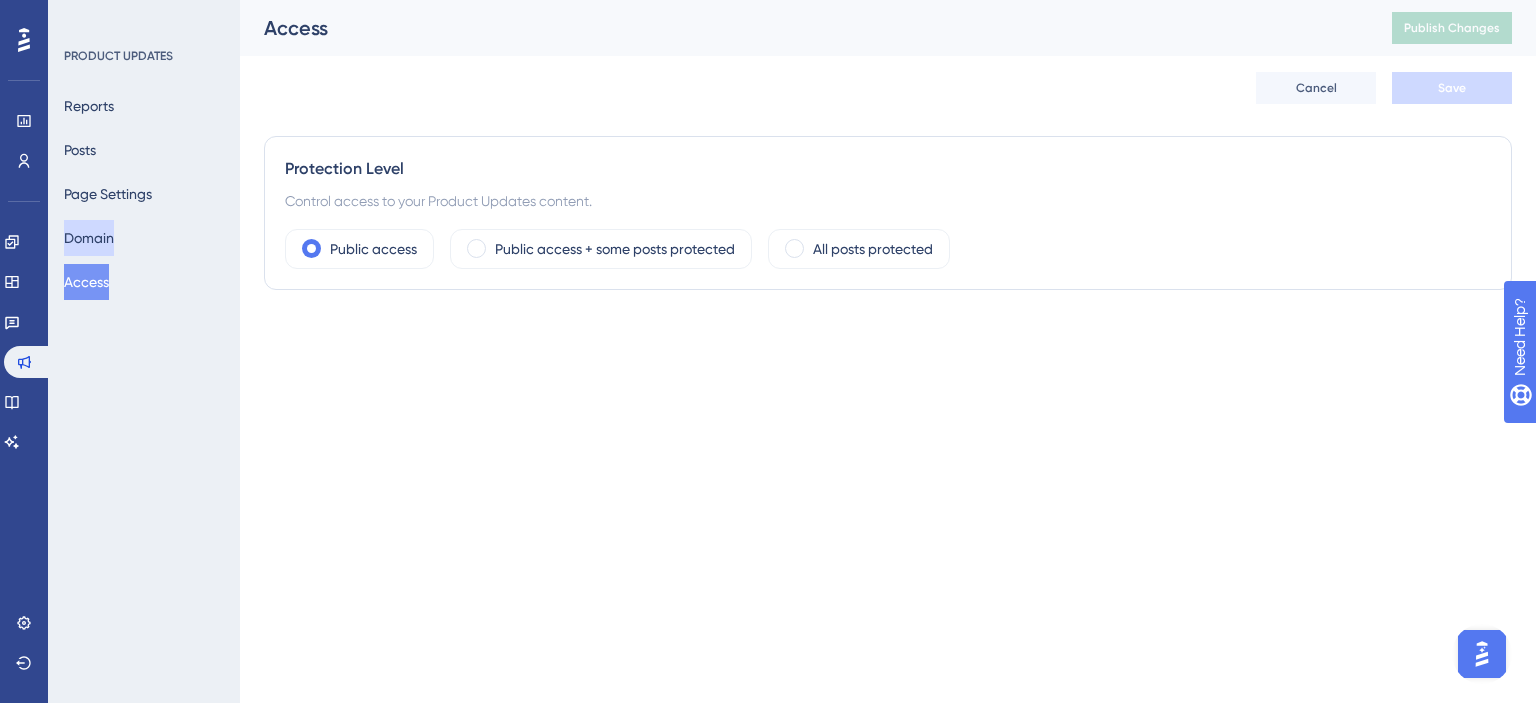 click on "Domain" at bounding box center (89, 238) 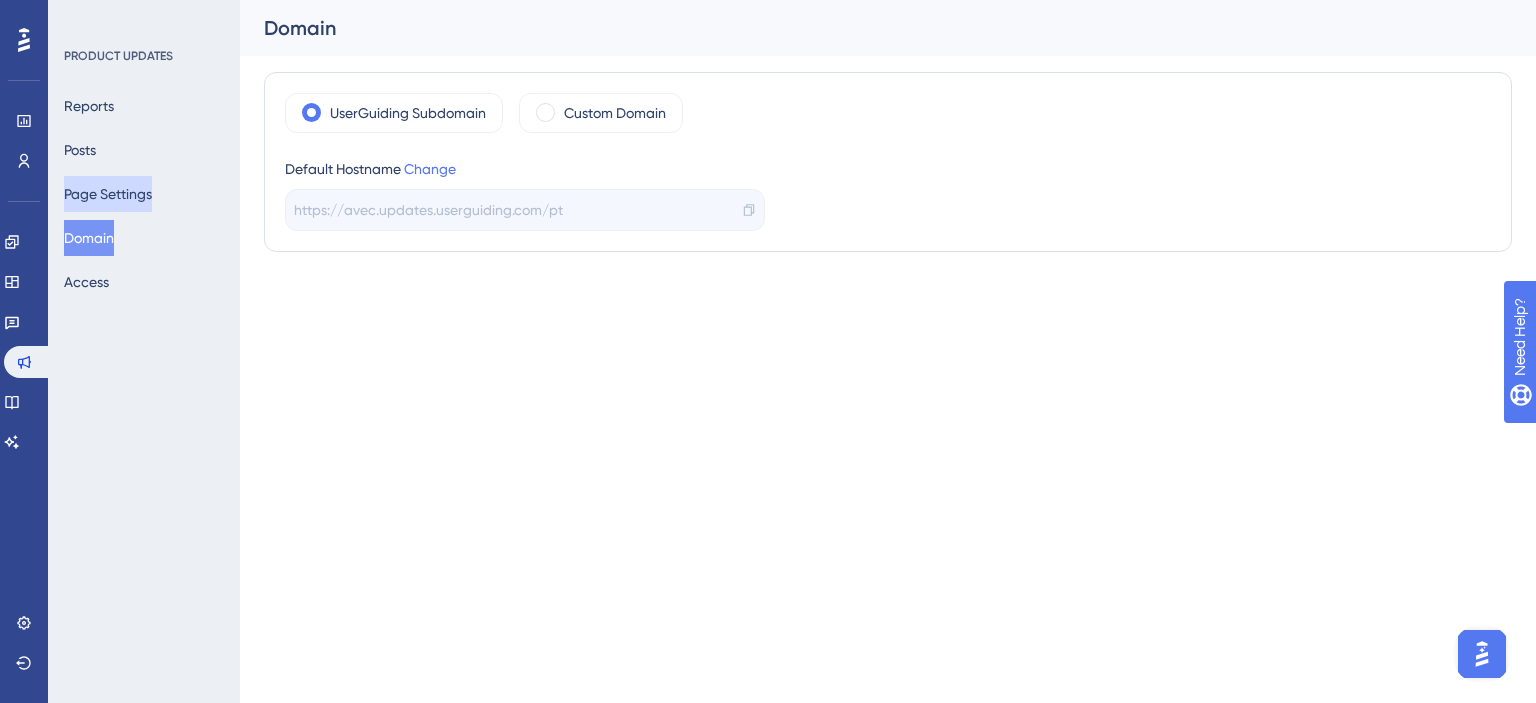 click on "Page Settings" at bounding box center [108, 194] 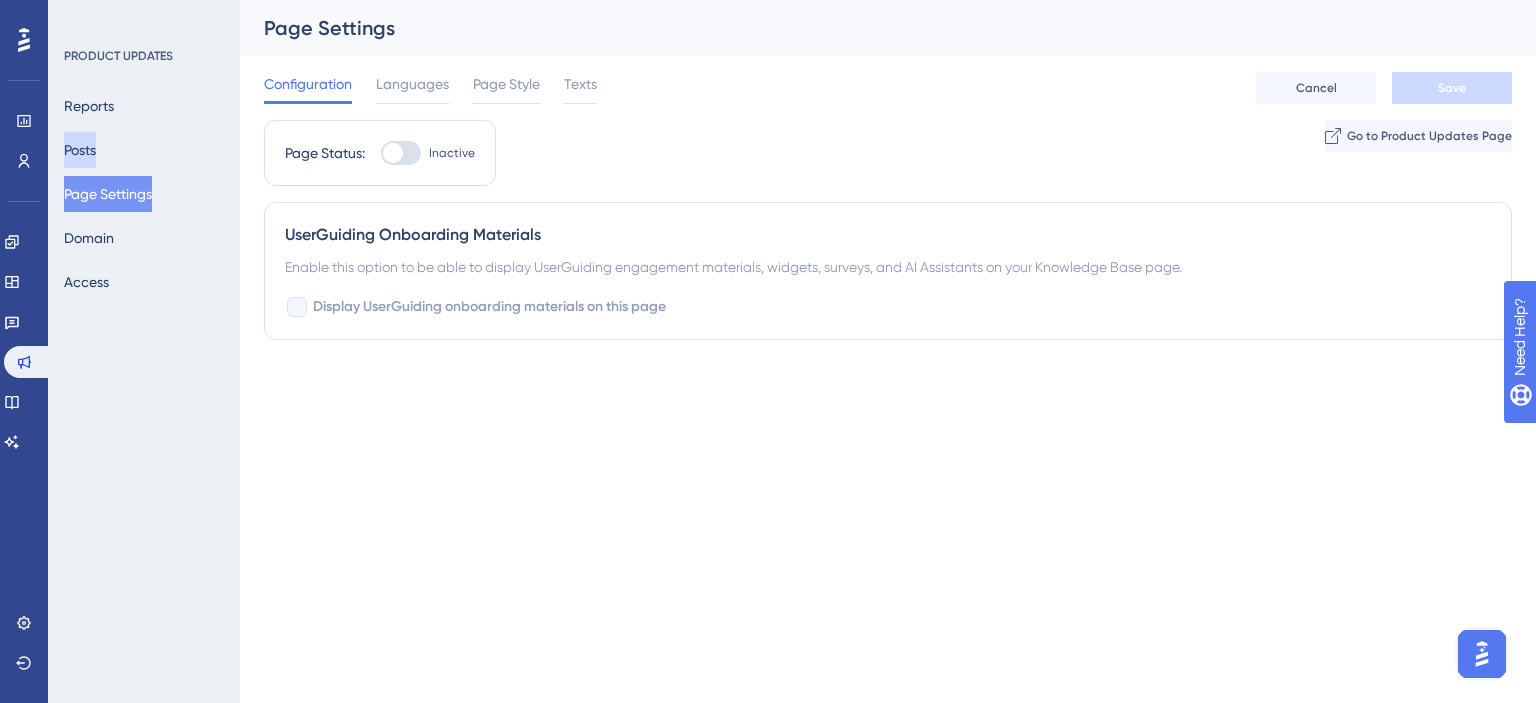 click on "Posts" at bounding box center (80, 150) 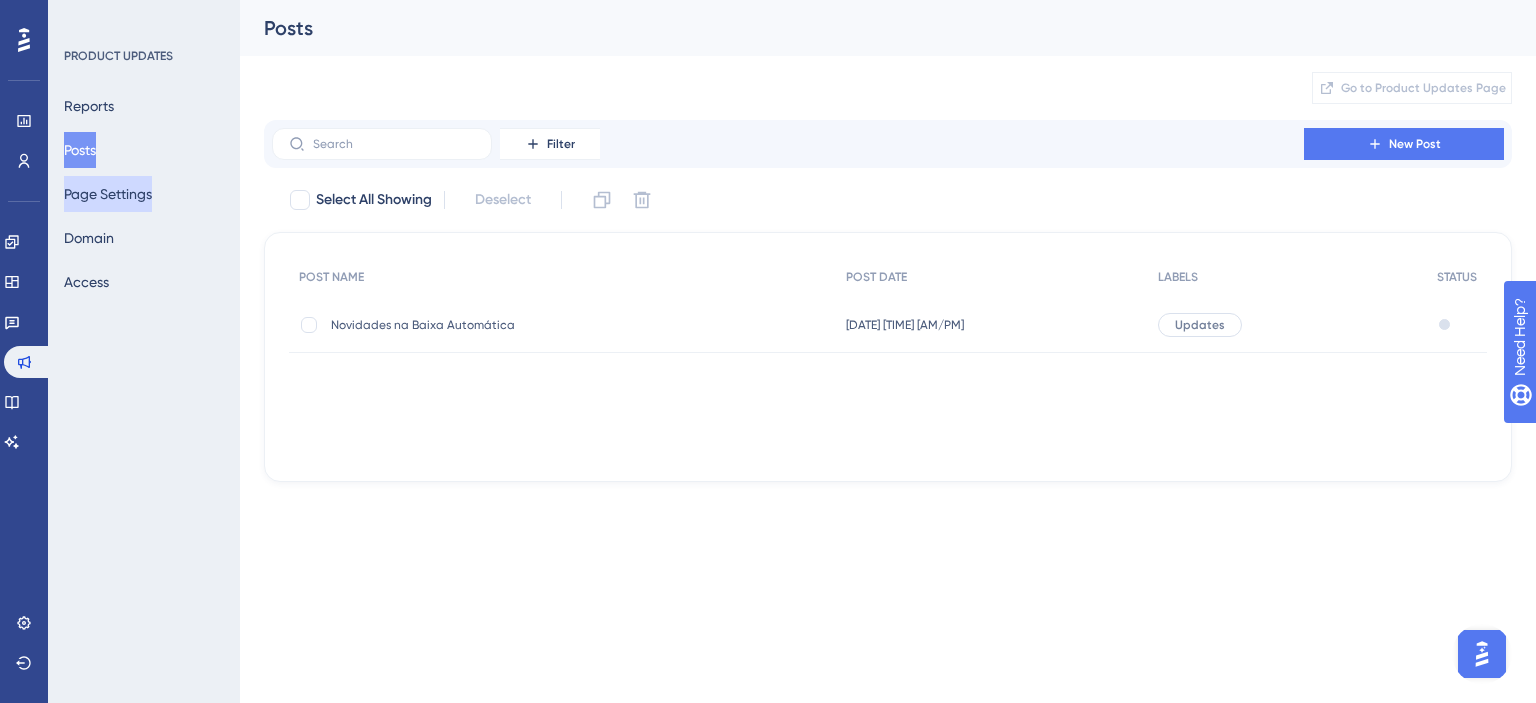 click on "Page Settings" at bounding box center (108, 194) 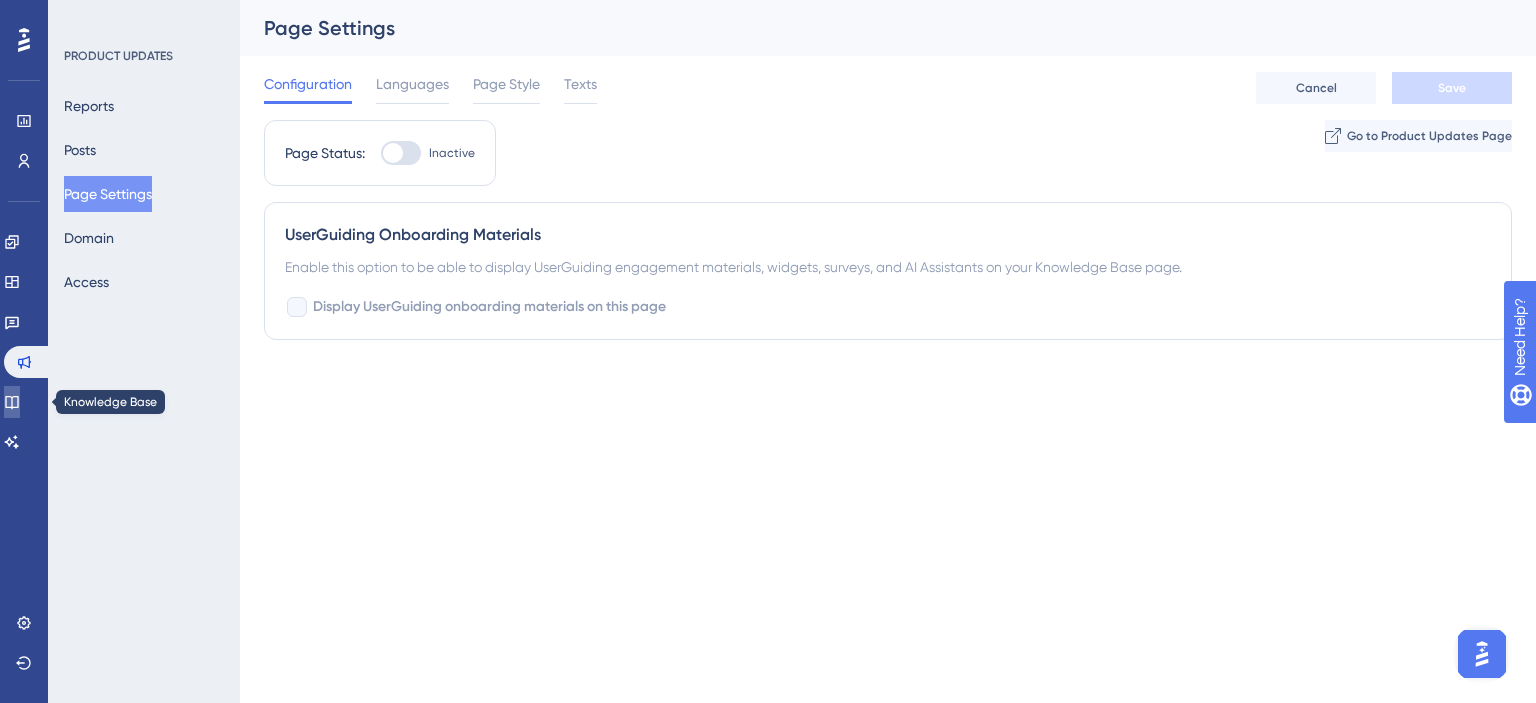 click 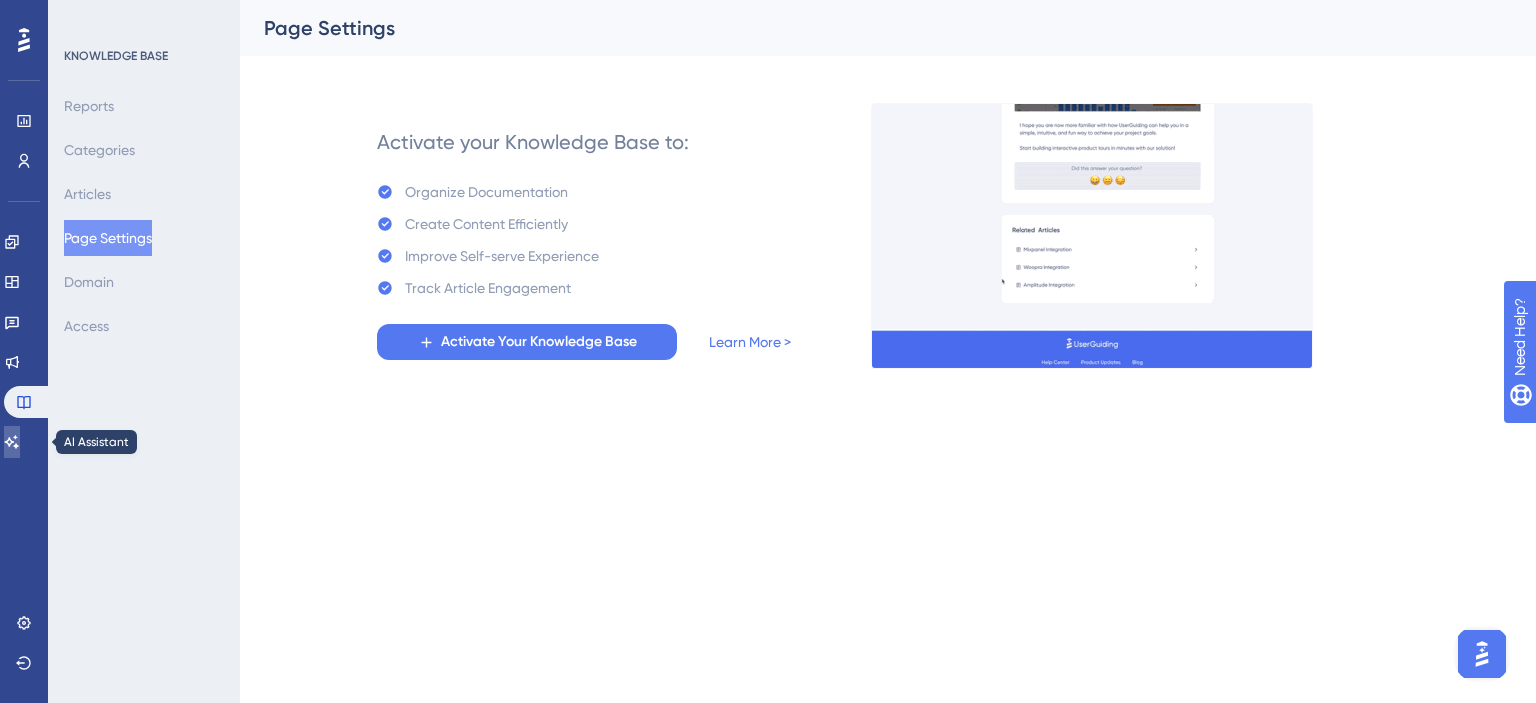 click at bounding box center [12, 442] 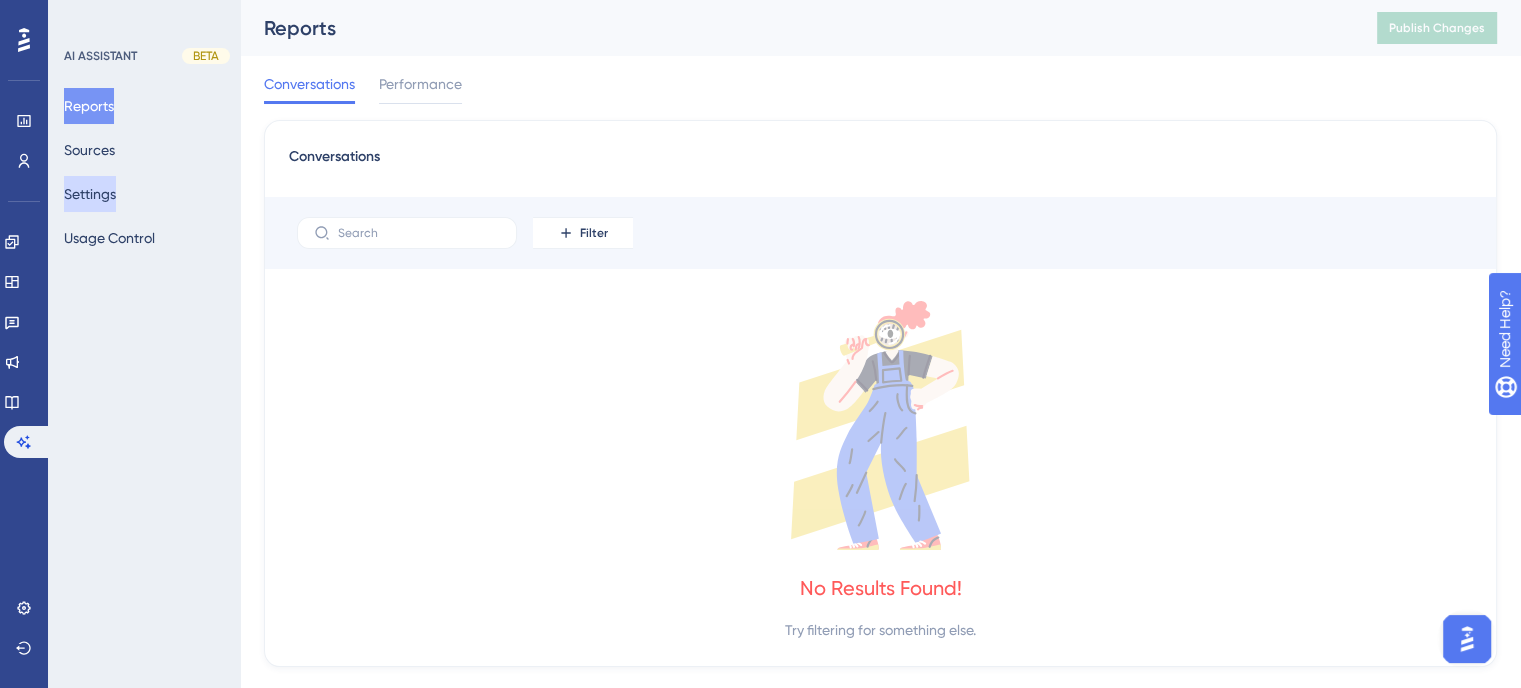 click on "Settings" at bounding box center [90, 194] 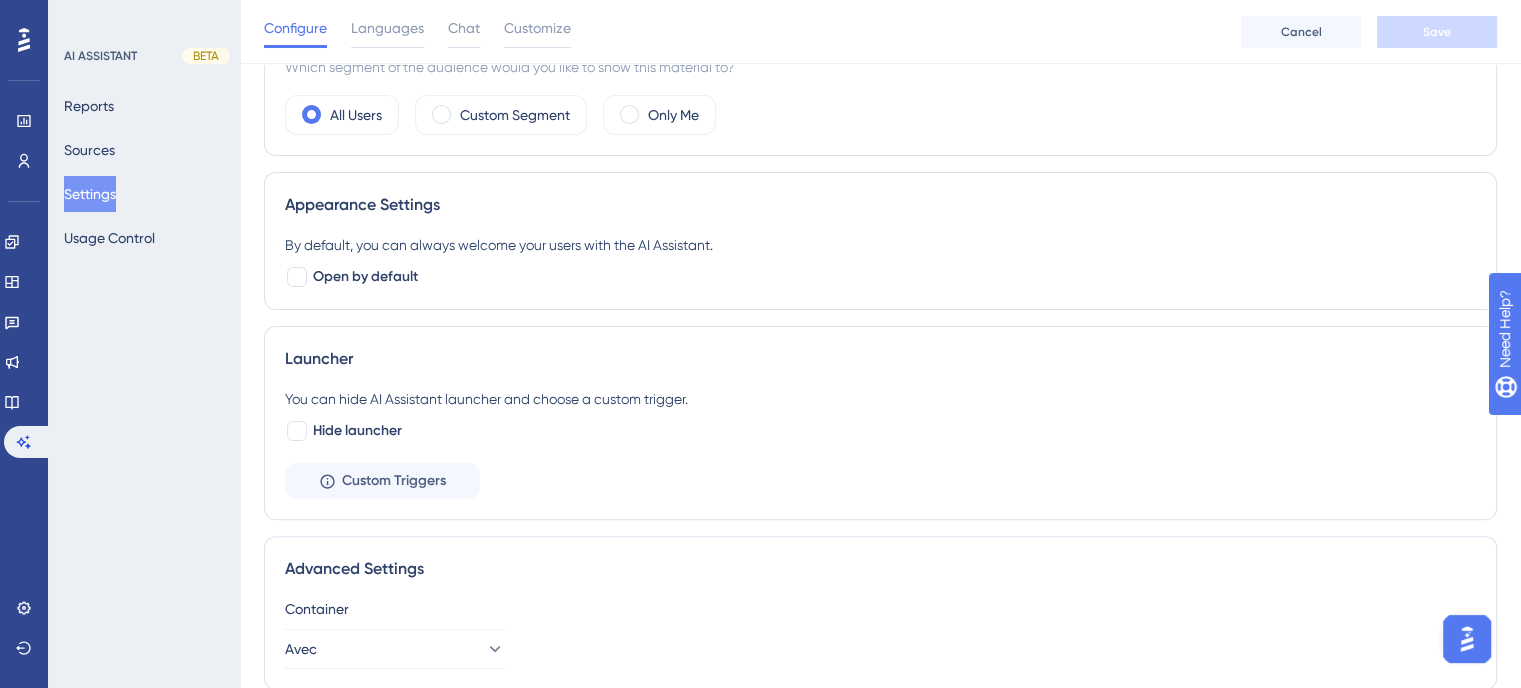 scroll, scrollTop: 545, scrollLeft: 0, axis: vertical 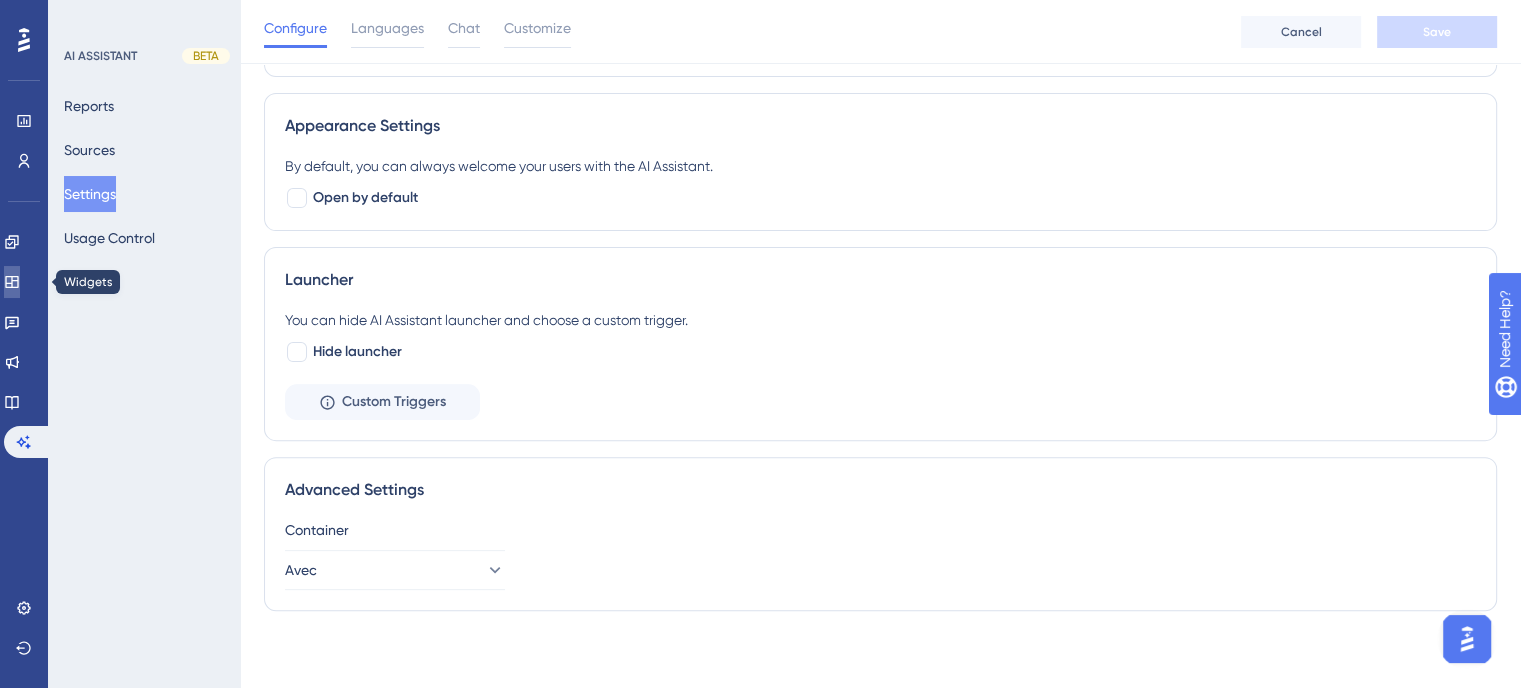 click at bounding box center (12, 282) 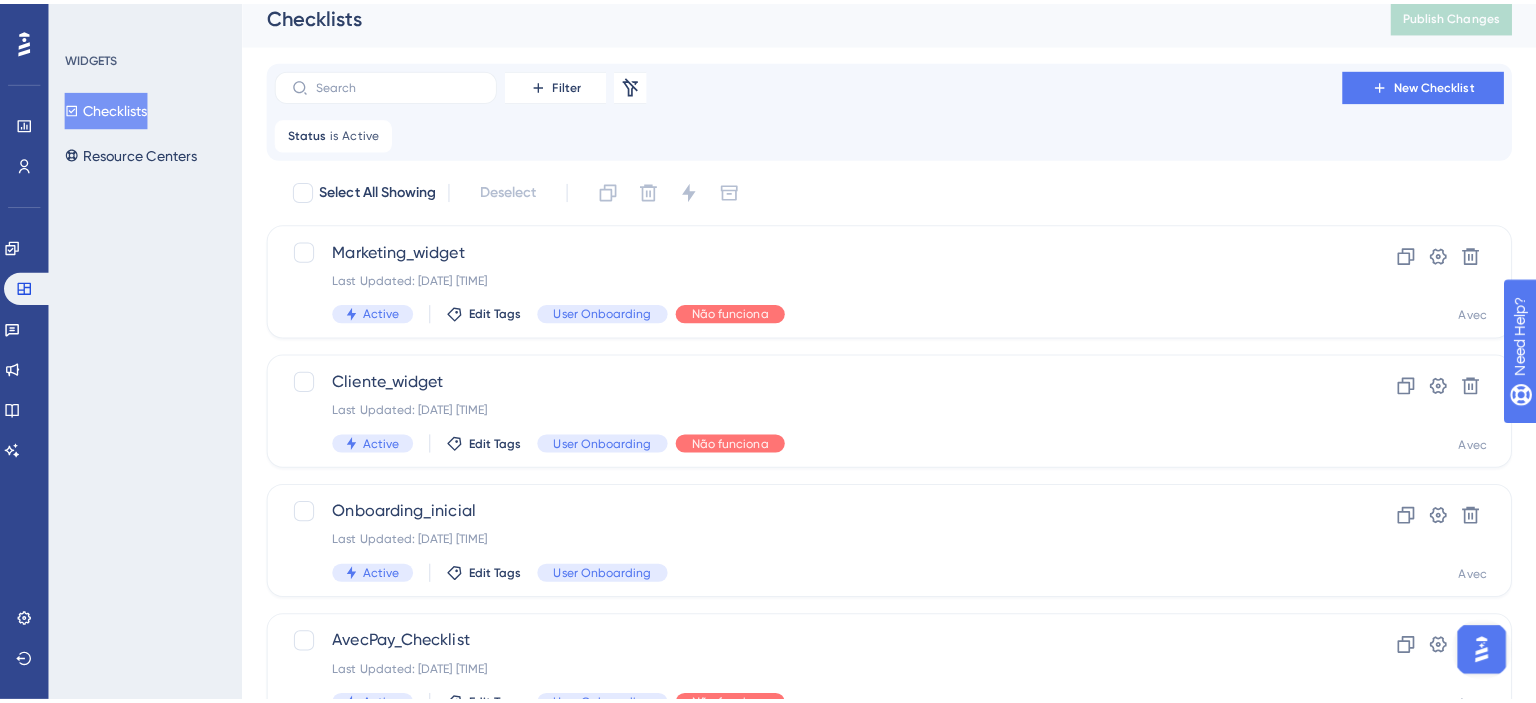 scroll, scrollTop: 0, scrollLeft: 0, axis: both 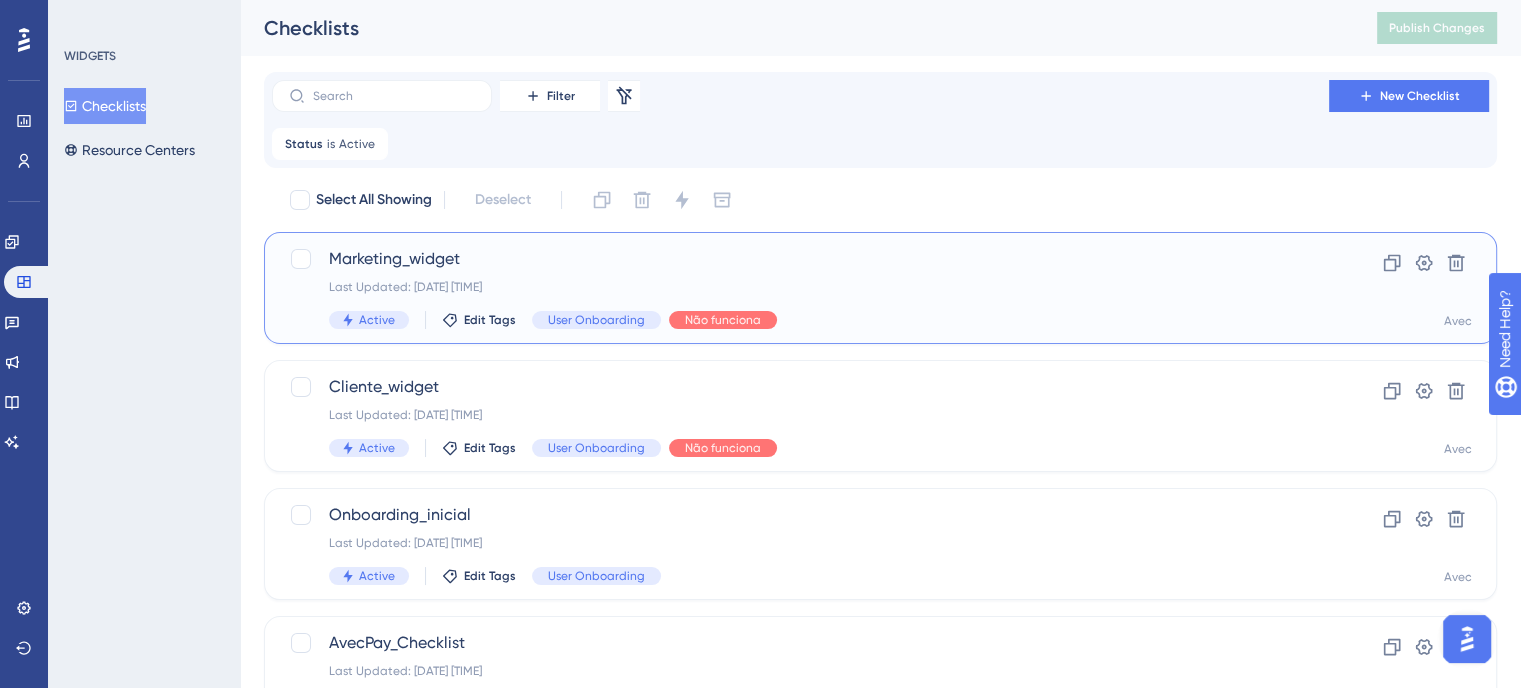 click on "Last Updated: [DATE] [TIME]" at bounding box center (800, 287) 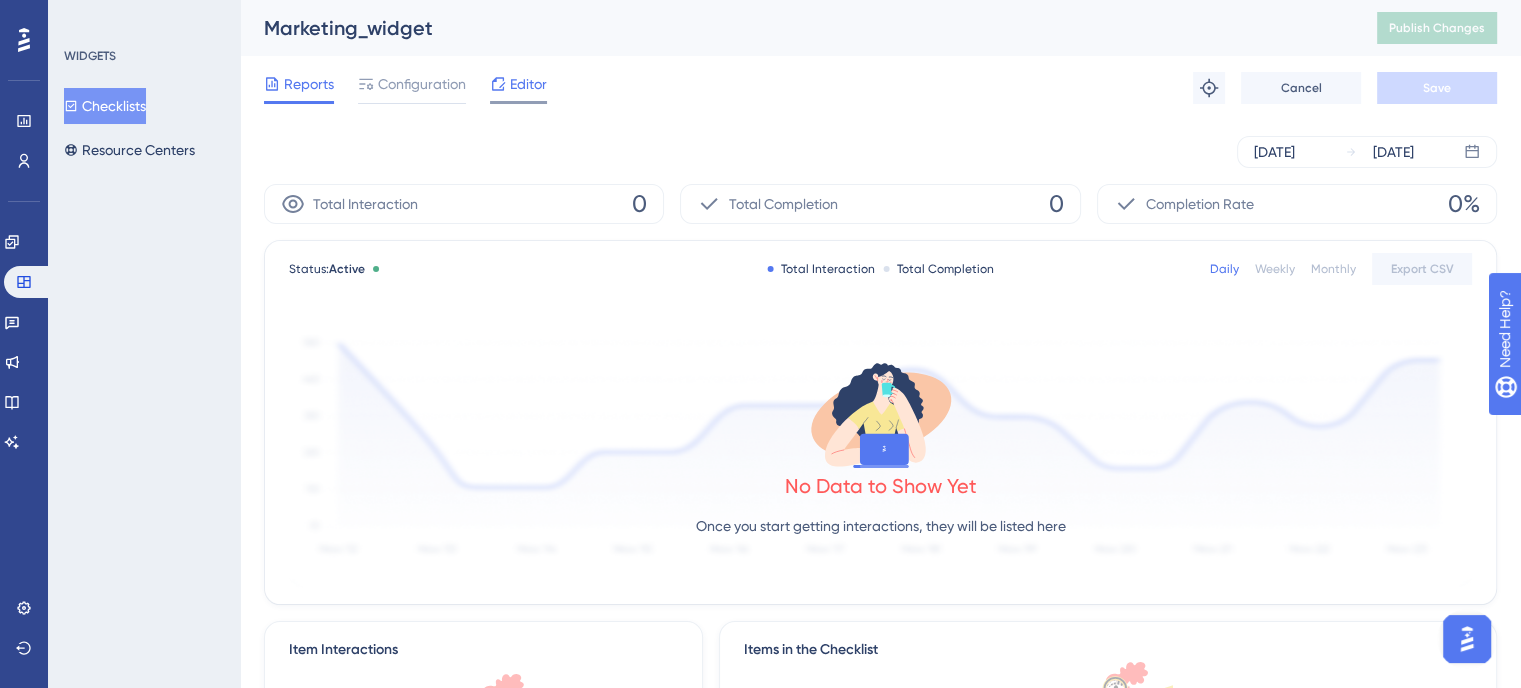 click 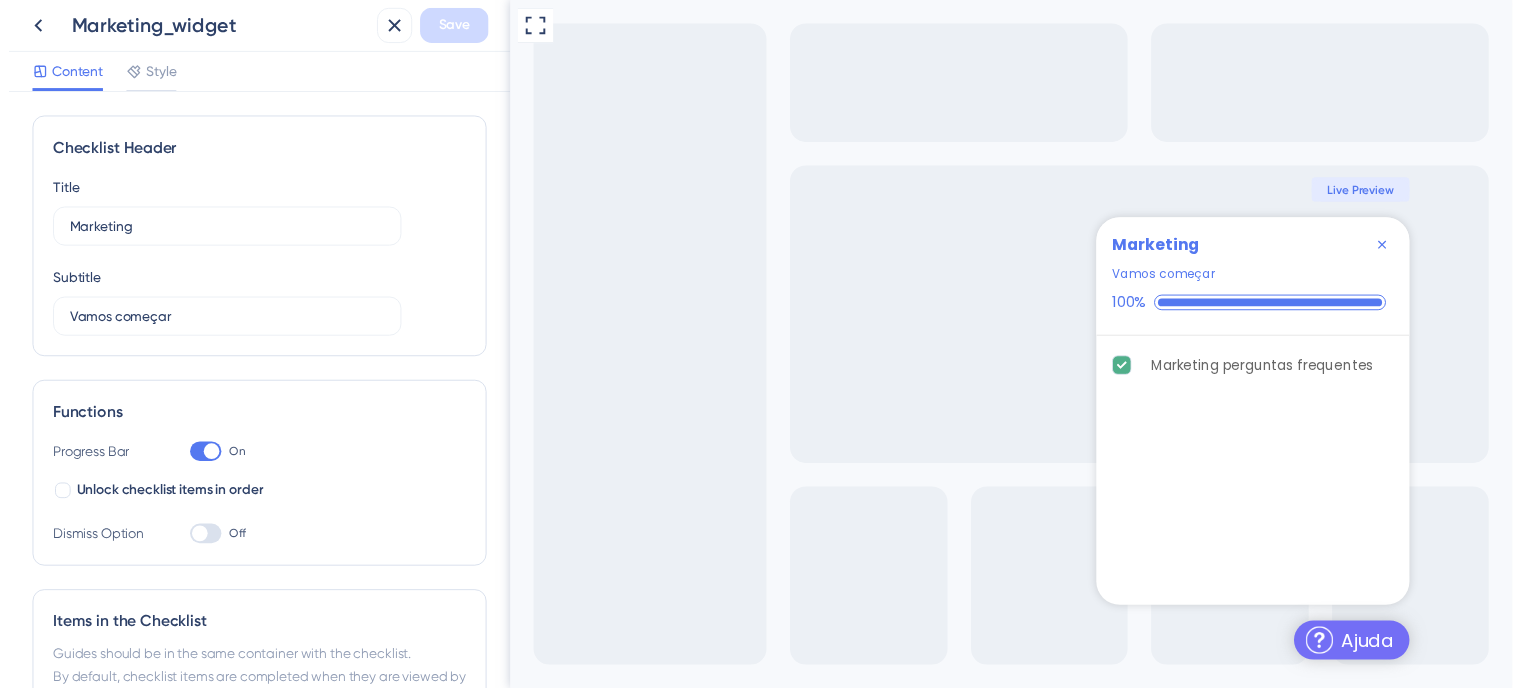 scroll, scrollTop: 0, scrollLeft: 0, axis: both 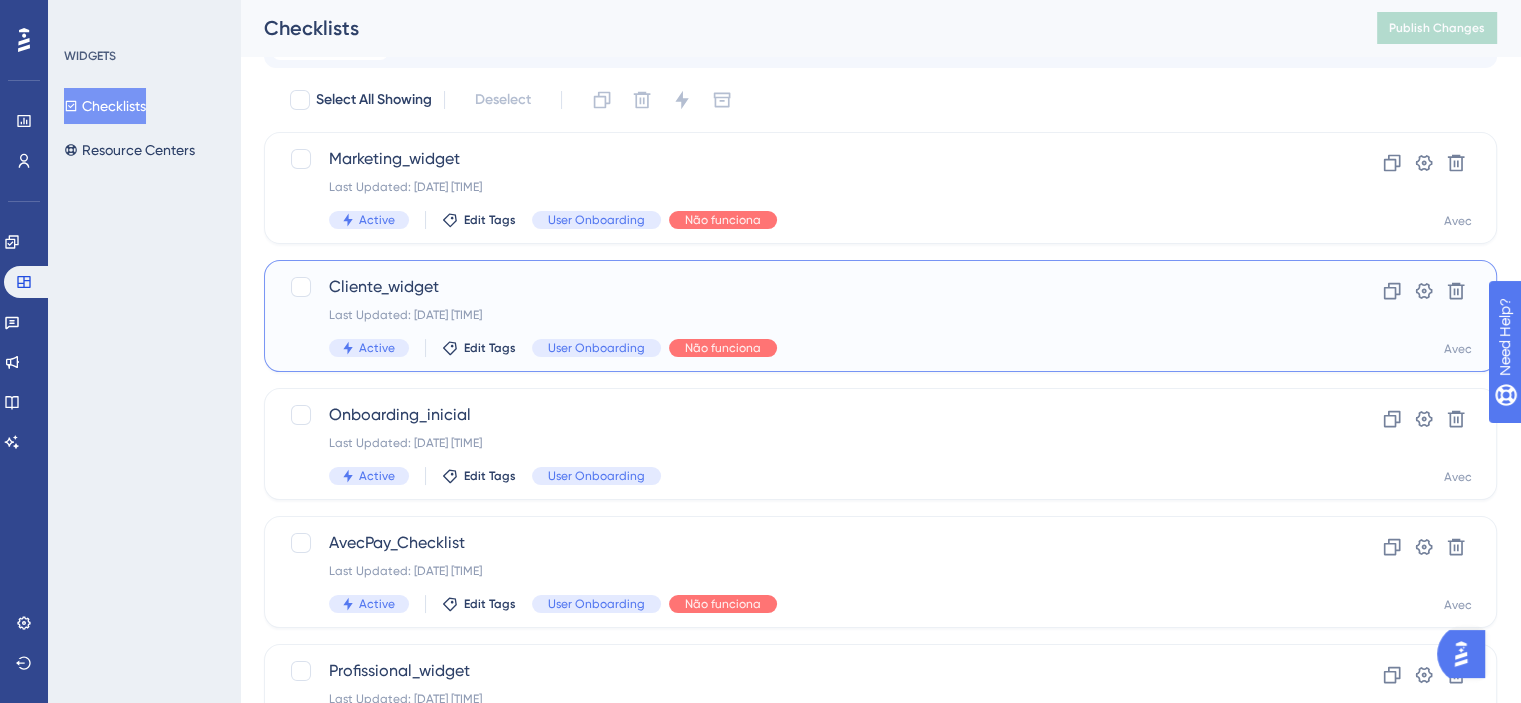 click on "Cliente_widget Last Updated: [DATE] [TIME] Active Edit Tags User Onboarding Não funciona" at bounding box center [800, 316] 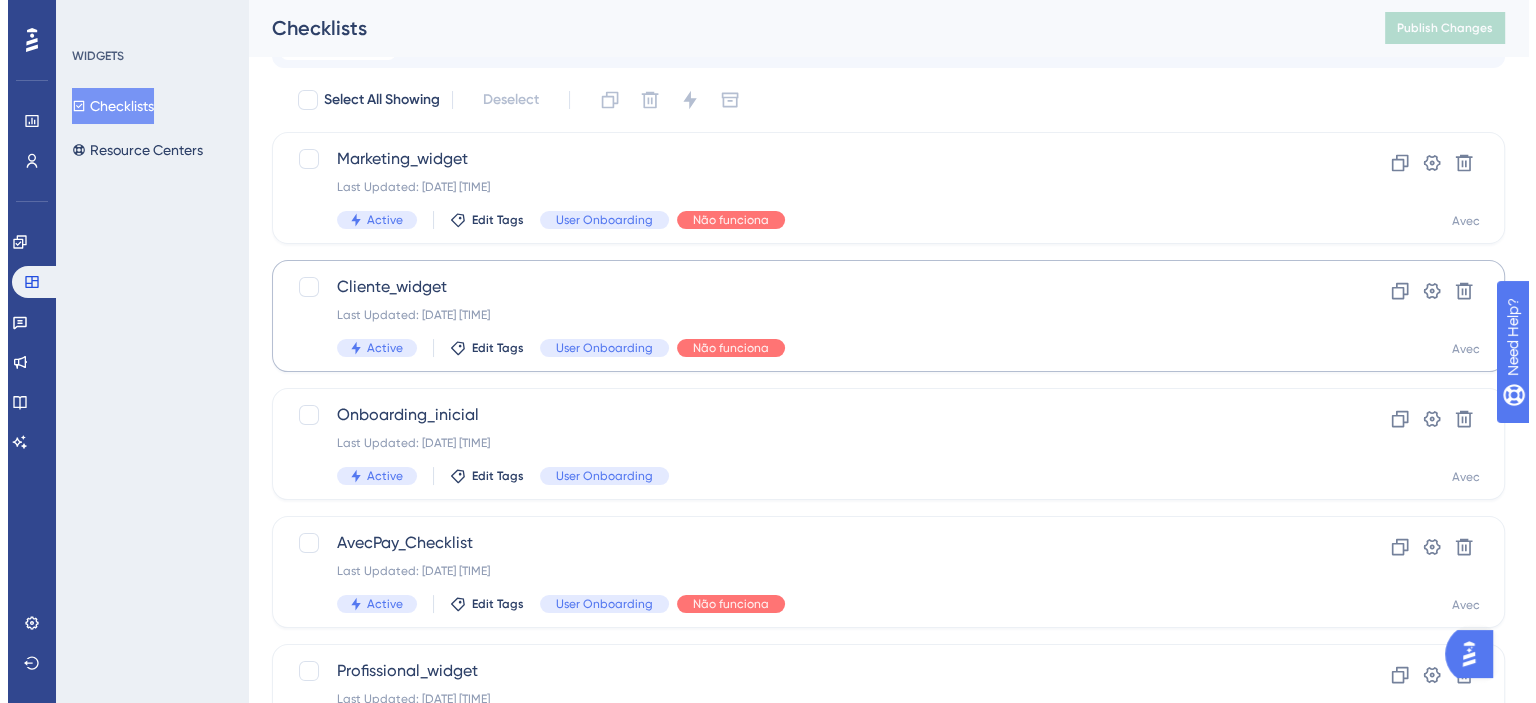 scroll, scrollTop: 0, scrollLeft: 0, axis: both 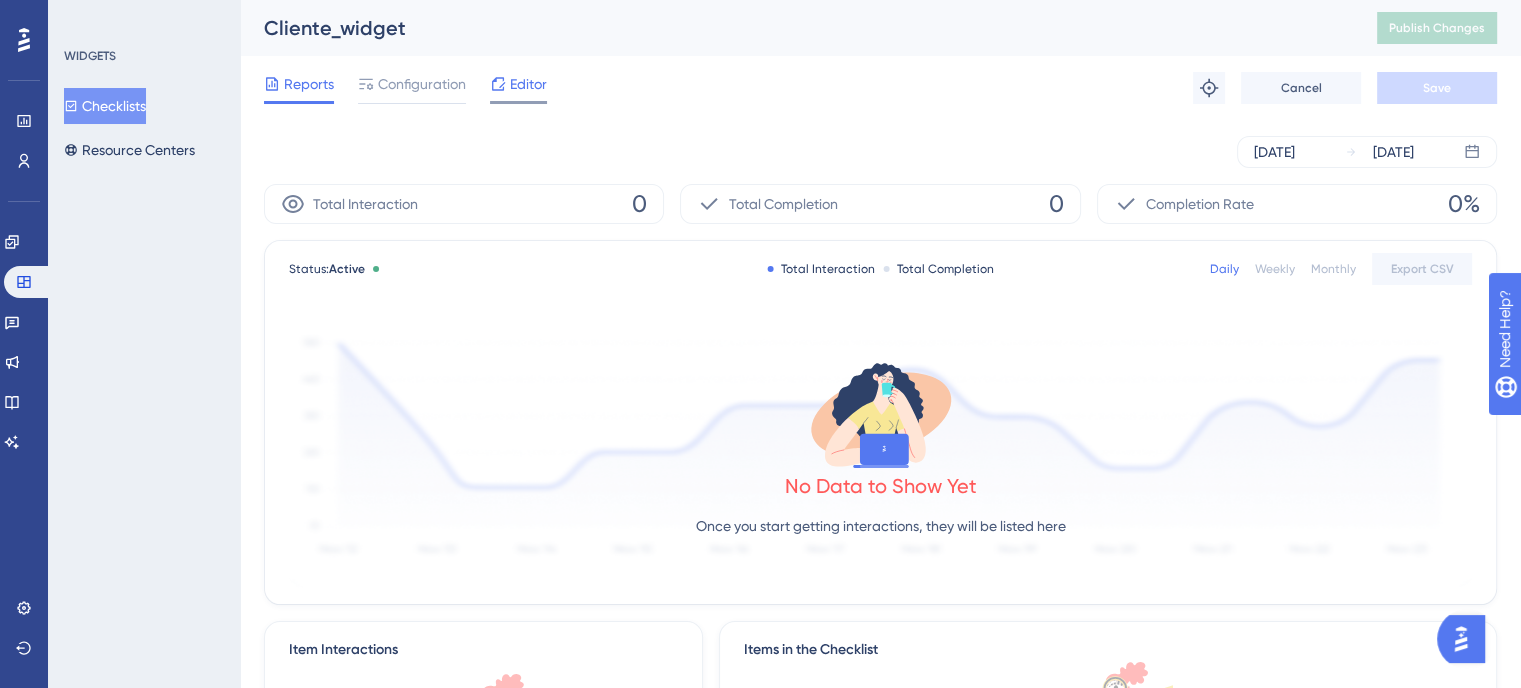 click 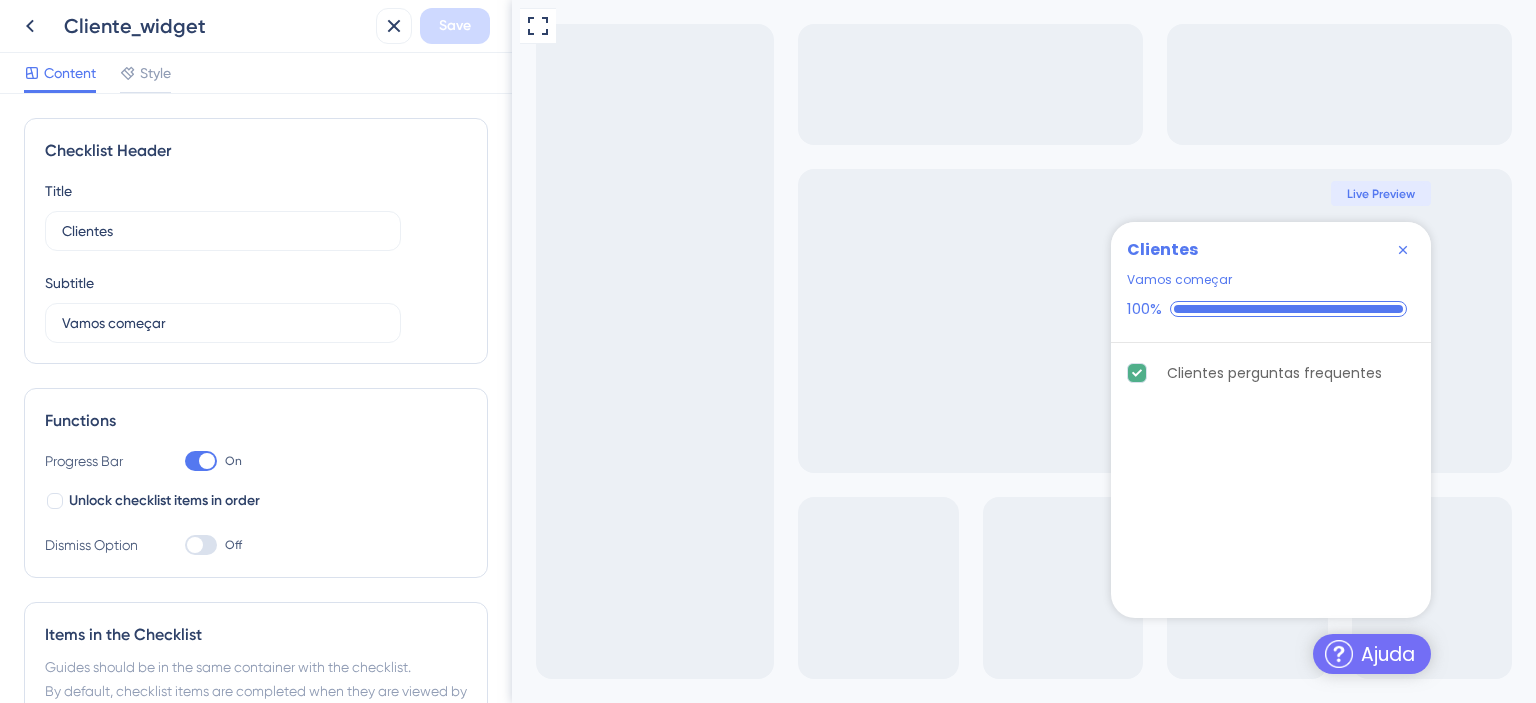 scroll, scrollTop: 0, scrollLeft: 0, axis: both 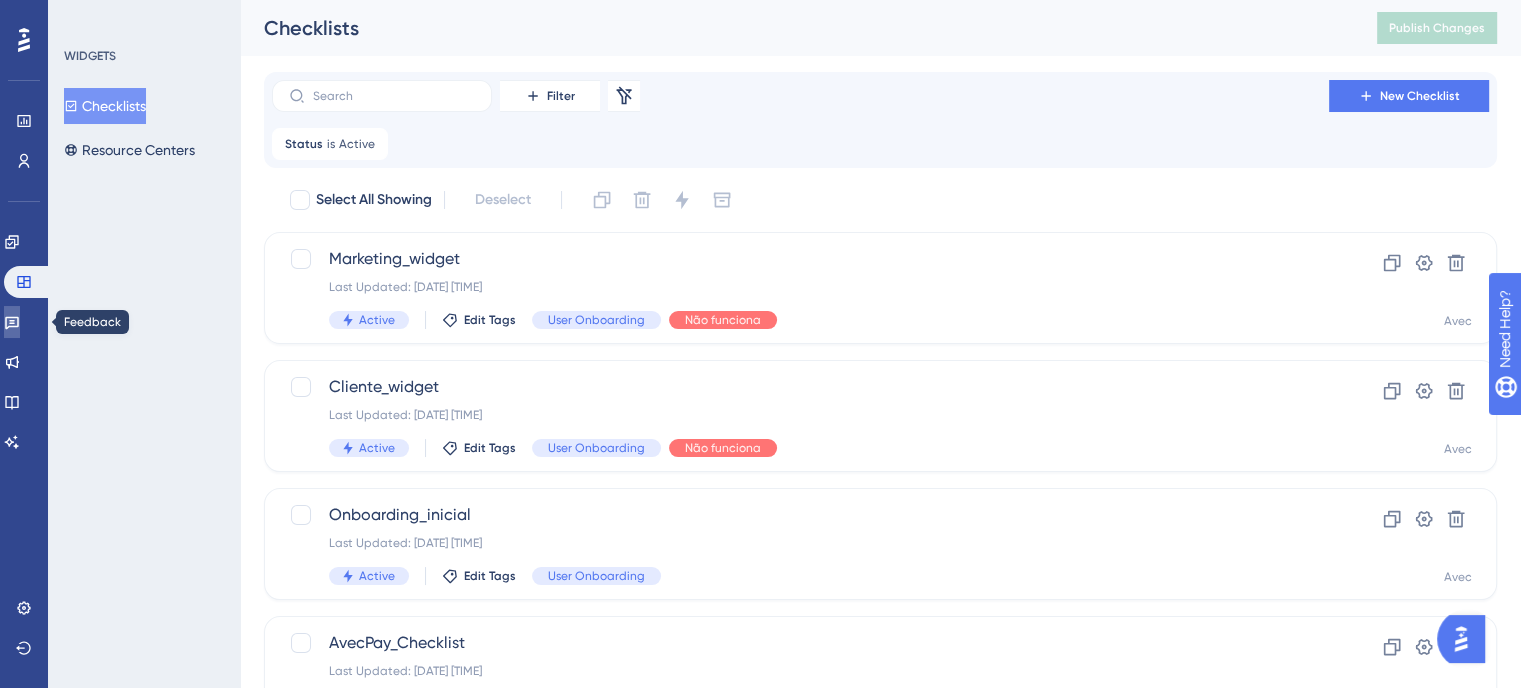 click 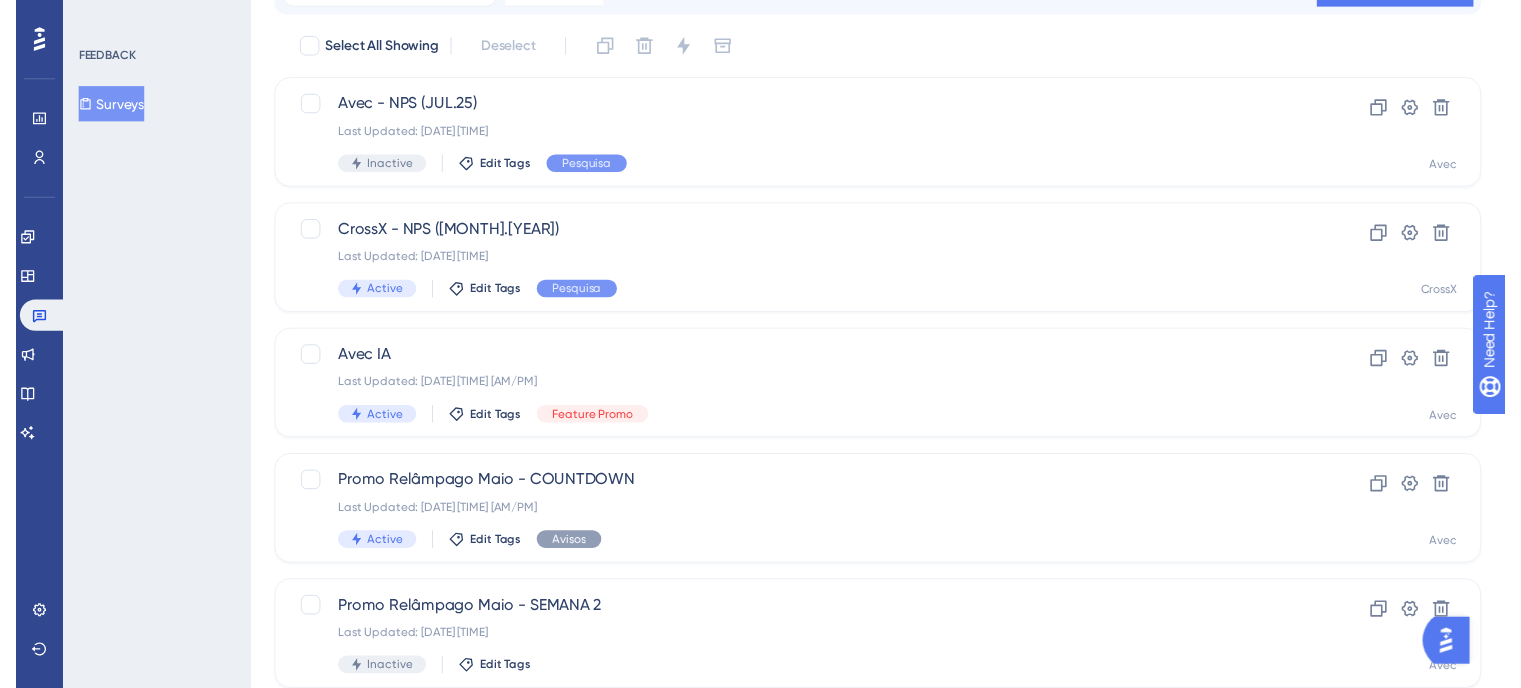 scroll, scrollTop: 0, scrollLeft: 0, axis: both 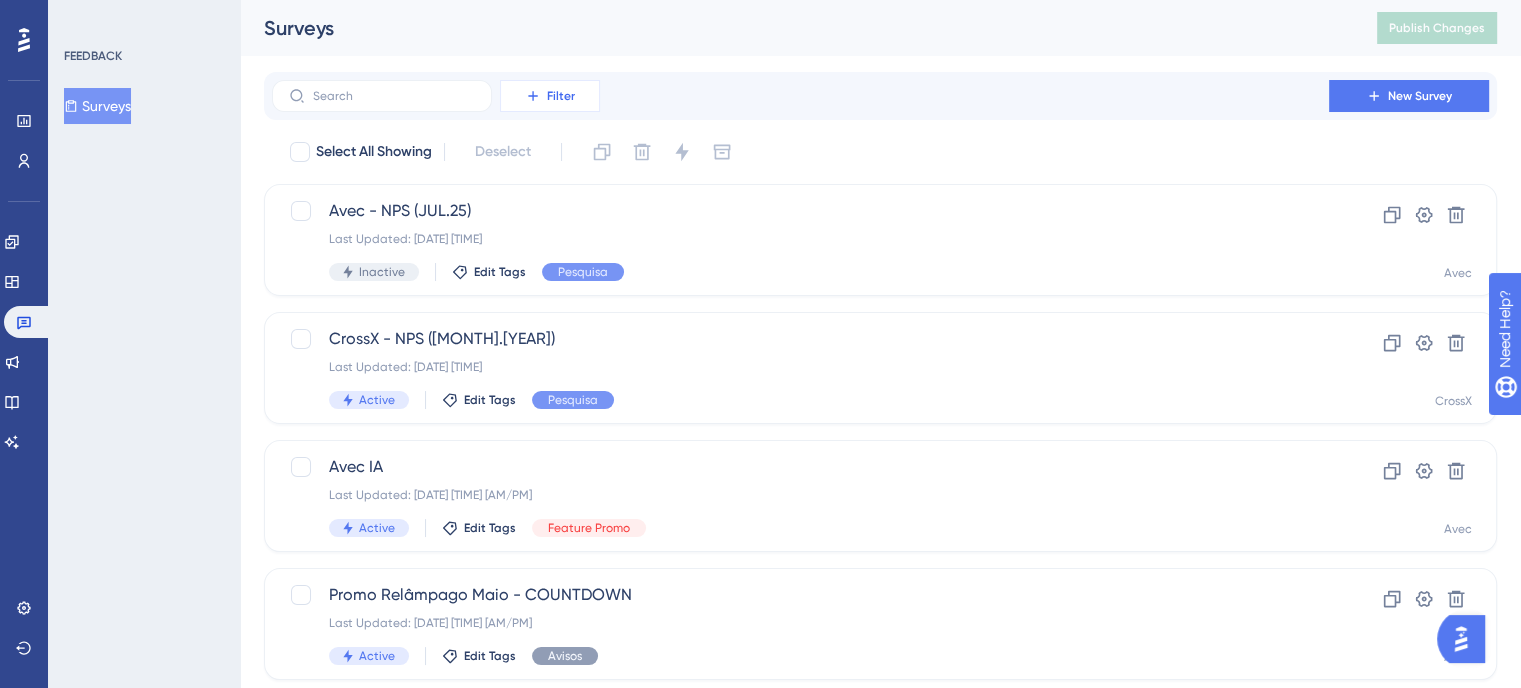 click on "Filter" at bounding box center (550, 96) 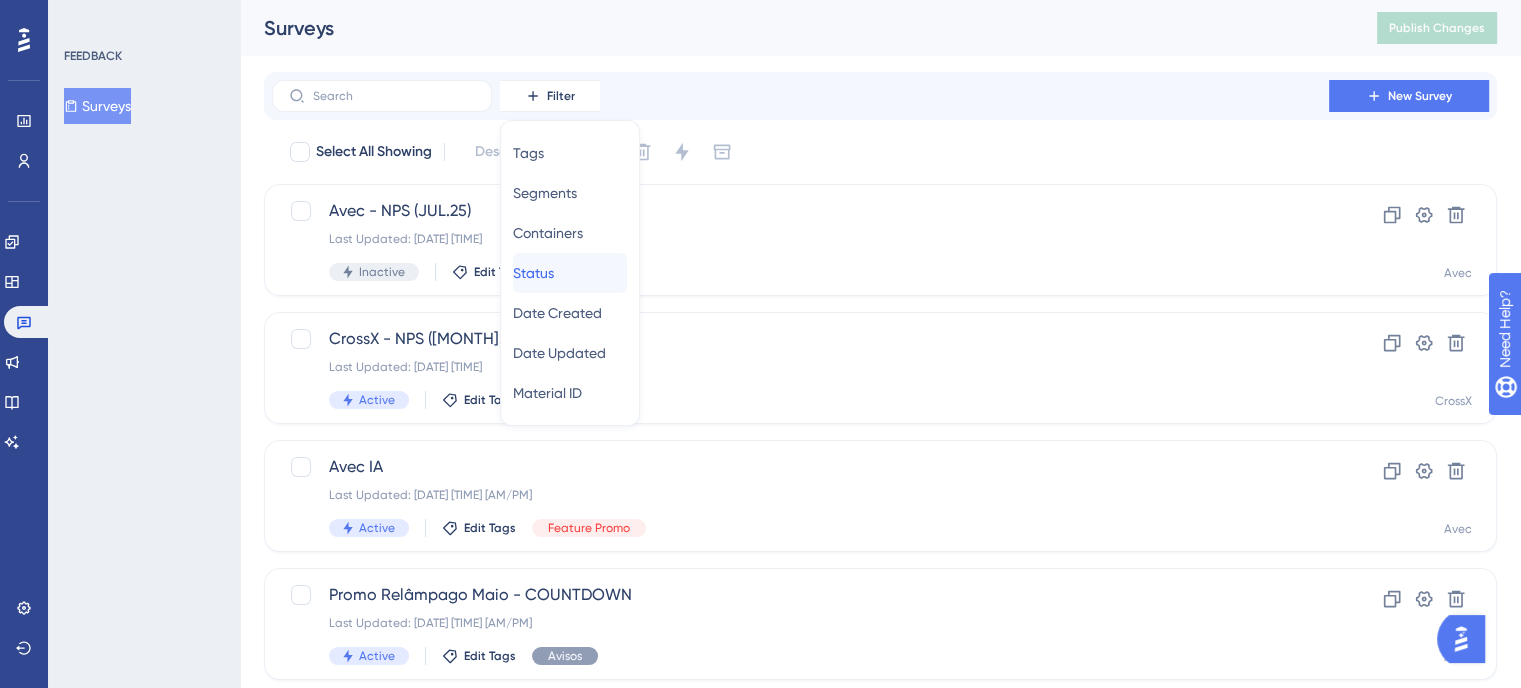 click on "Status Status" at bounding box center (570, 273) 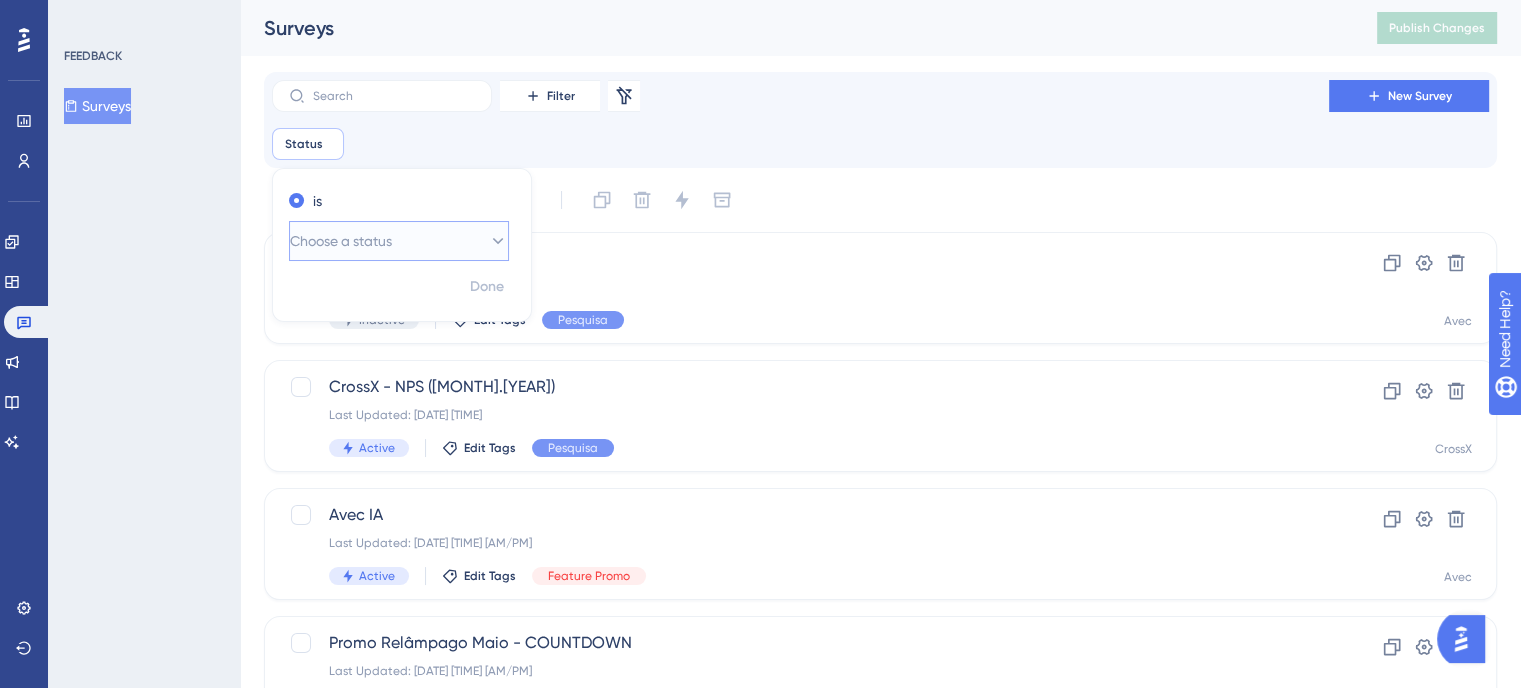 click on "Choose a status" at bounding box center [341, 241] 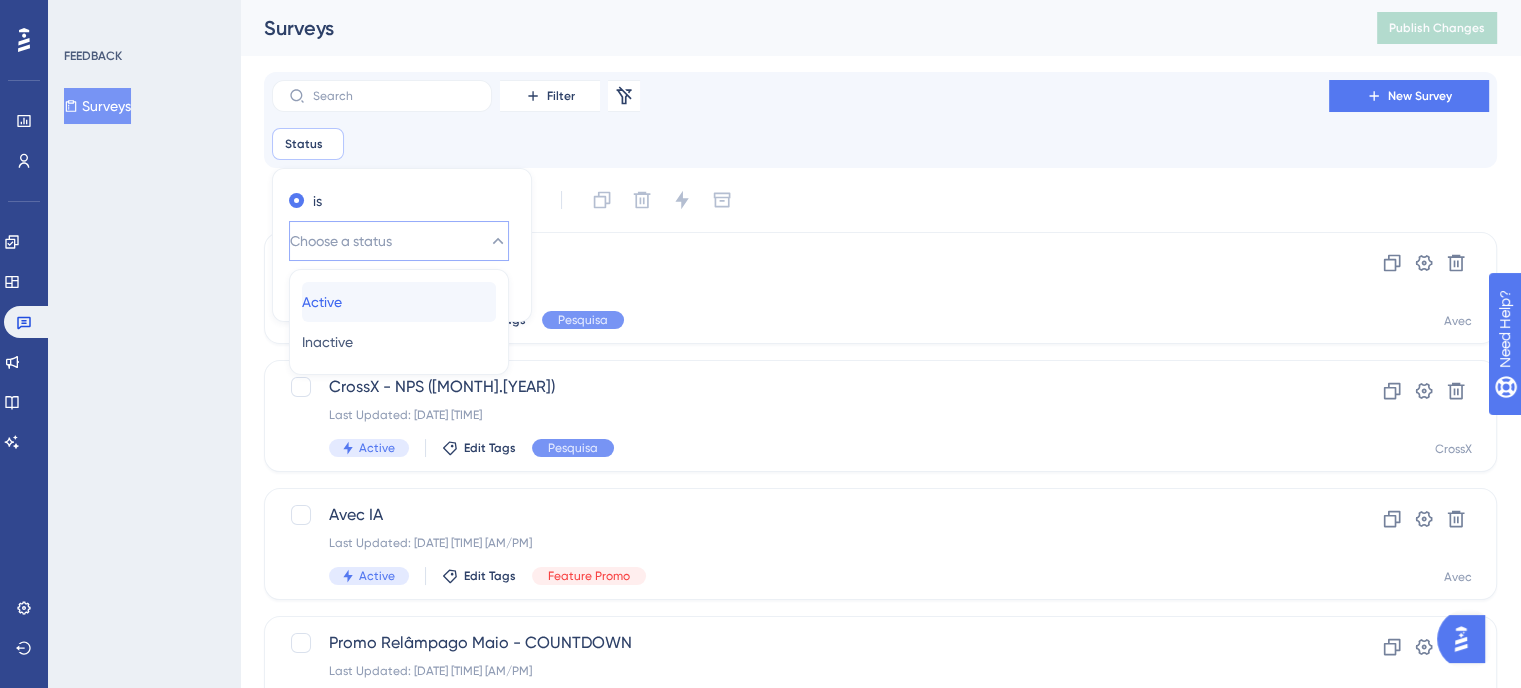 click on "Active Active" at bounding box center [399, 302] 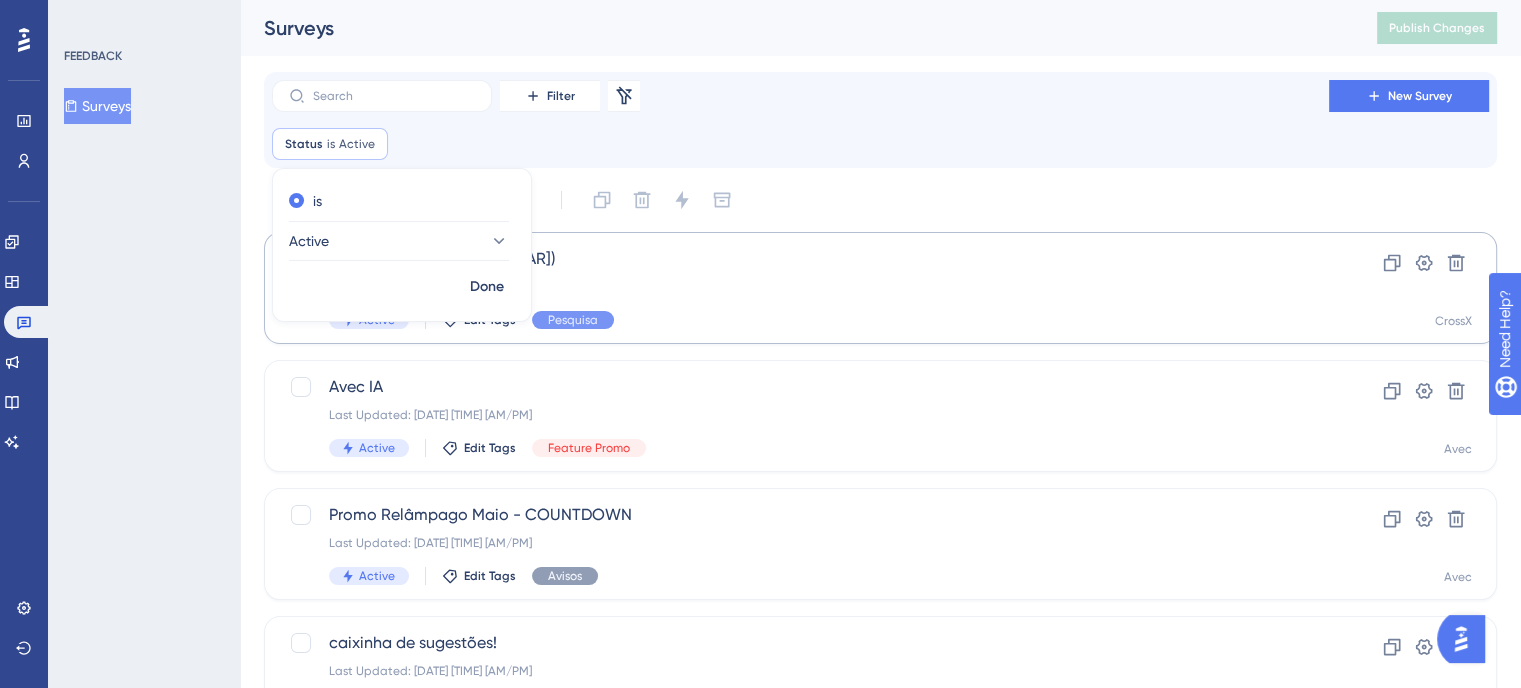 click on "Done" at bounding box center (487, 287) 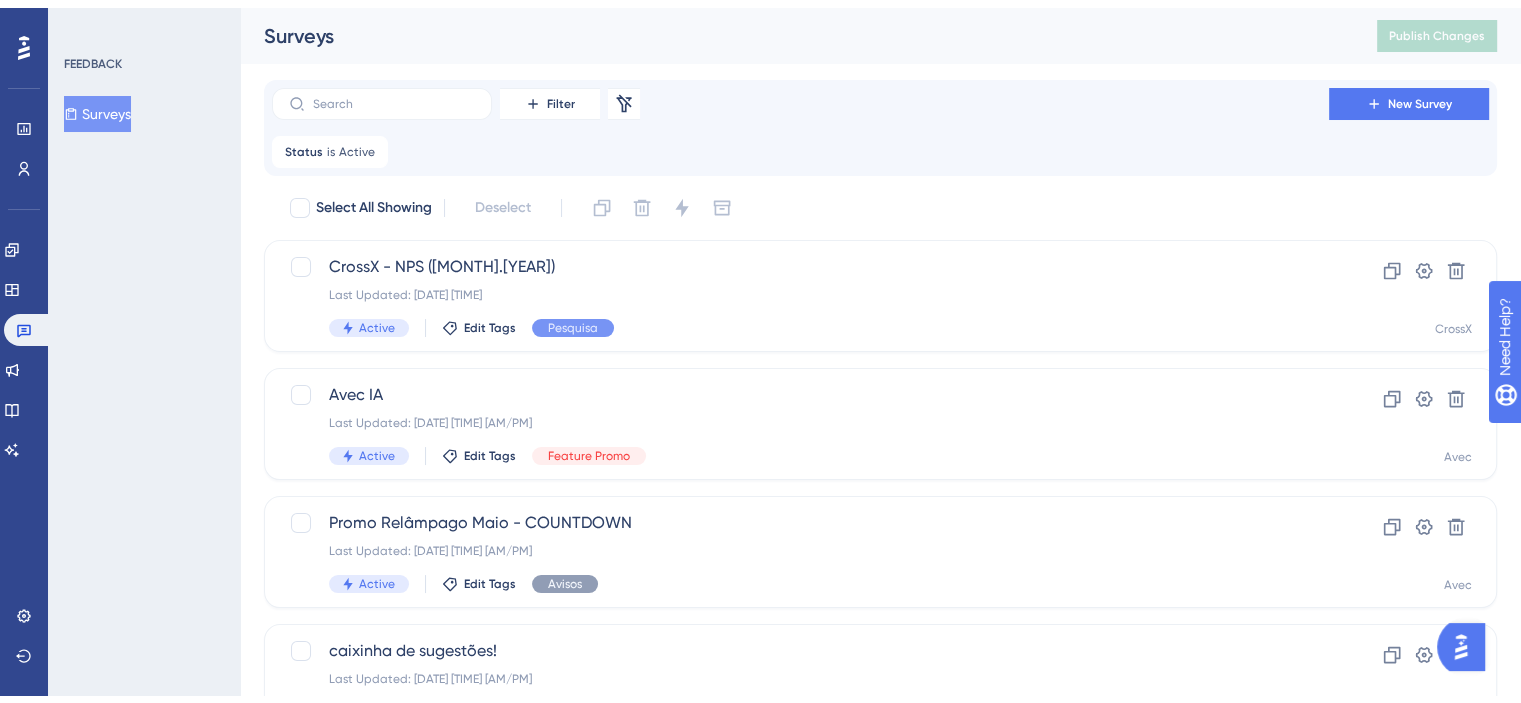 scroll, scrollTop: 88, scrollLeft: 0, axis: vertical 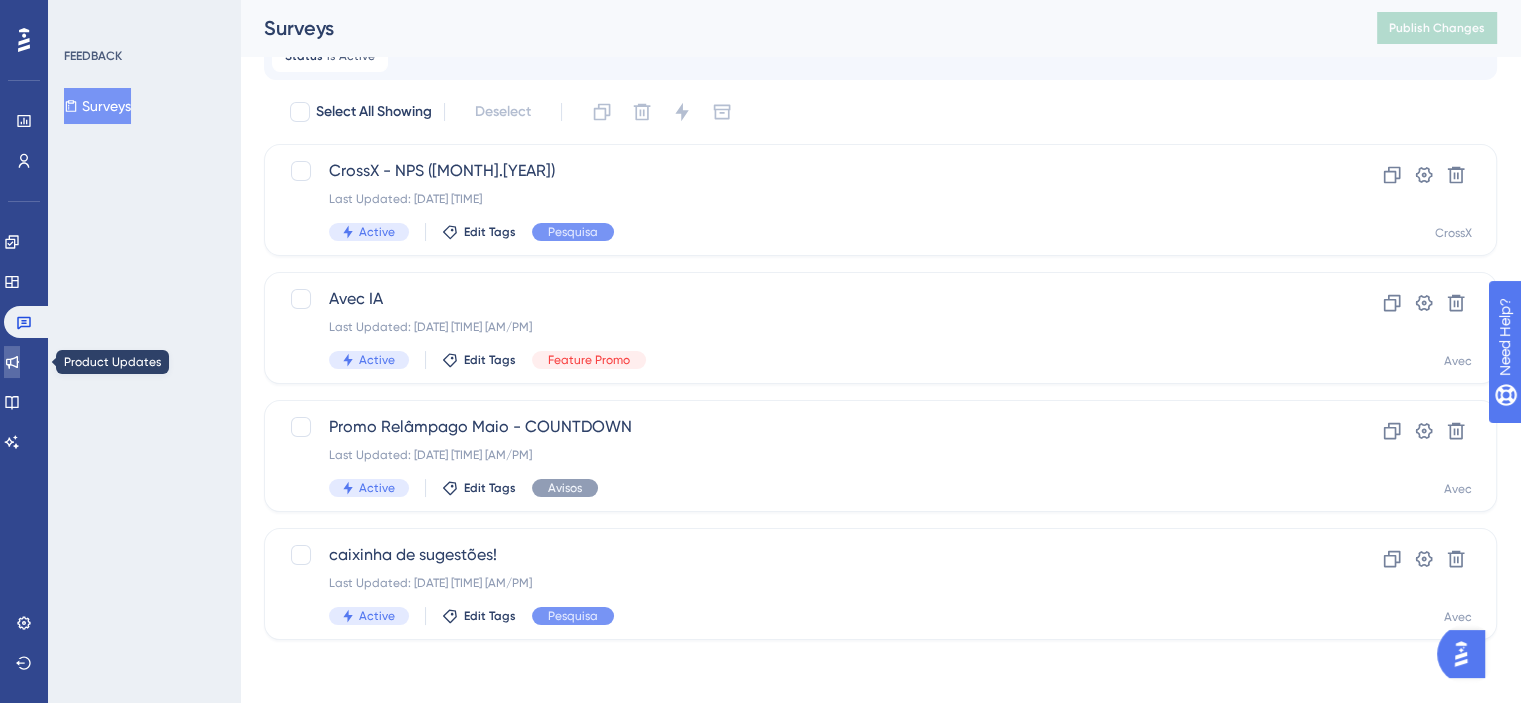 click at bounding box center (12, 362) 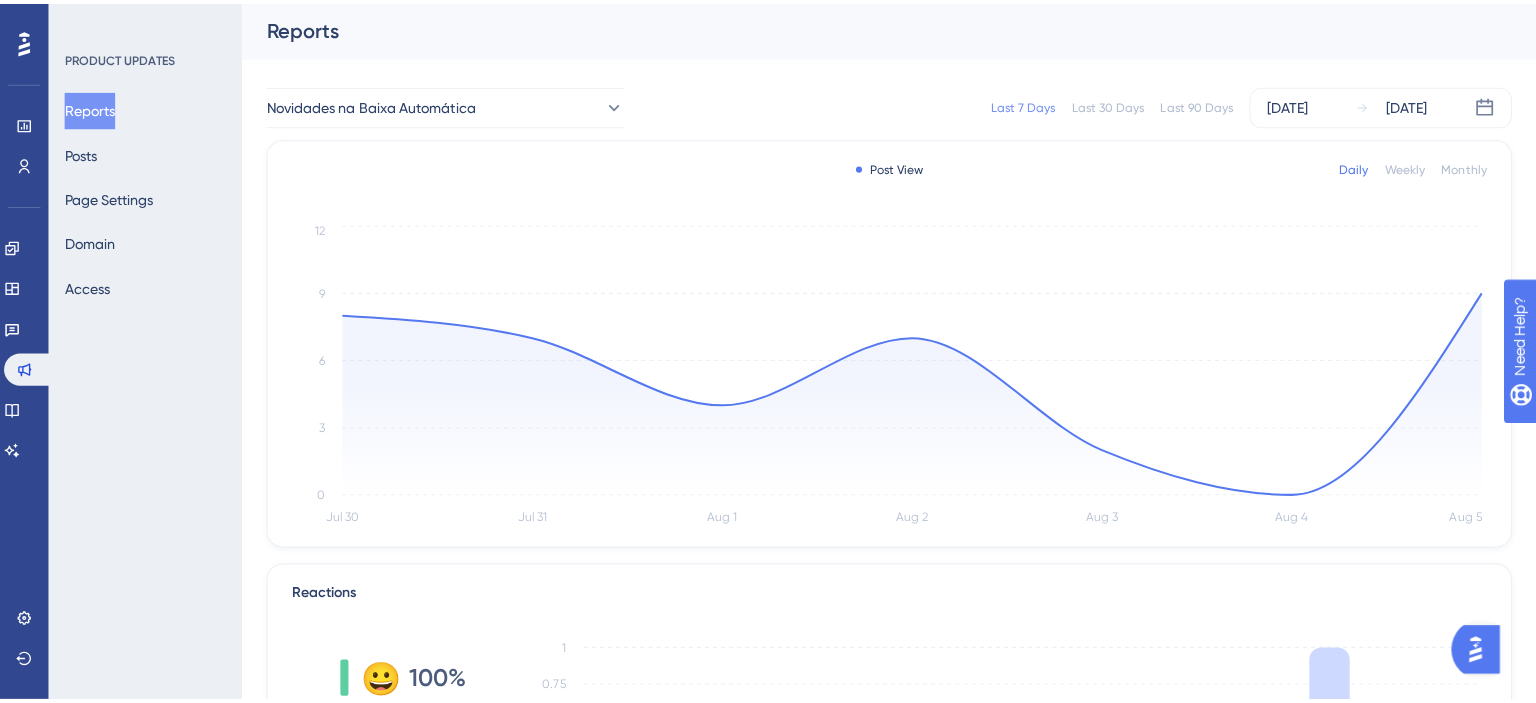 scroll, scrollTop: 0, scrollLeft: 0, axis: both 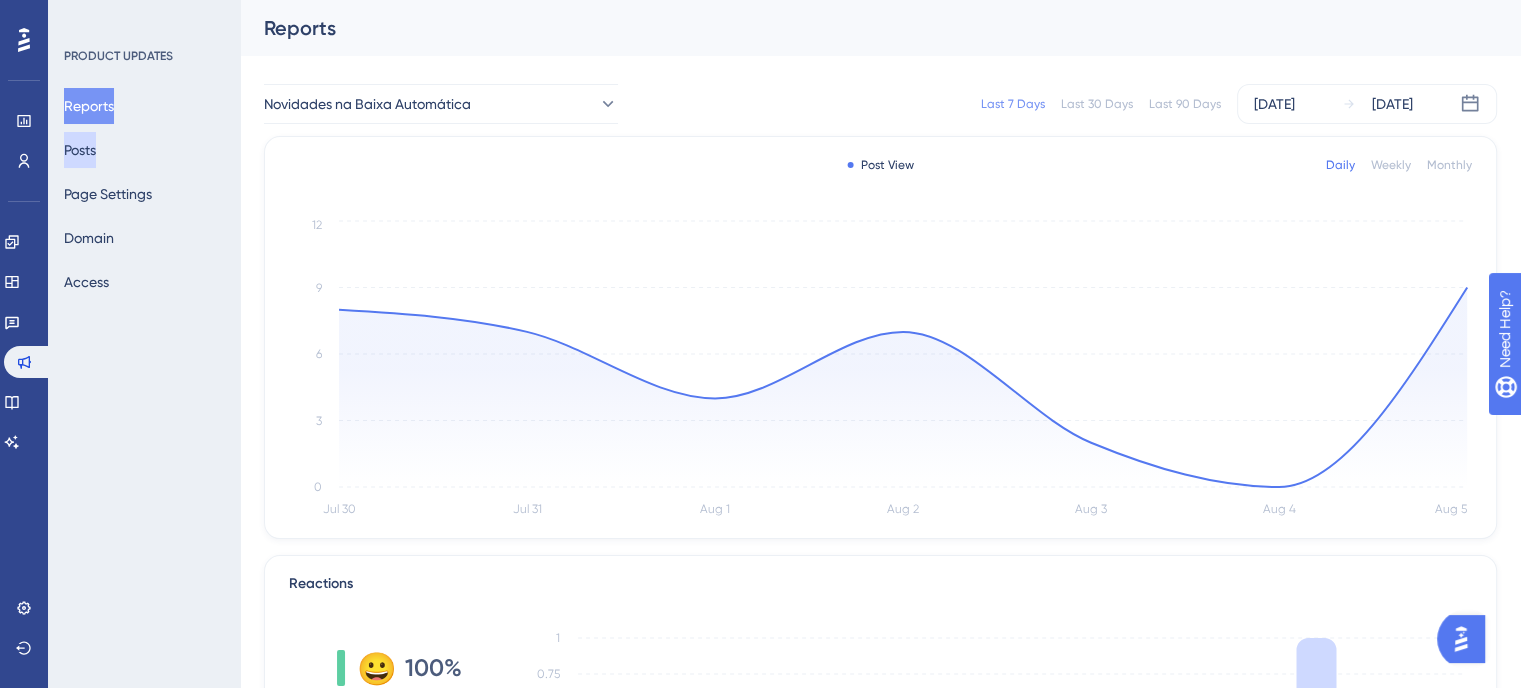 click on "Posts" at bounding box center (80, 150) 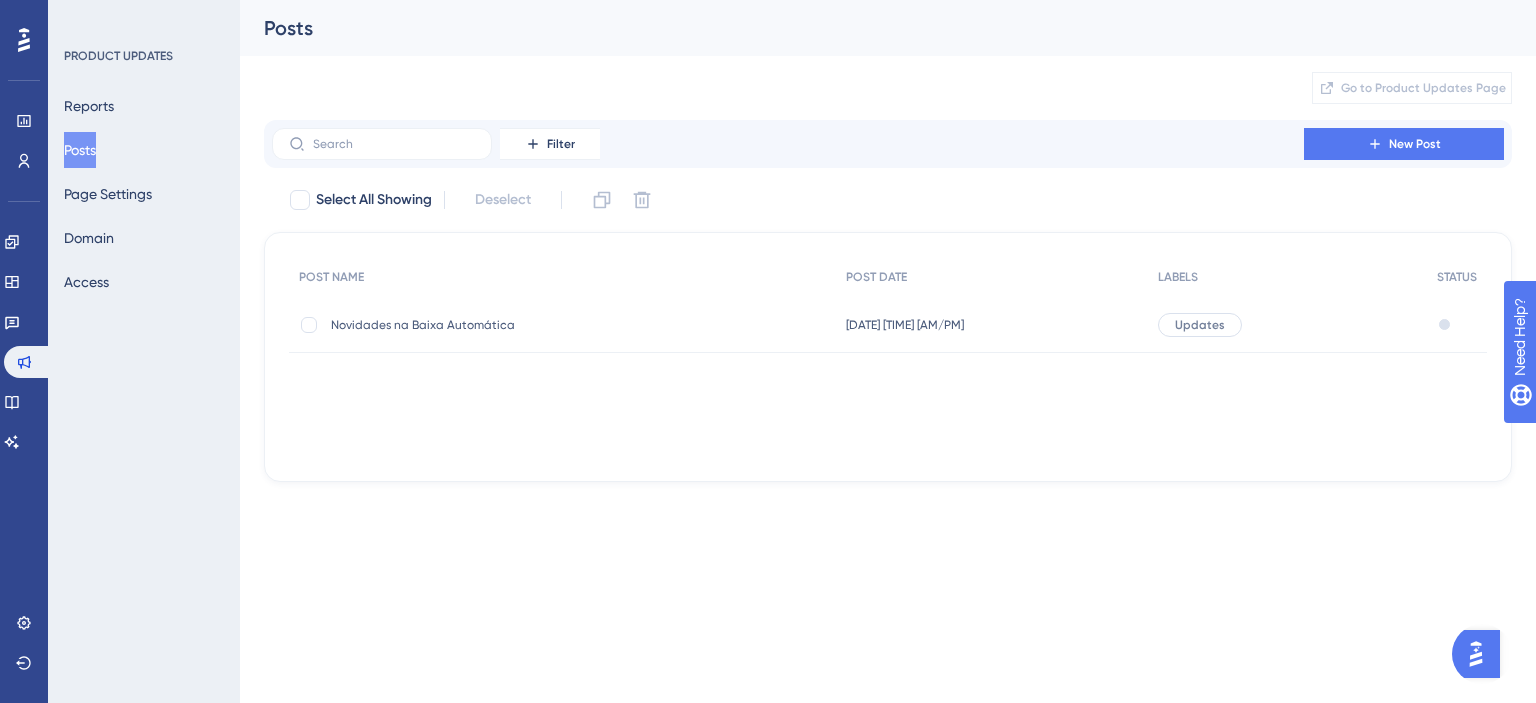 click on "Updates" at bounding box center (1287, 325) 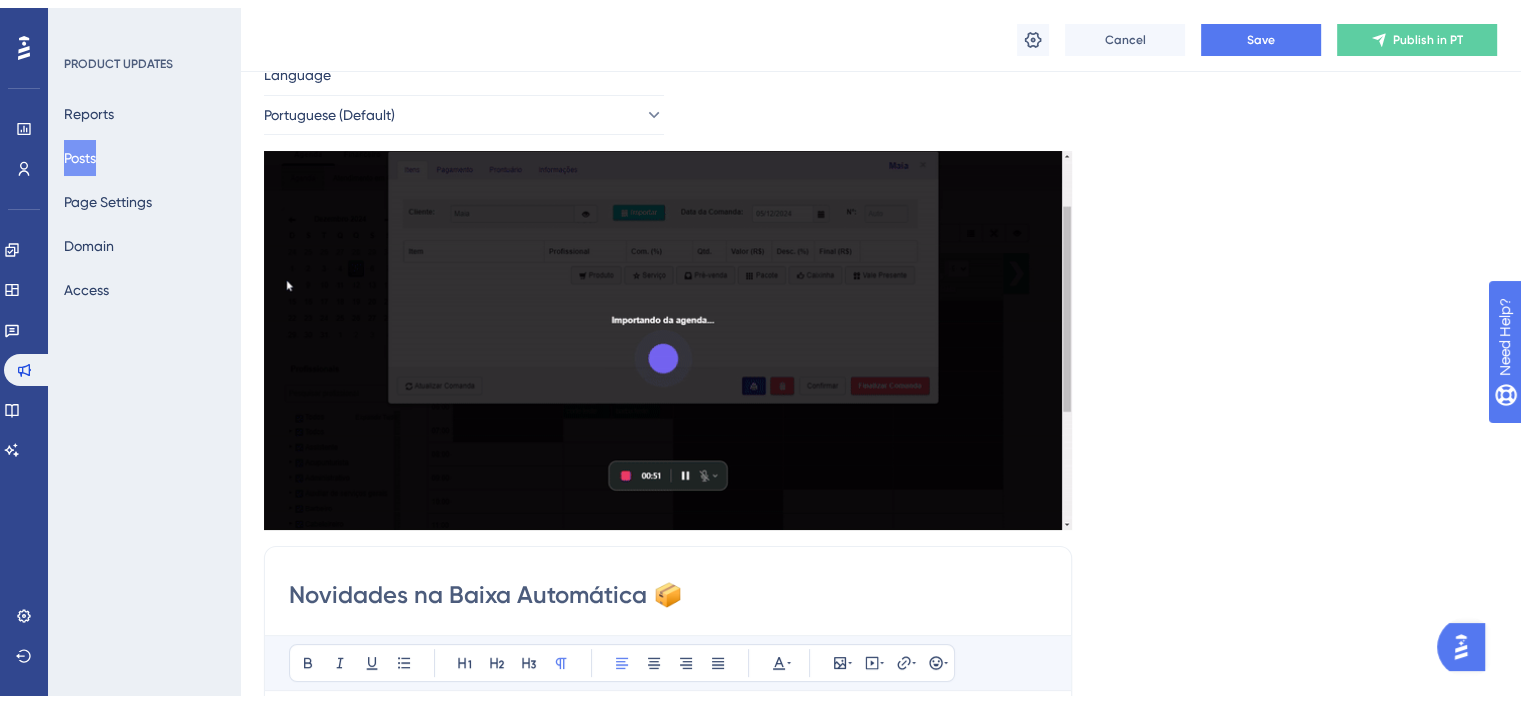 scroll, scrollTop: 0, scrollLeft: 0, axis: both 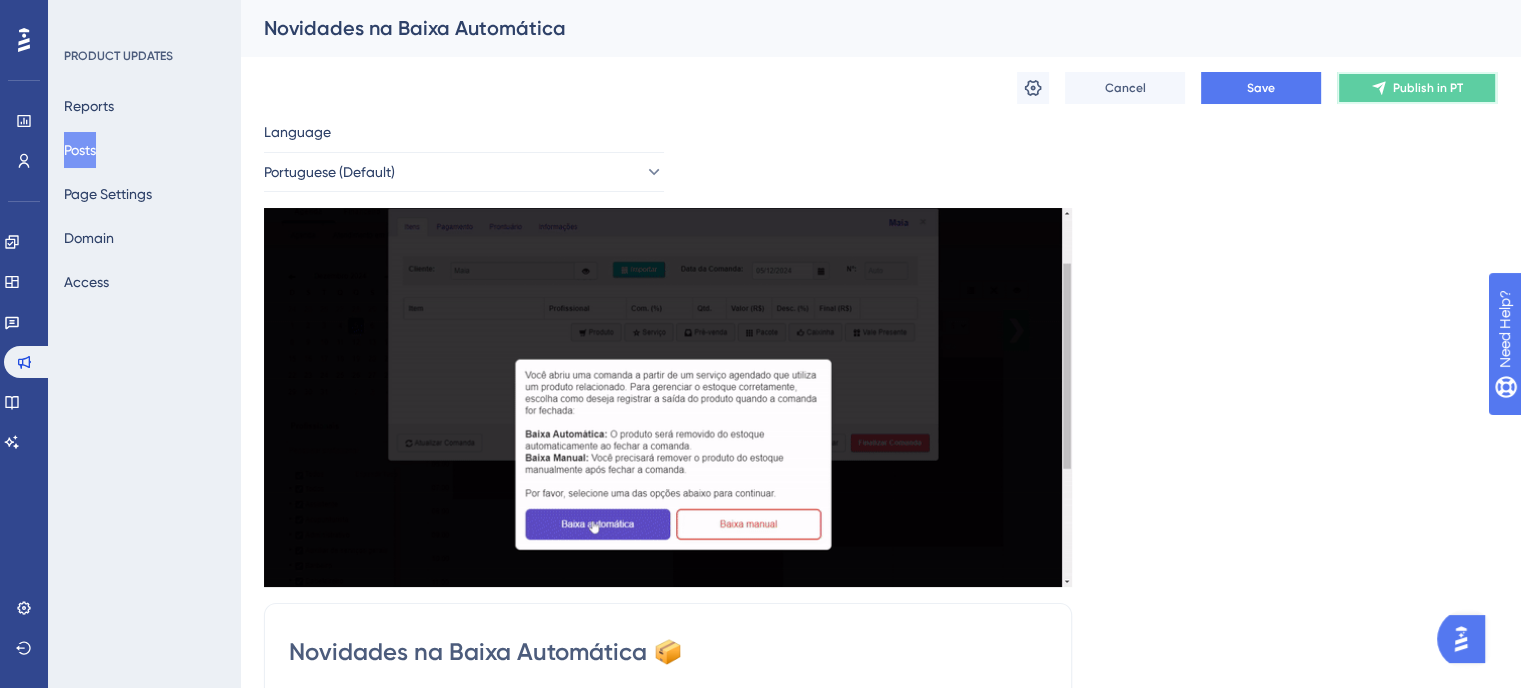 click on "Publish in PT" at bounding box center [1417, 88] 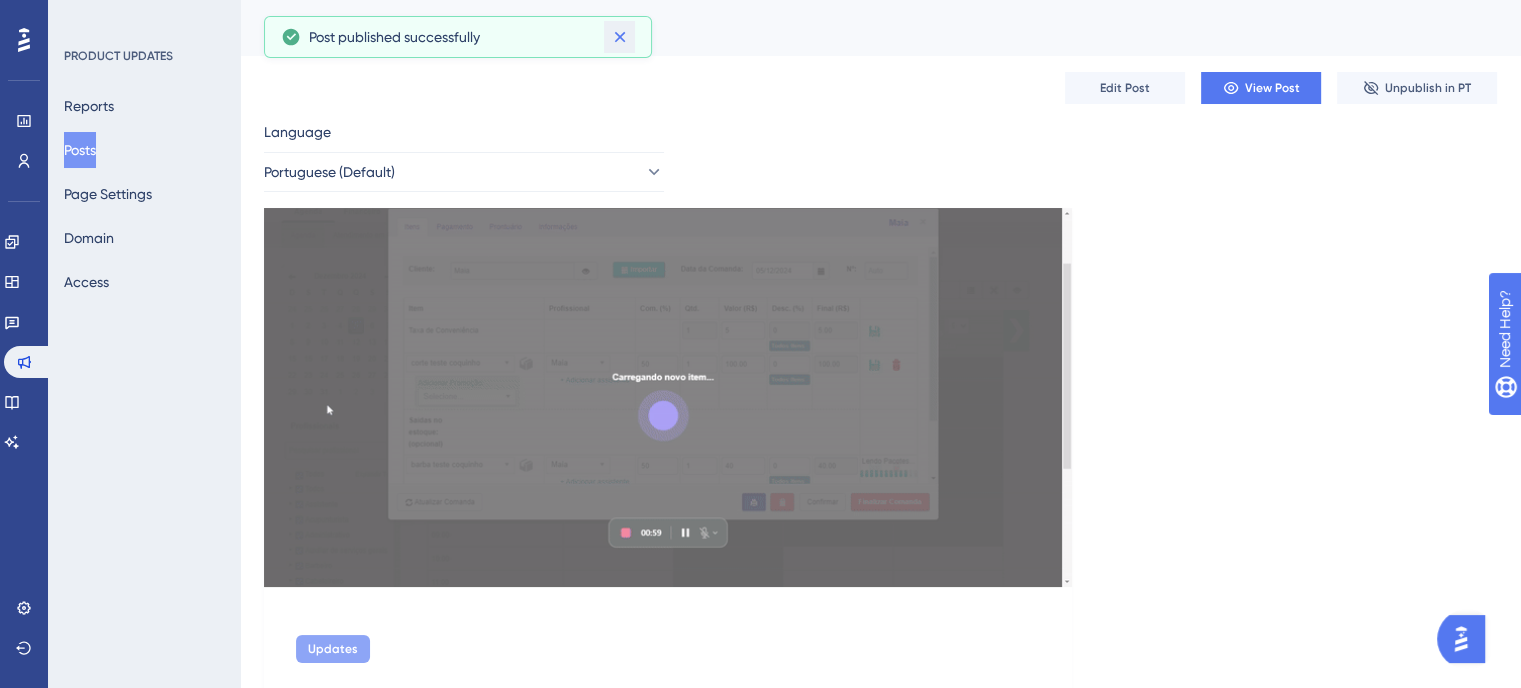 click at bounding box center (619, 37) 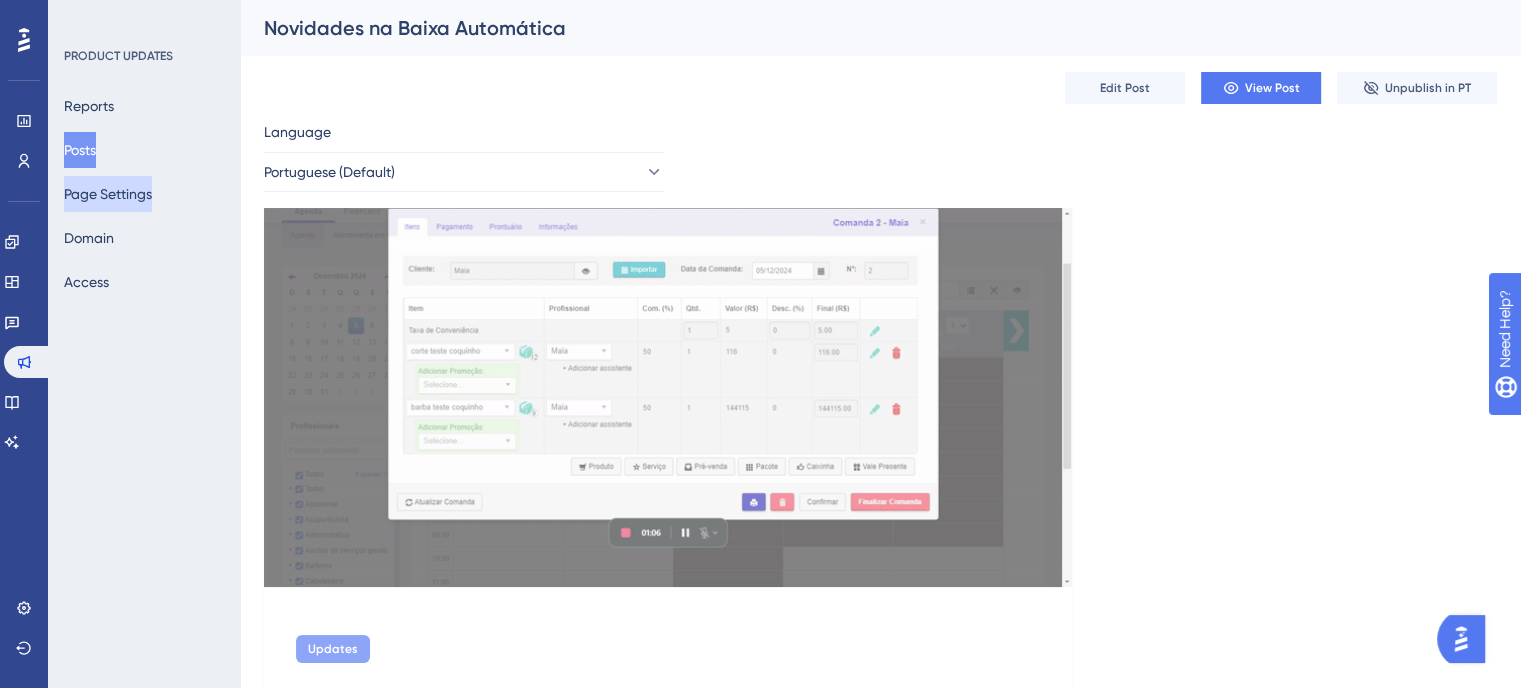 click on "Page Settings" at bounding box center (108, 194) 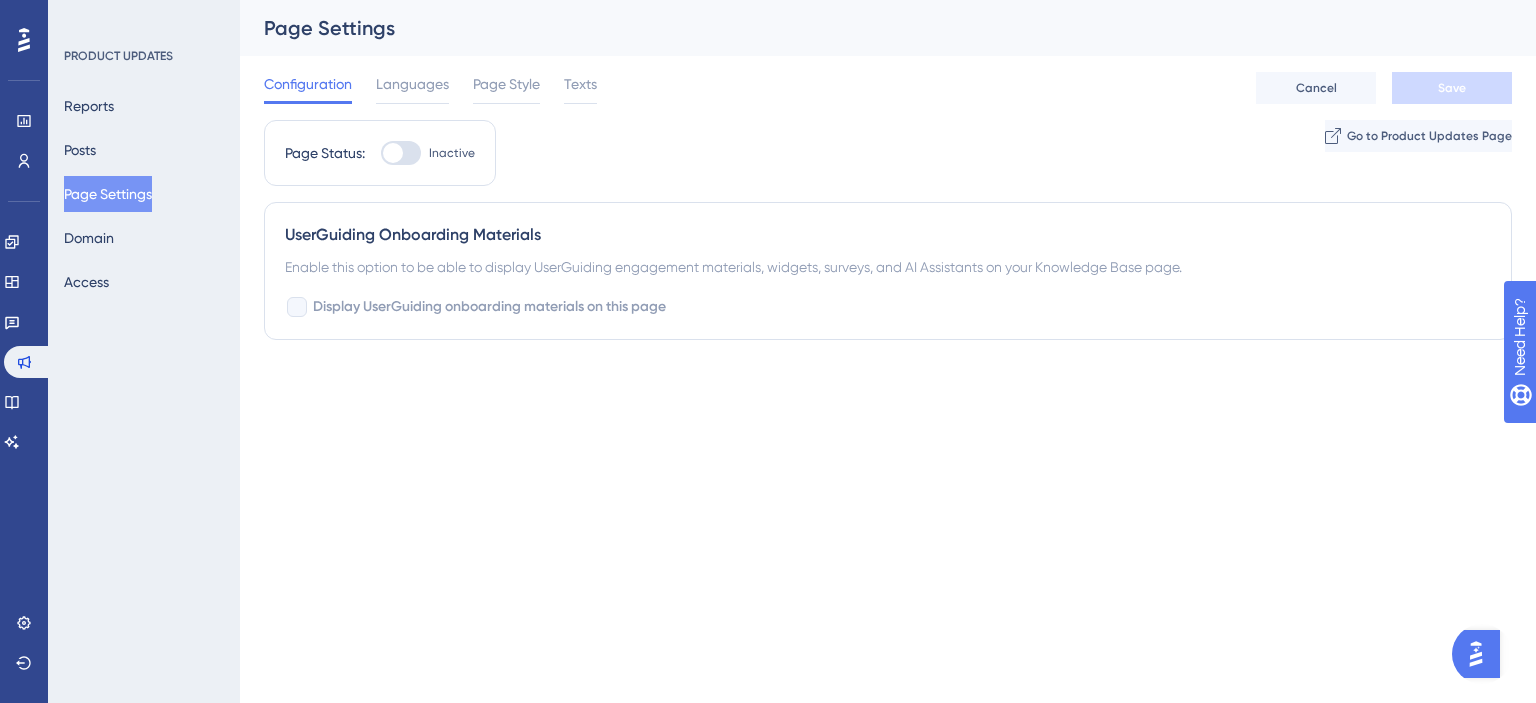 click at bounding box center [401, 153] 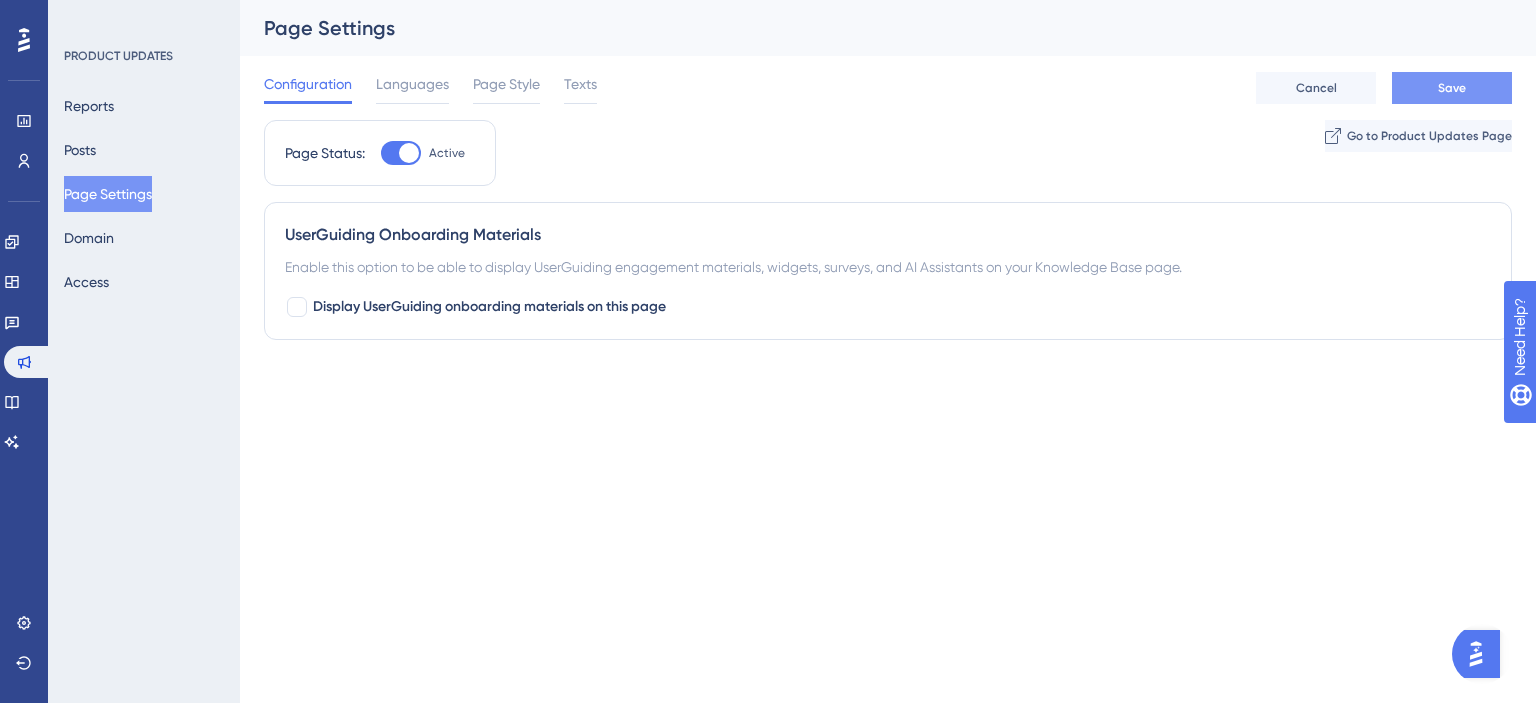 click on "Save" at bounding box center (1452, 88) 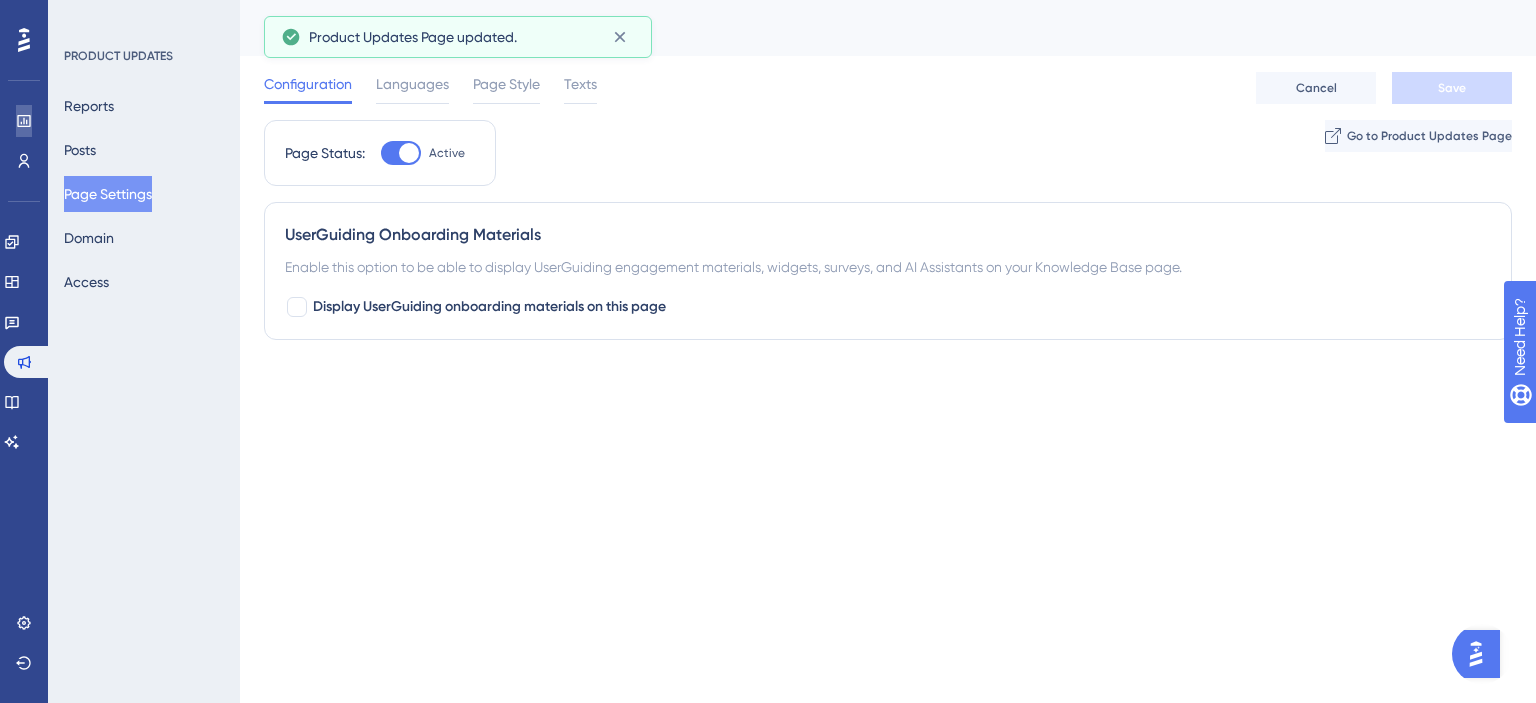 click at bounding box center (24, 121) 